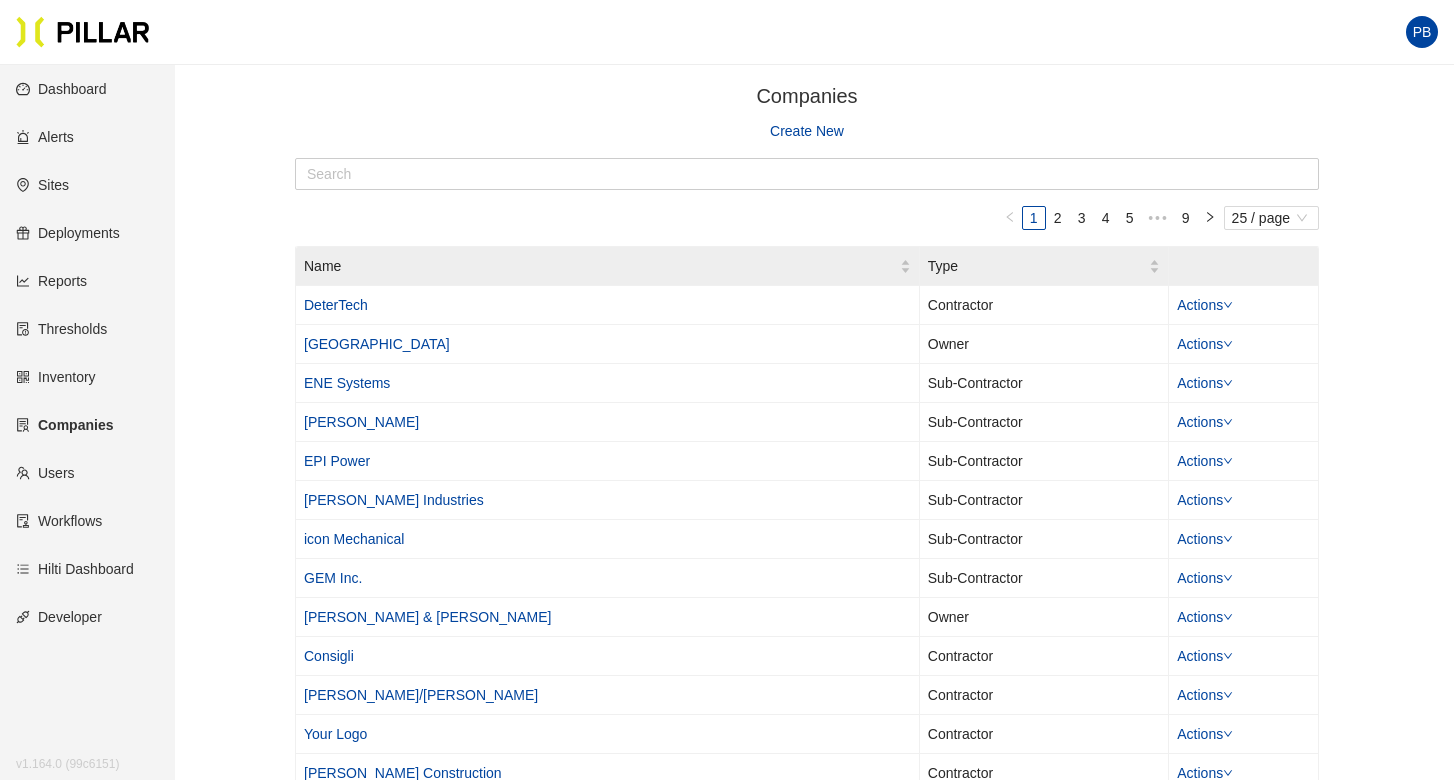 scroll, scrollTop: 0, scrollLeft: 0, axis: both 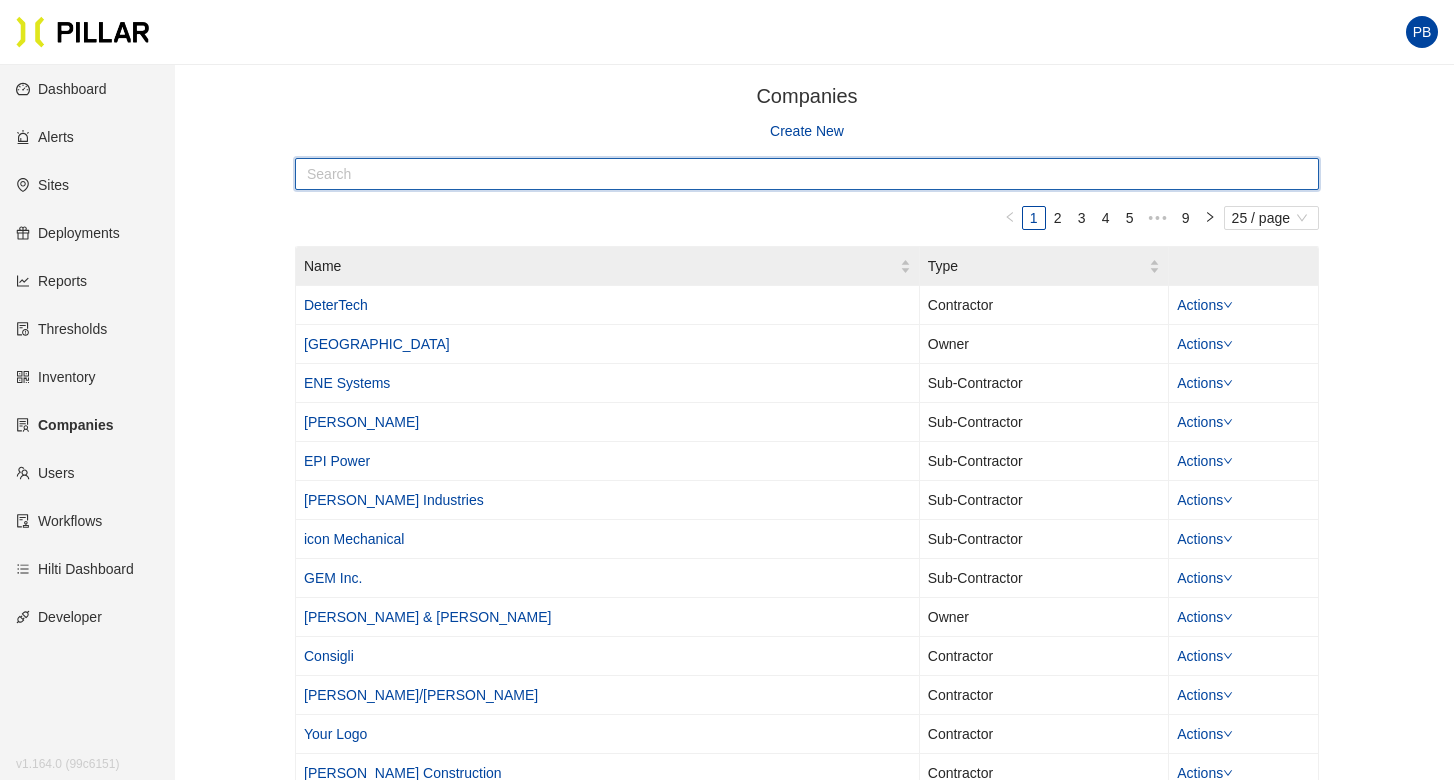 click at bounding box center [807, 174] 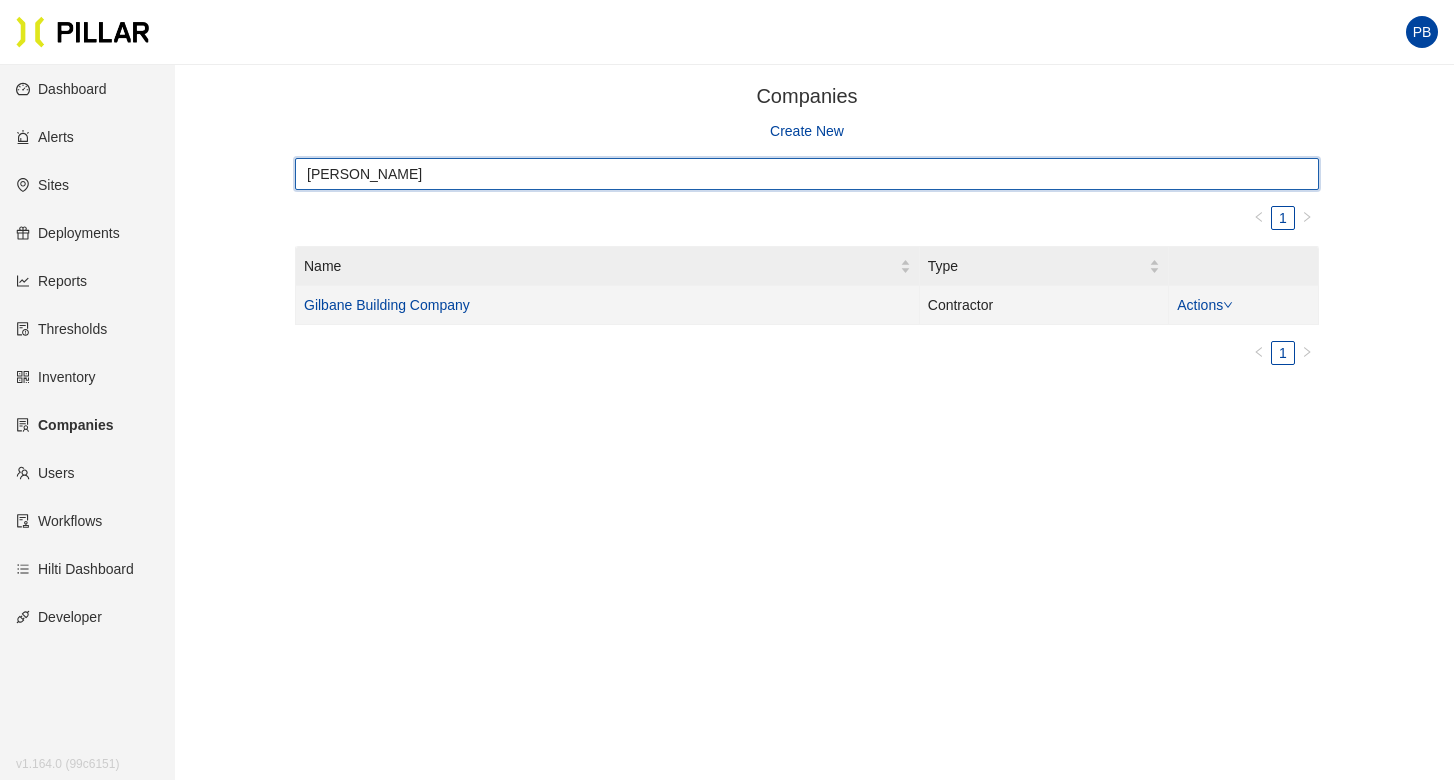 type on "[PERSON_NAME]" 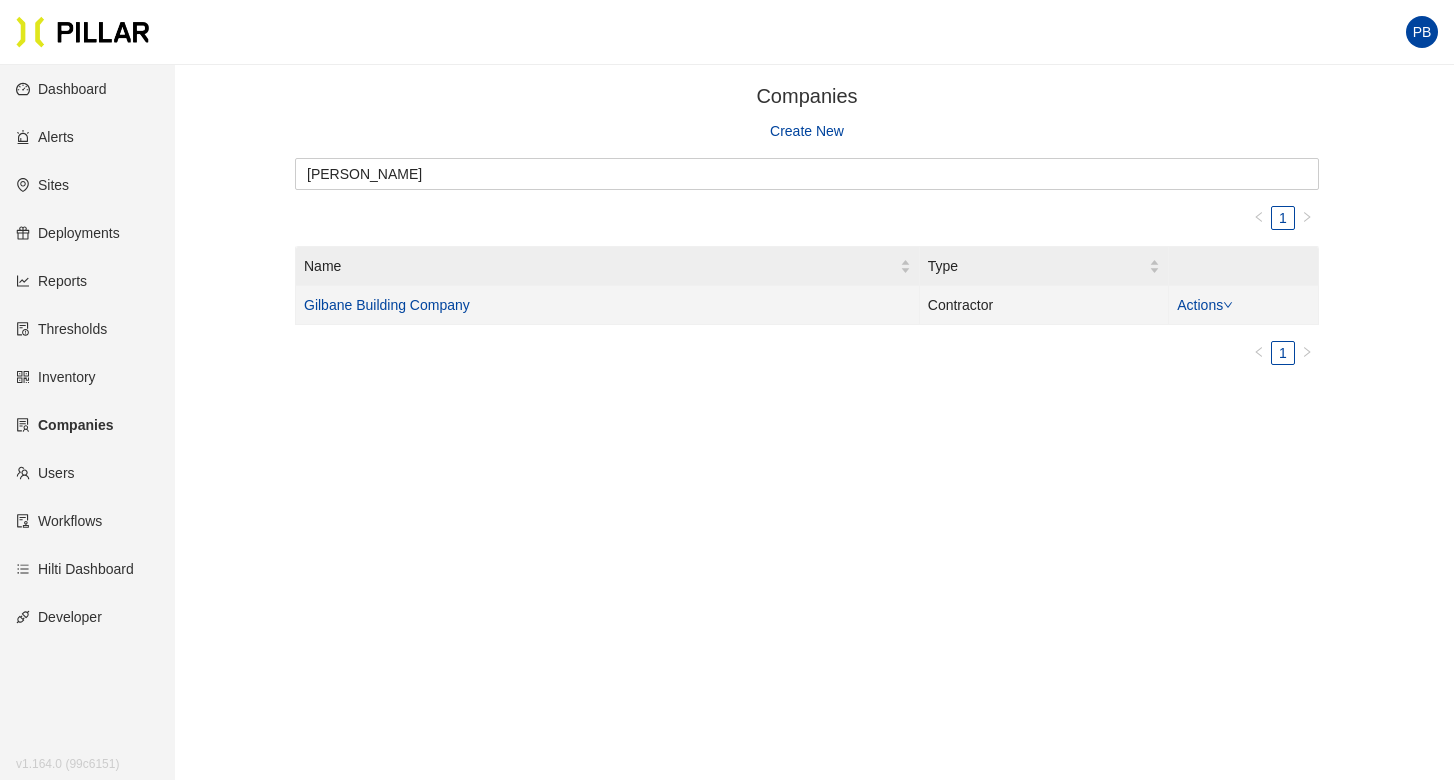 click on "Gilbane Building Company" at bounding box center (387, 305) 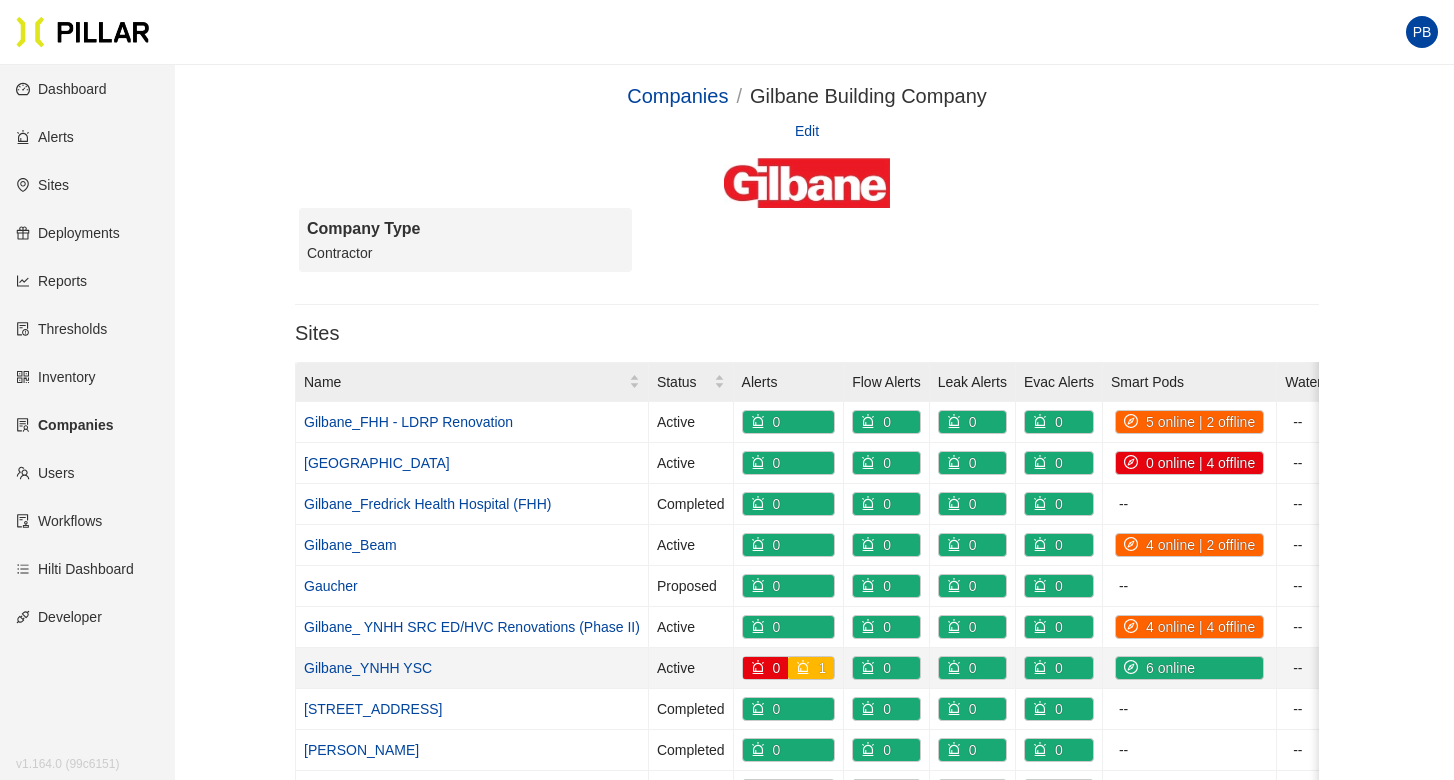click on "Gilbane_YNHH YSC" at bounding box center (368, 668) 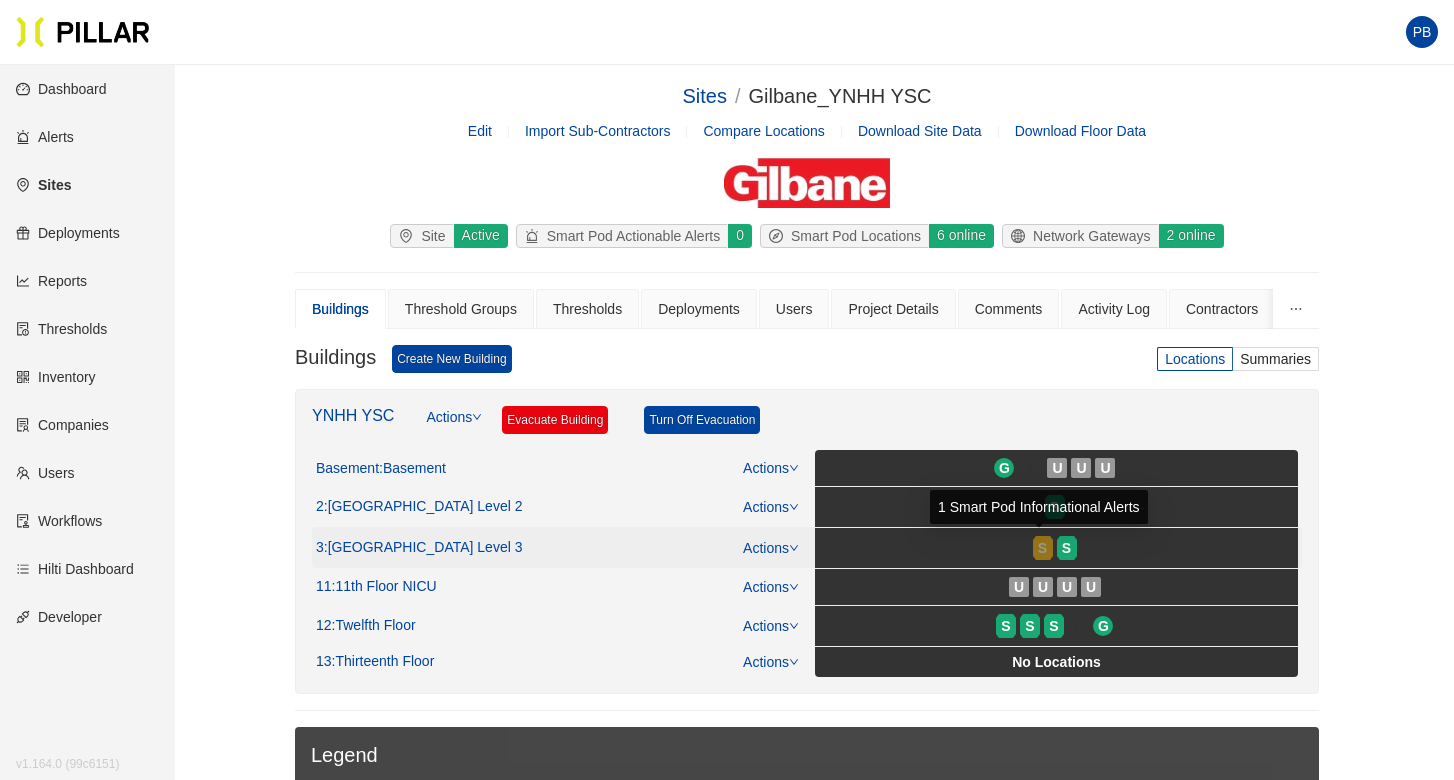 click on "S" at bounding box center [1043, 548] 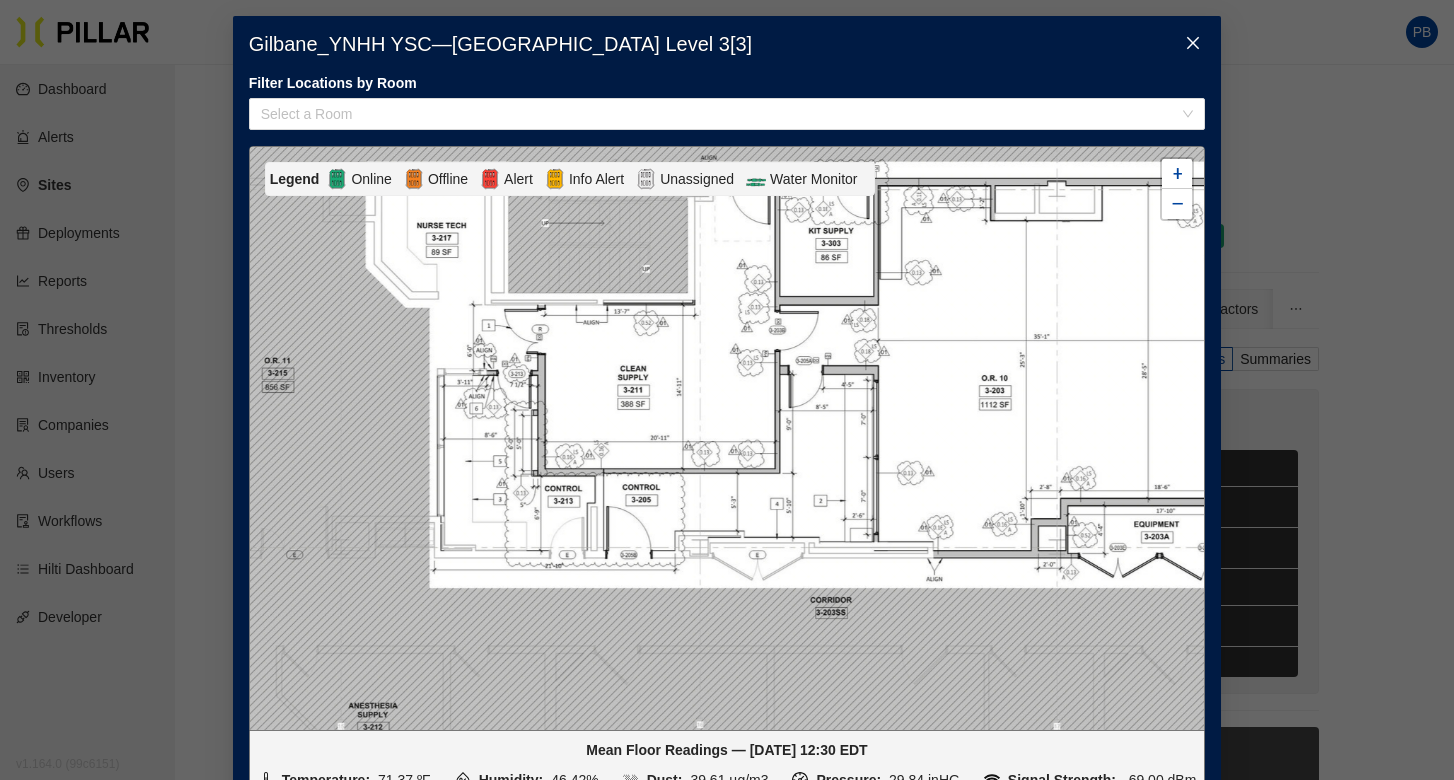 click at bounding box center [1193, 44] 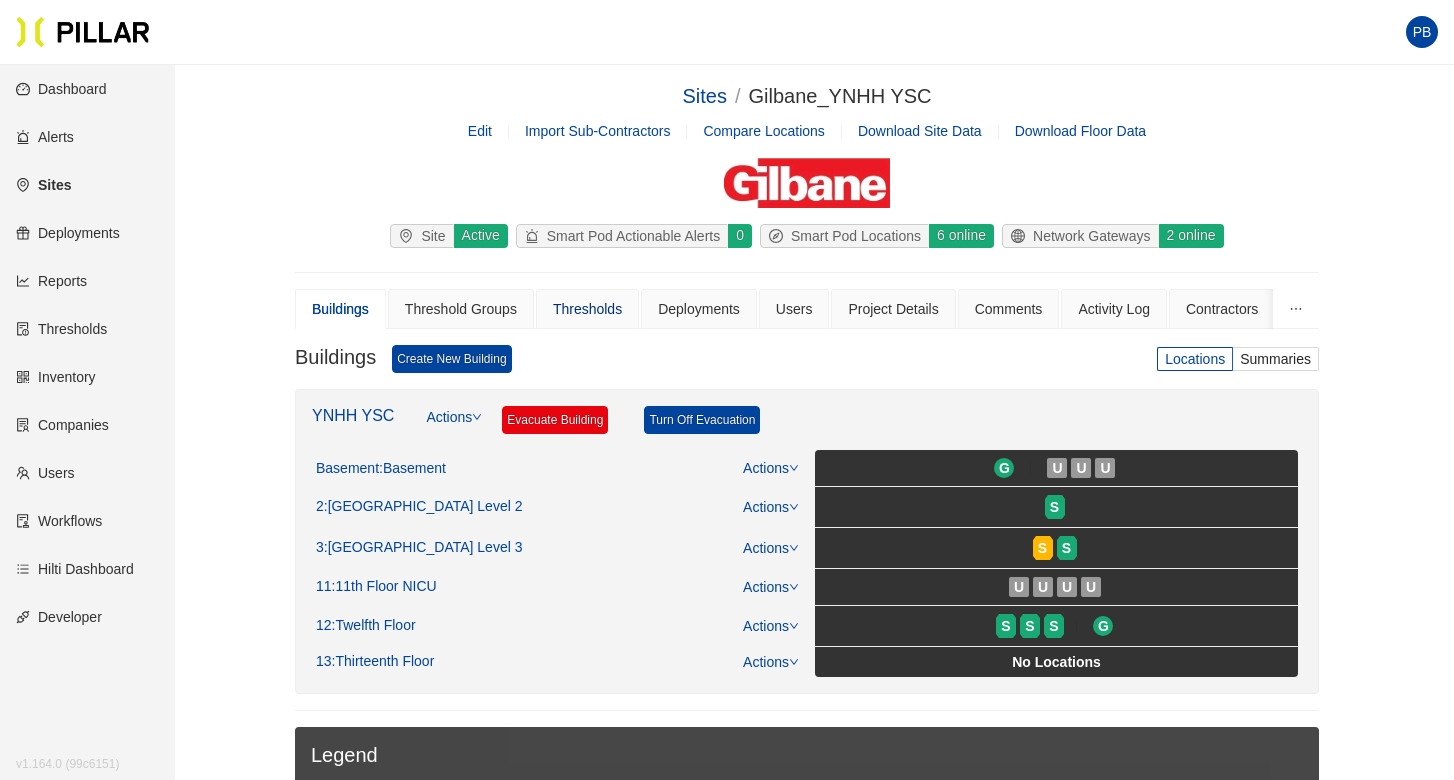 click on "Thresholds" at bounding box center [587, 309] 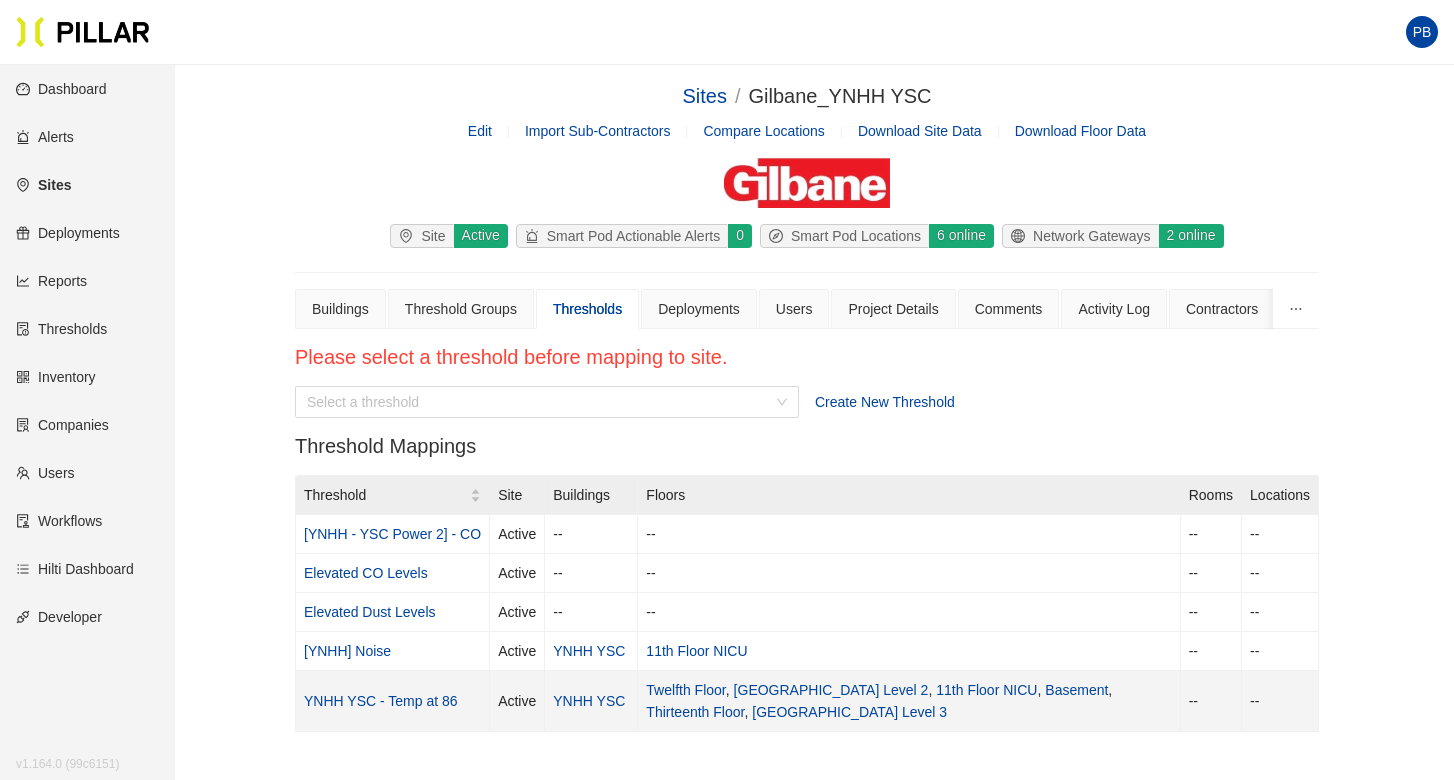 click on "YNHH YSC - Temp at 86" at bounding box center (381, 701) 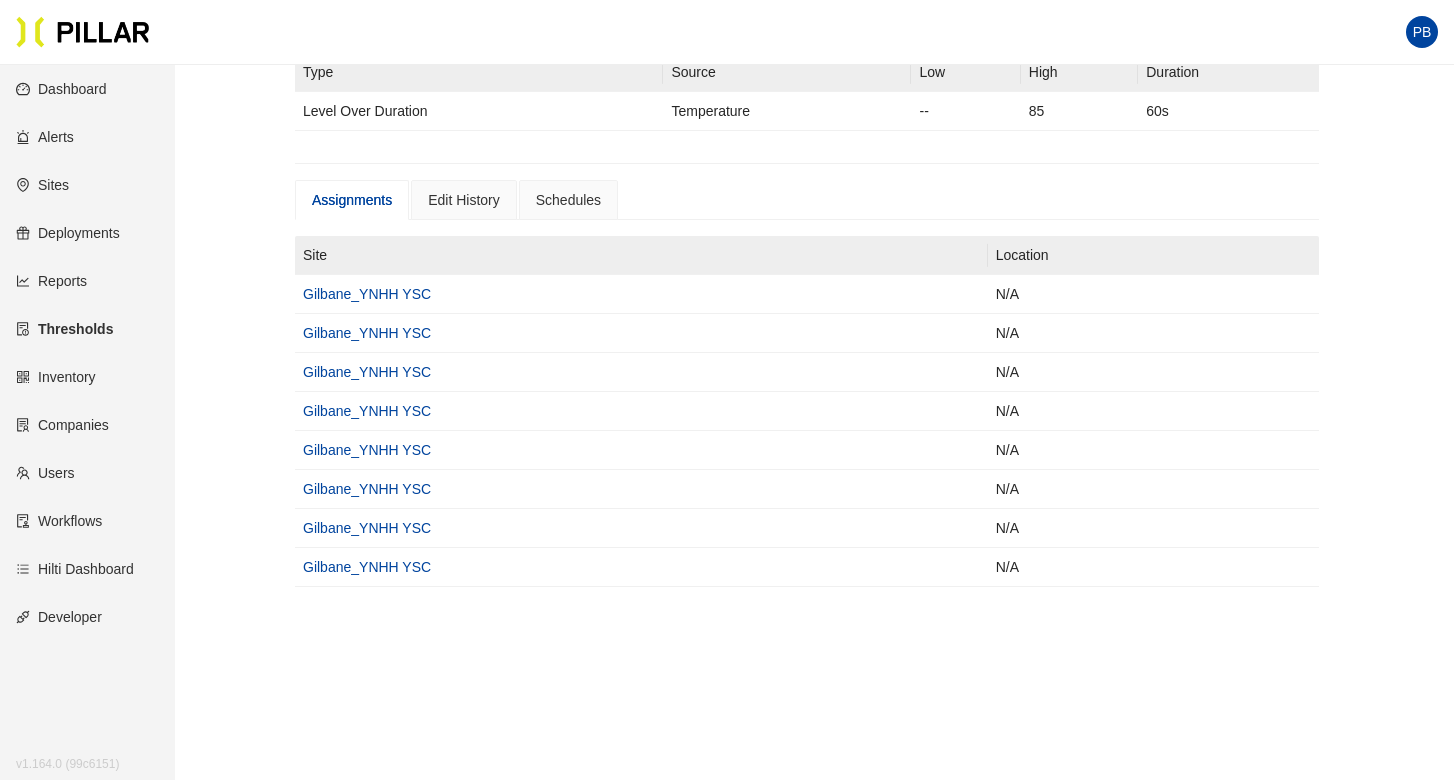 scroll, scrollTop: 387, scrollLeft: 0, axis: vertical 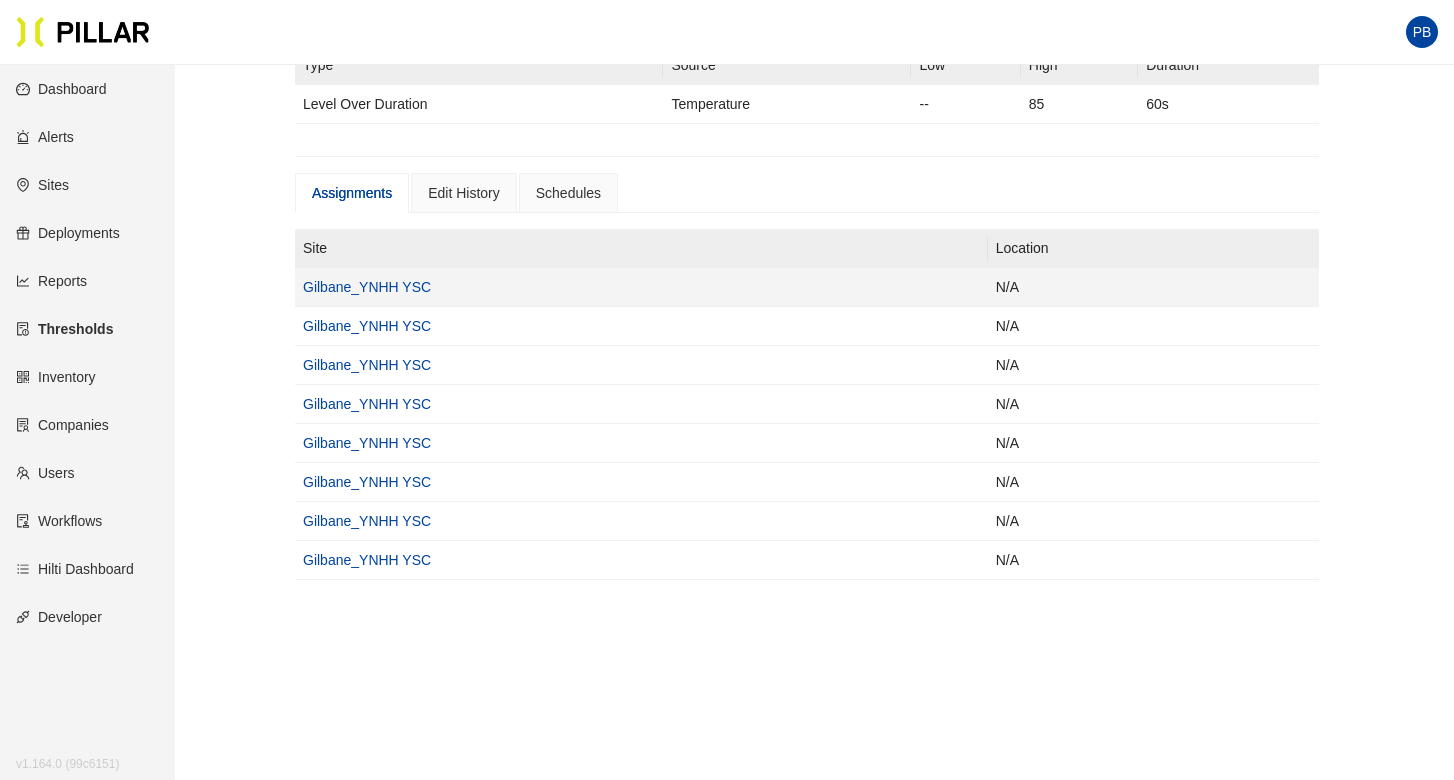 click on "Gilbane_YNHH YSC" at bounding box center (367, 287) 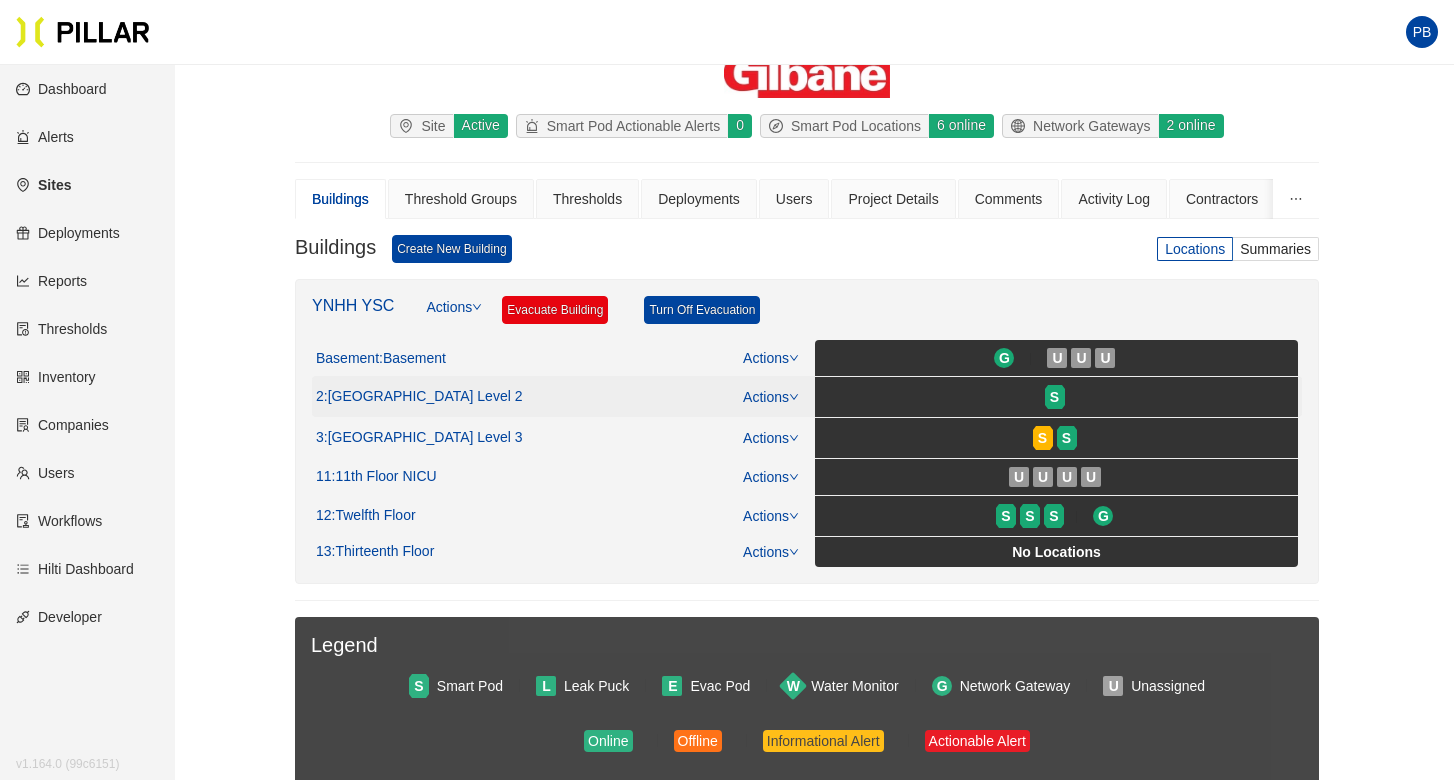 scroll, scrollTop: 85, scrollLeft: 0, axis: vertical 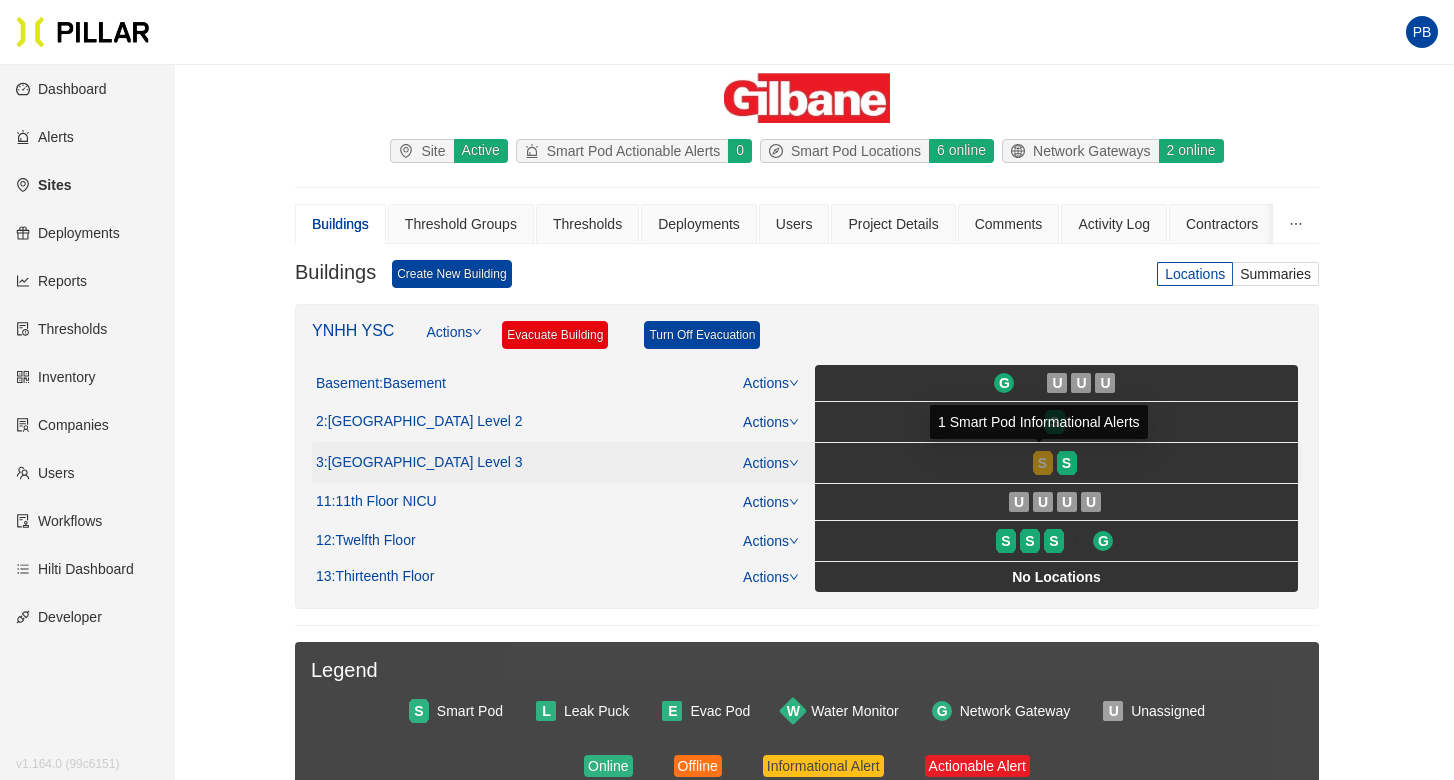 click on "S" at bounding box center (1042, 463) 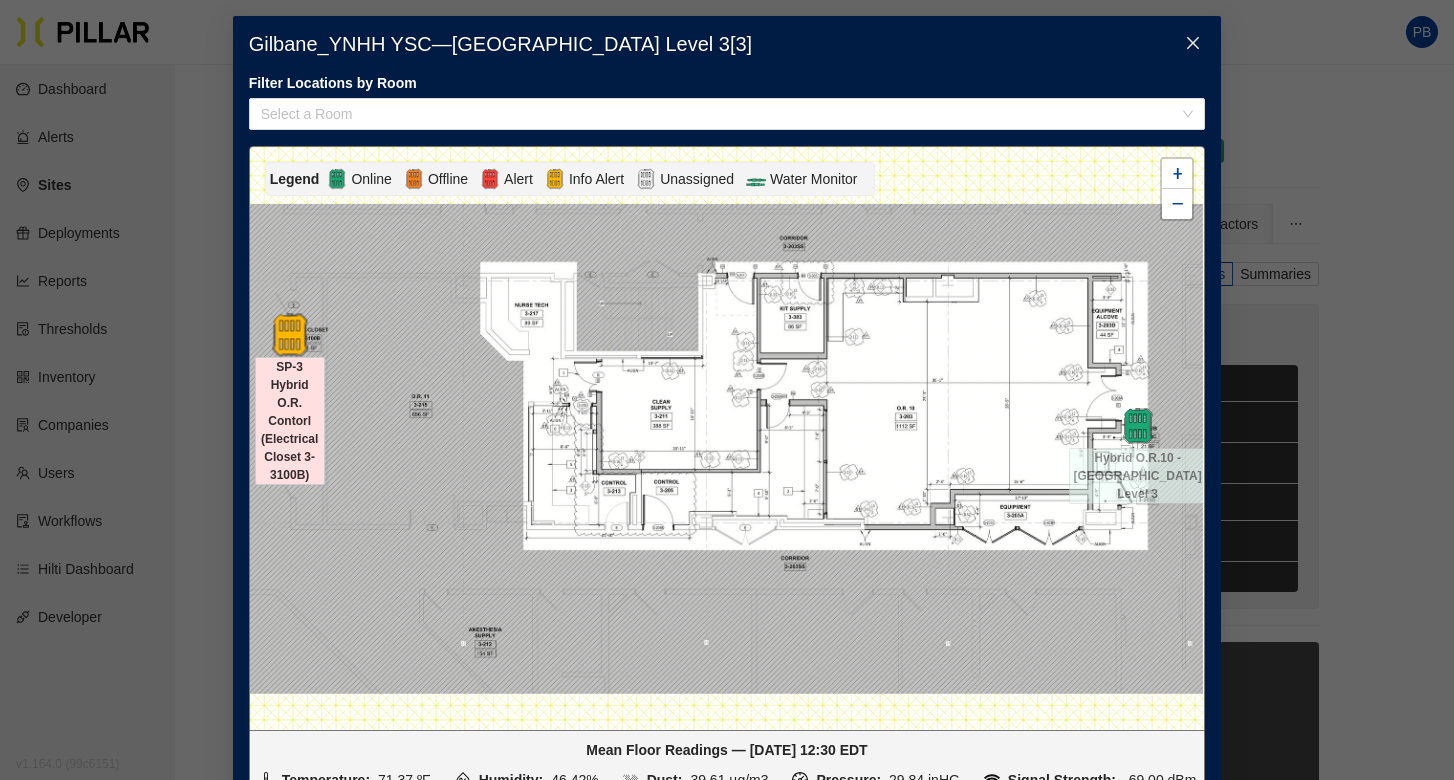click at bounding box center [289, 334] 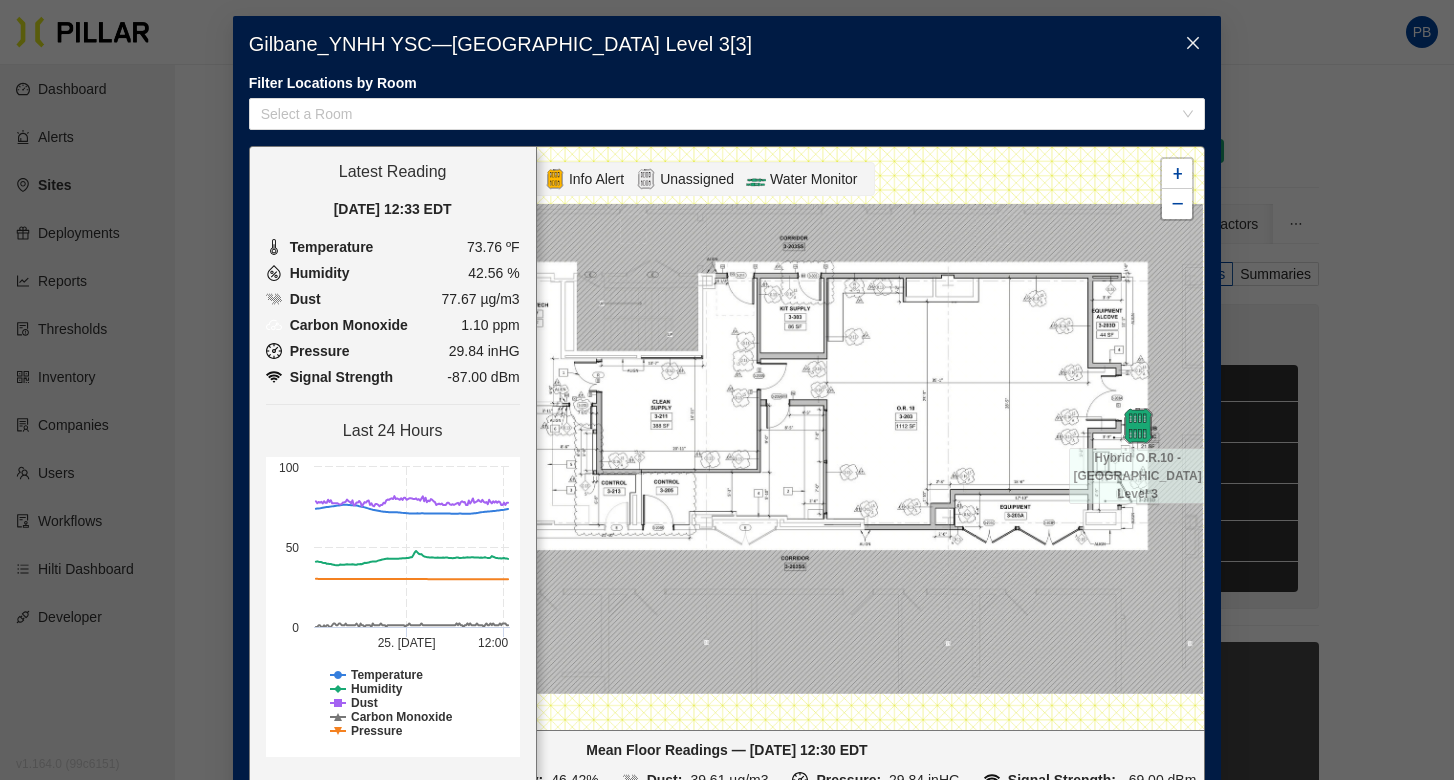 scroll, scrollTop: 394, scrollLeft: 0, axis: vertical 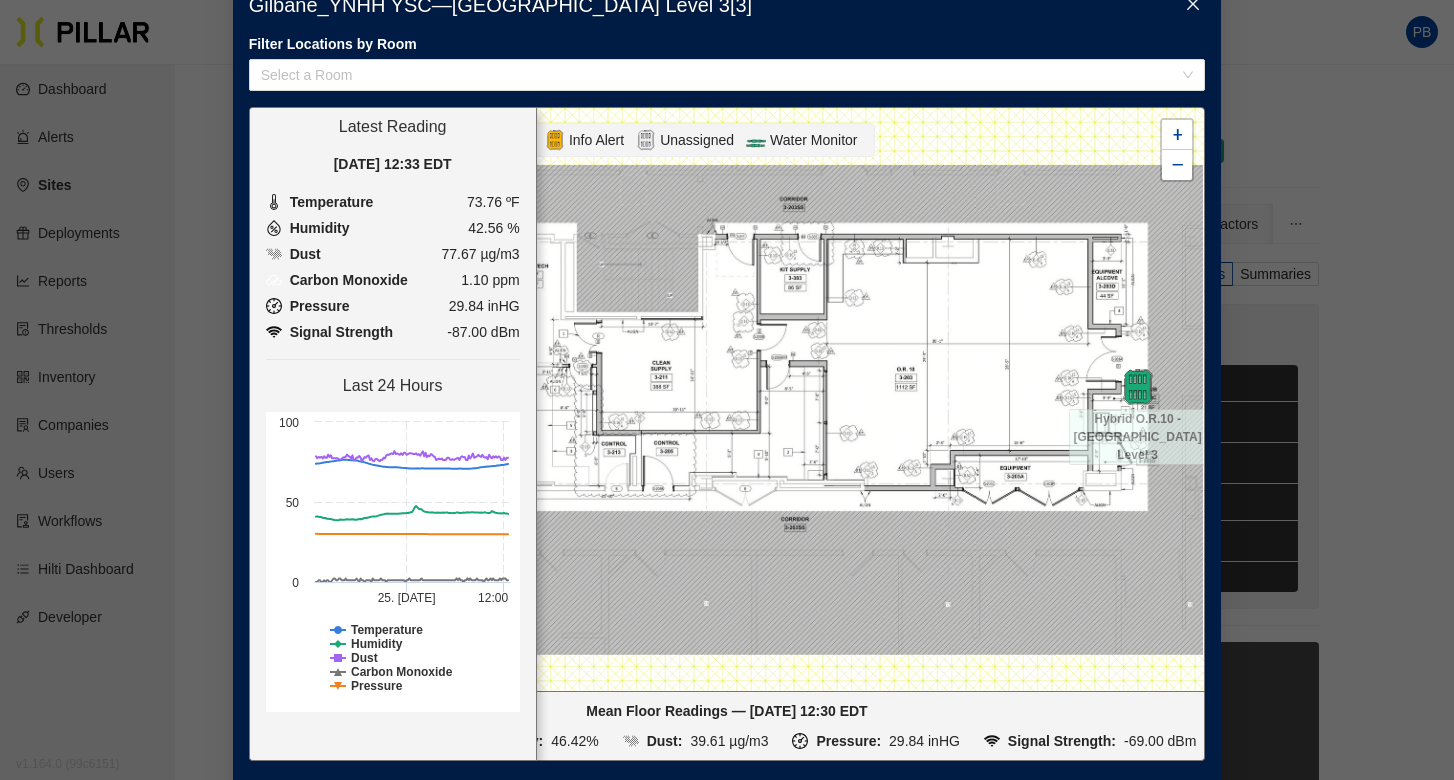 click on "Gilbane_YNHH YSC  —  [GEOGRAPHIC_DATA] Level 3  [ 3 ] Filter Locations by Room Select a Room SP-3 Hybrid O.R. Contorl (Electrical Closet 3-3100B) / BA868 / Edit Delete Electrical Closet 3-3100B Active Alert Name Dust AQI avg. over 100 for 8 hours Start Time [DATE] 12:13 EDT View Alert Latest Reading [DATE] 12:33 EDT Temperature 73.76    ºF Humidity 42.56   % Dust 77.67    µg/m3 Carbon Monoxide 1.10    ppm Pressure 29.84    inHG Signal Strength -87.00    dBm Last 24 Hours Created with Highcharts 8.2.2 Temperature Humidity Dust Carbon Monoxide Pressure 25. [DATE] 12:00 0 50 100 [DATE] 23:00 ●  Dust:  79.89 µg/m3 Legend Online Offline Alert Info Alert Unassigned Water Monitor
Hybrid O.R.10 - [GEOGRAPHIC_DATA] Level 3
SP-3 Hybrid O.R. Contorl (Electrical Closet 3-3100B)
+ − Mean Floor Readings —   [DATE] 12:30 EDT Temperature: 71.37 ºF" at bounding box center [727, 390] 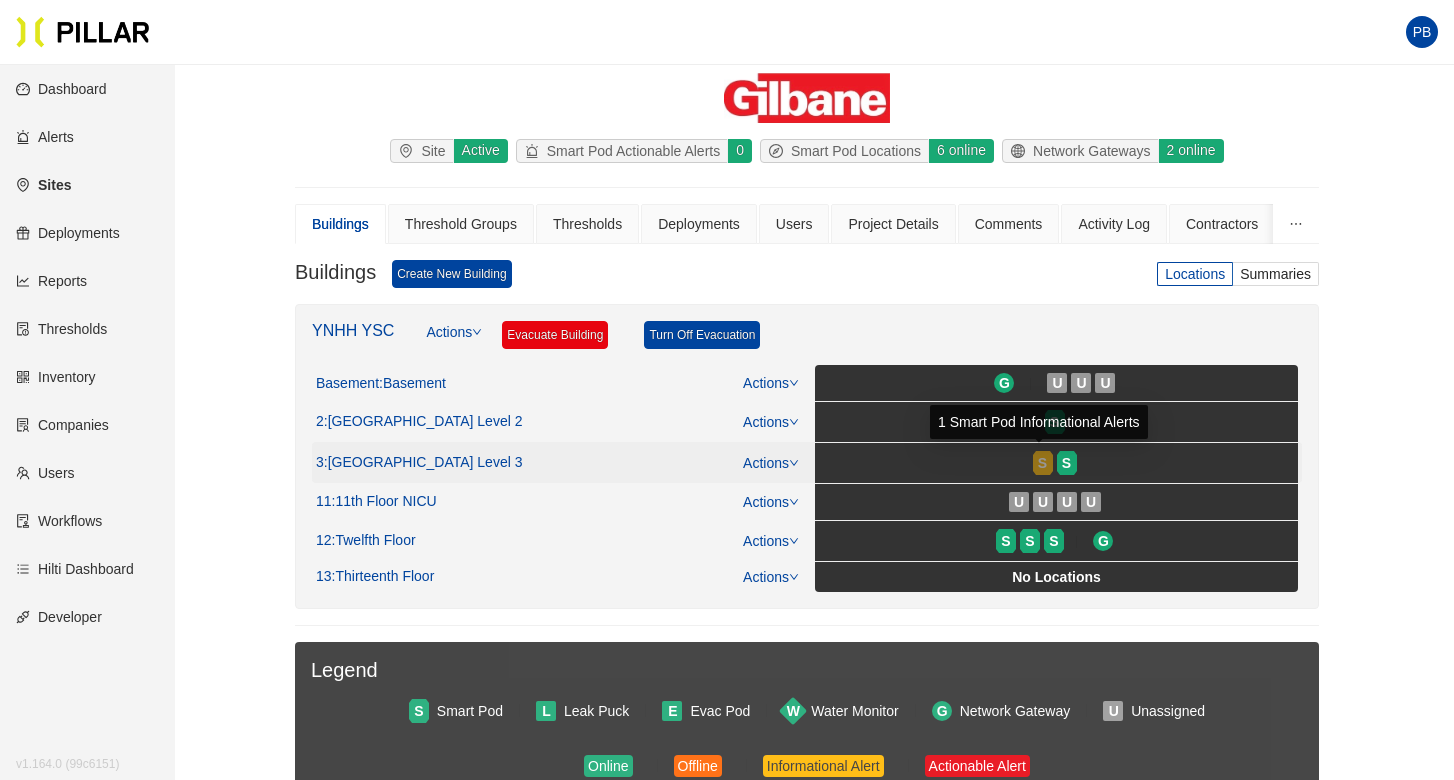 click on "S" at bounding box center [1042, 463] 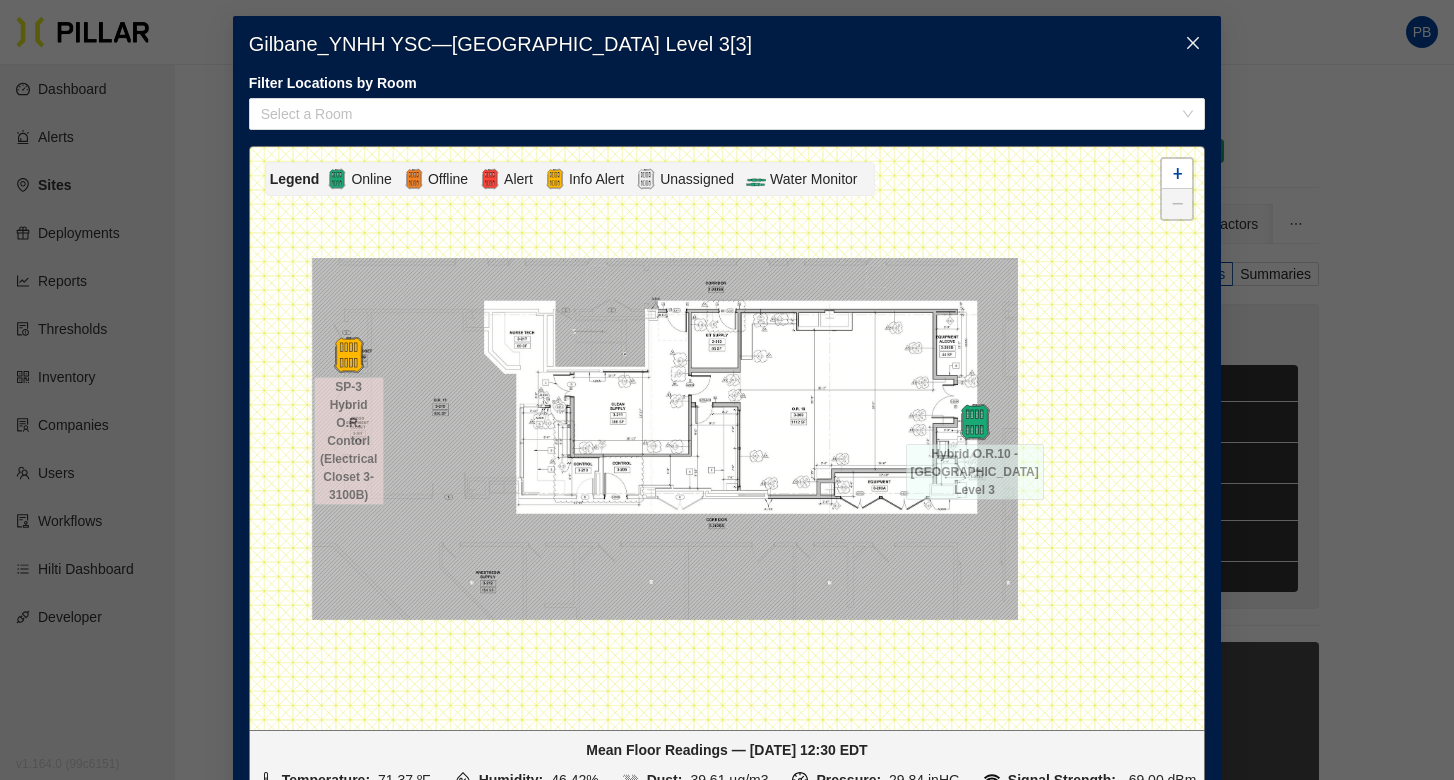 click on "Gilbane_YNHH YSC  —  [GEOGRAPHIC_DATA] Level 3  [ 3 ] Filter Locations by Room Select a Room Legend Online Offline Alert Info Alert Unassigned Water Monitor
Hybrid O.R.10 - [GEOGRAPHIC_DATA] Level 3
SP-3 Hybrid O.R. Contorl (Electrical Closet 3-3100B)
+ − Mean Floor Readings —   [DATE] 12:30 EDT Temperature: 71.37 ºF Humidity: 46.42% Dust: 39.61 µg/m3 Pressure: 29.84 inHG Signal Strength: -69.00 dBm  Print Floor Plan Compare All Locations on Floor" at bounding box center (727, 390) 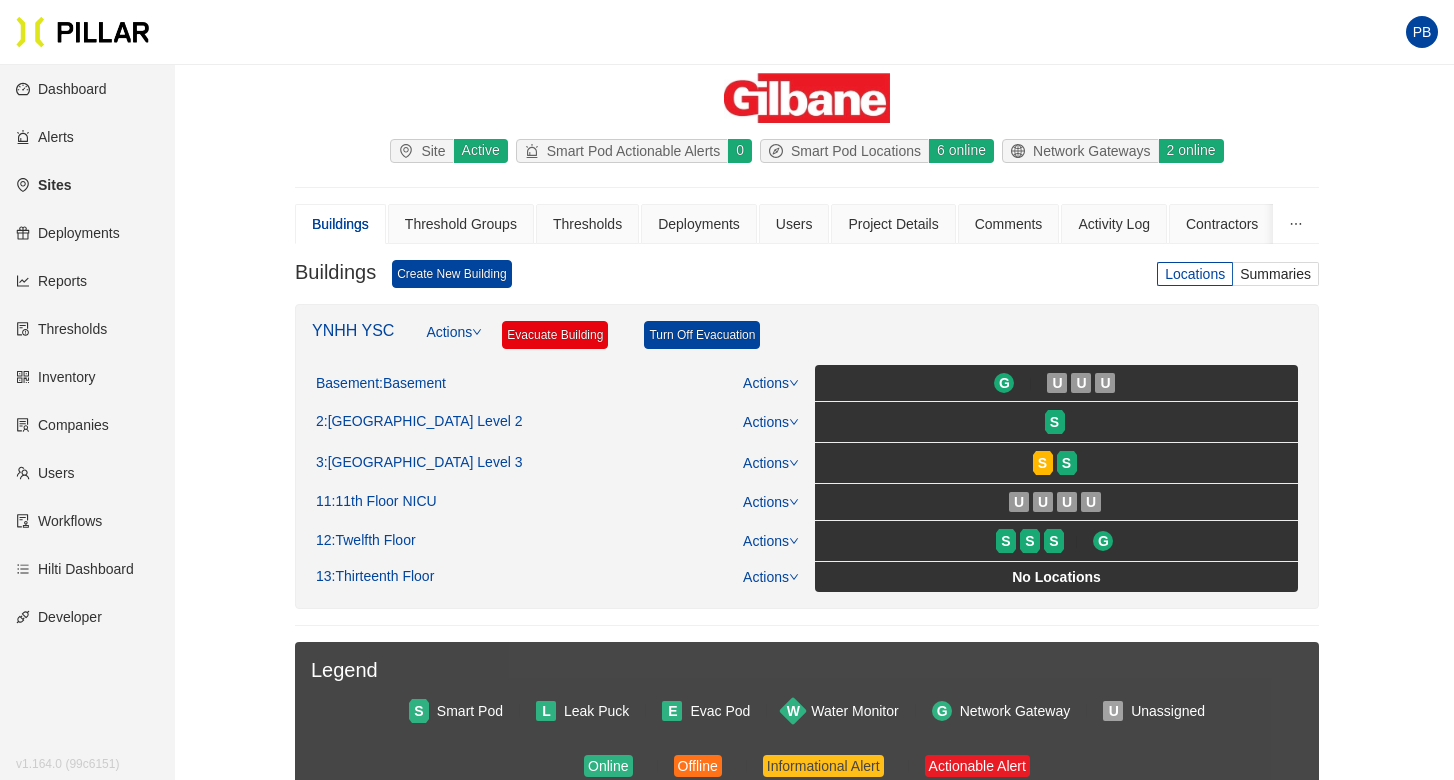 click on "Reports" at bounding box center (51, 281) 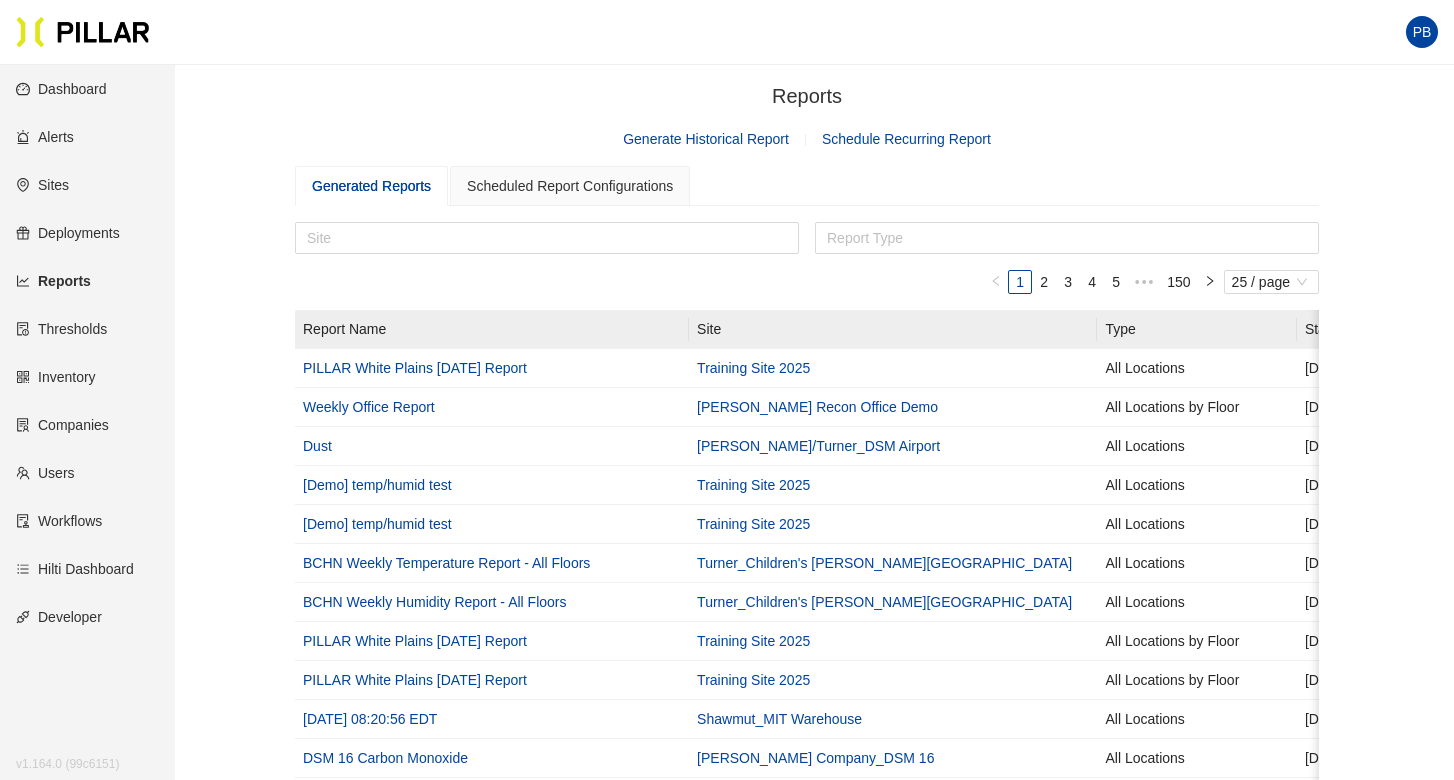 click on "Generate Historical Report" at bounding box center (706, 139) 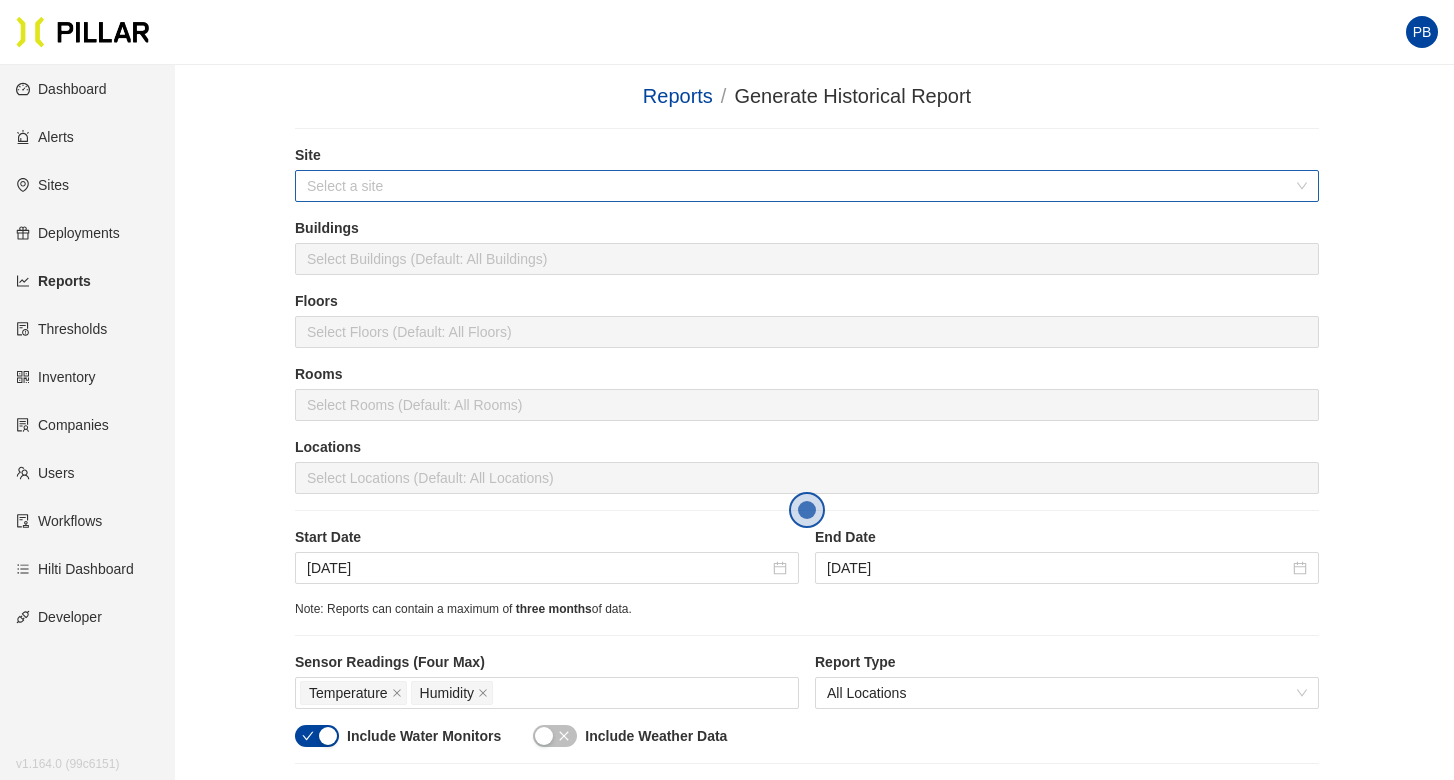 click at bounding box center (800, 186) 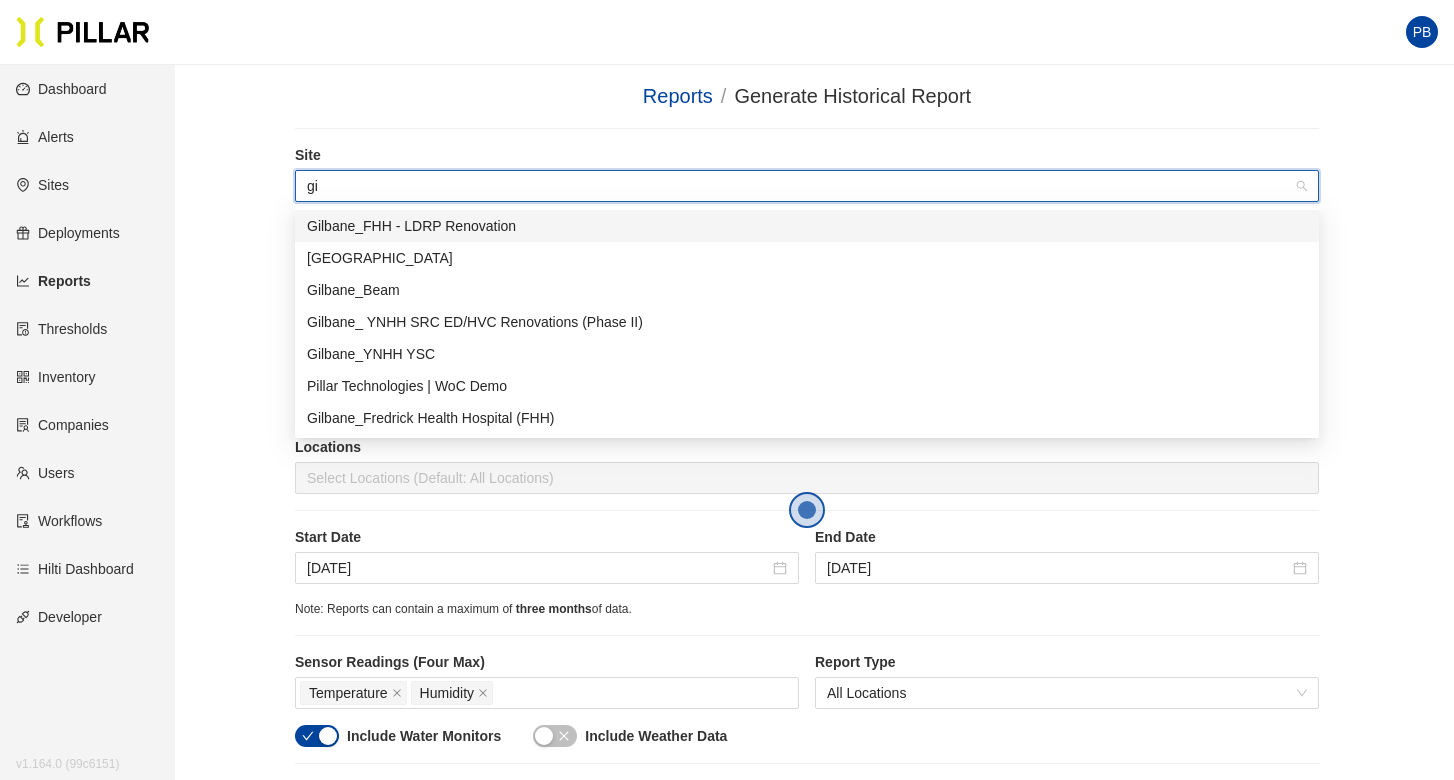 type on "gil" 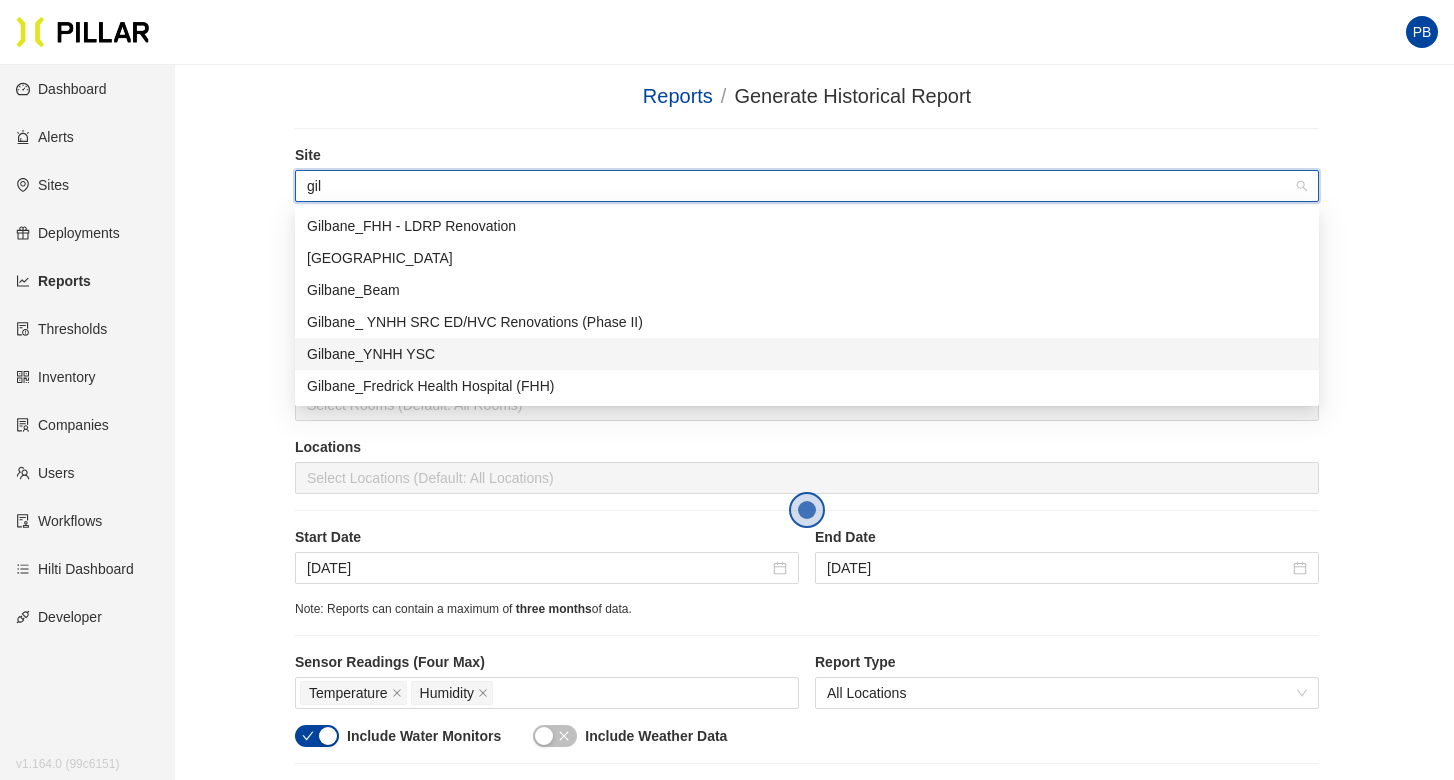 click on "Gilbane_YNHH YSC" at bounding box center (807, 354) 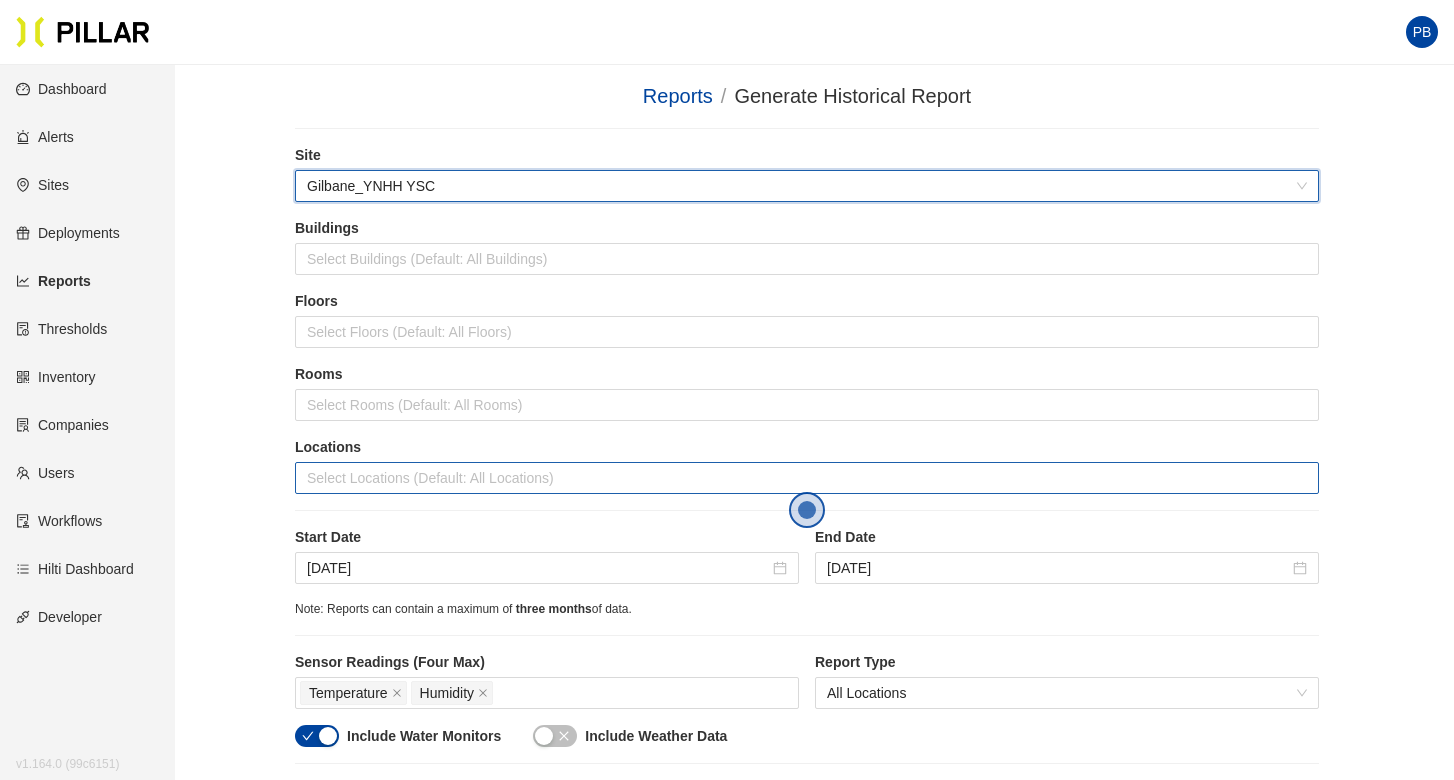 click at bounding box center (807, 478) 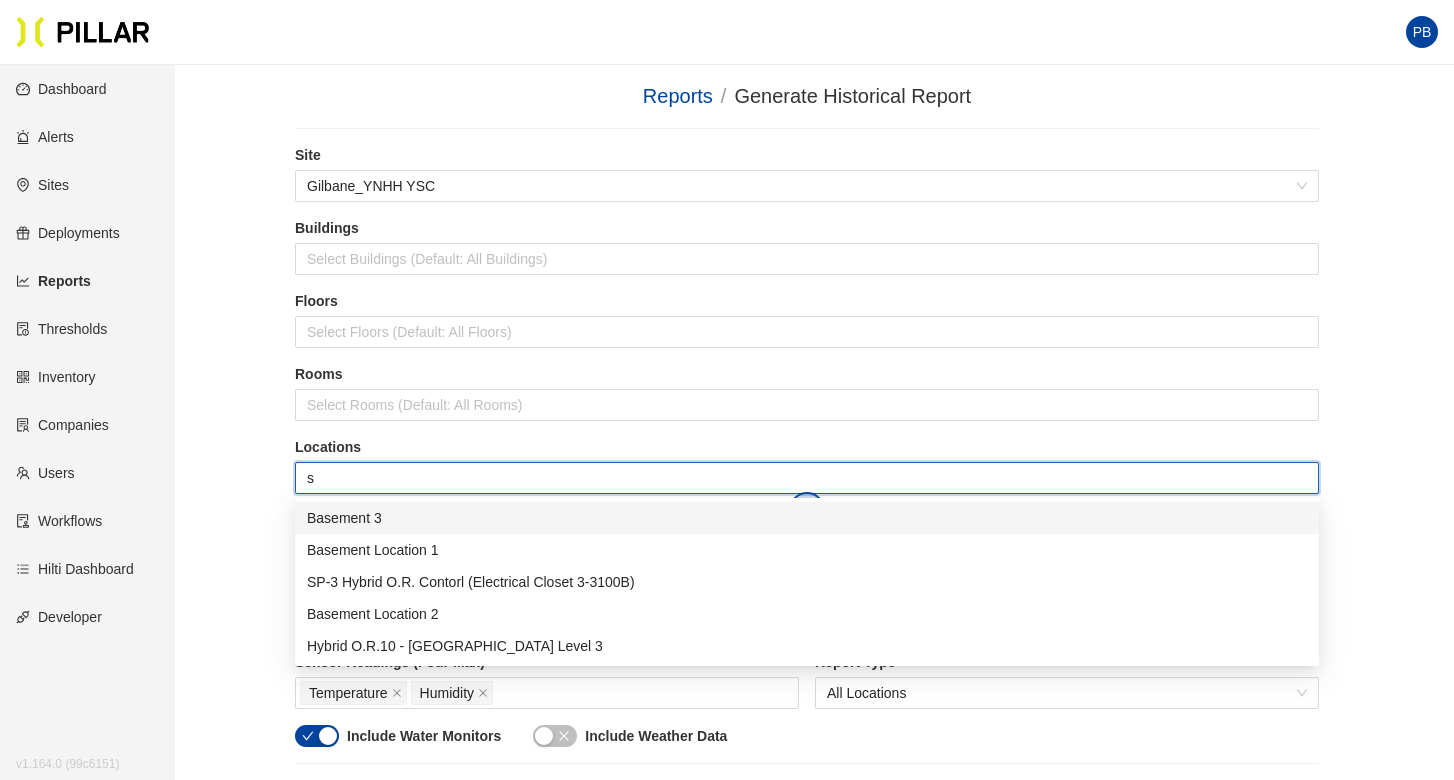 type on "sp" 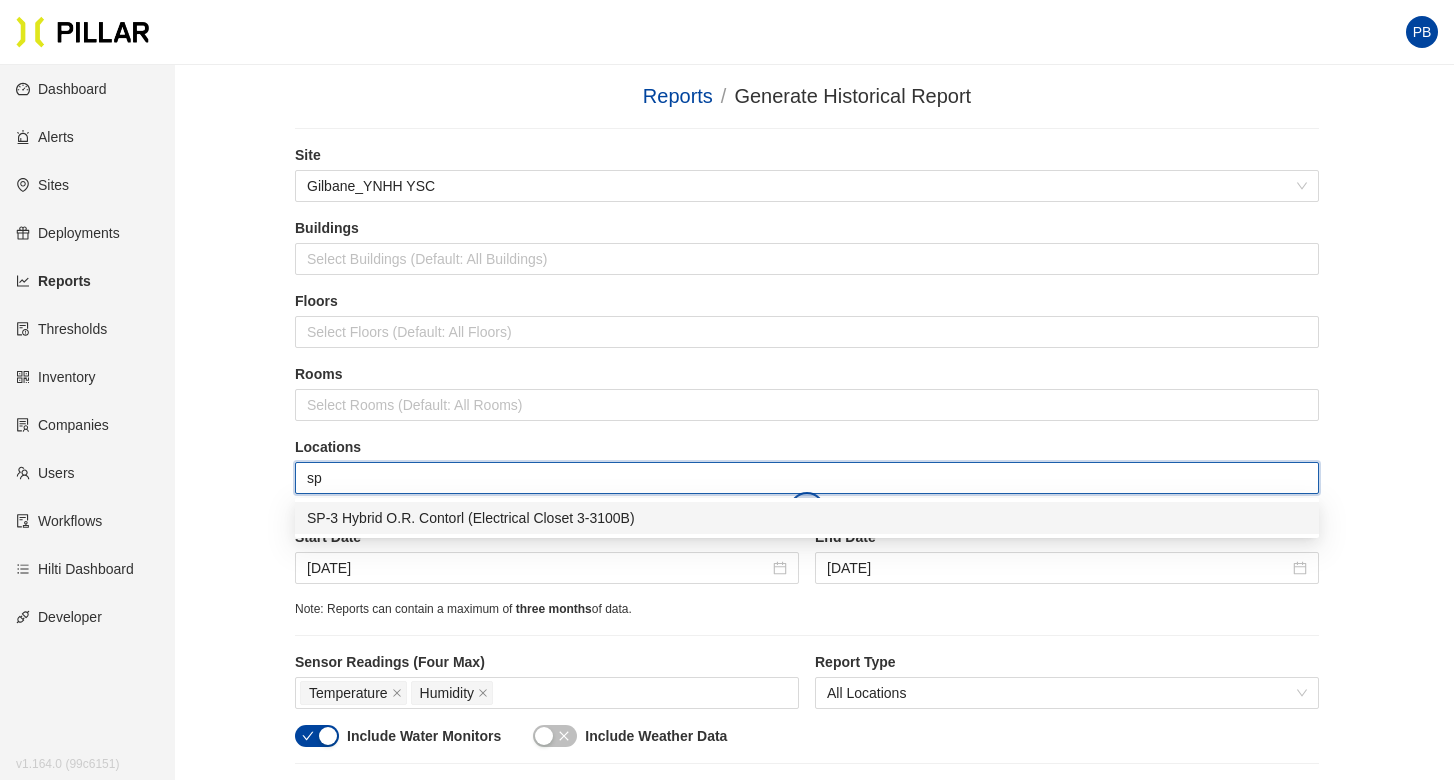 click on "SP-3 Hybrid O.R. Contorl (Electrical Closet 3-3100B)" at bounding box center [807, 518] 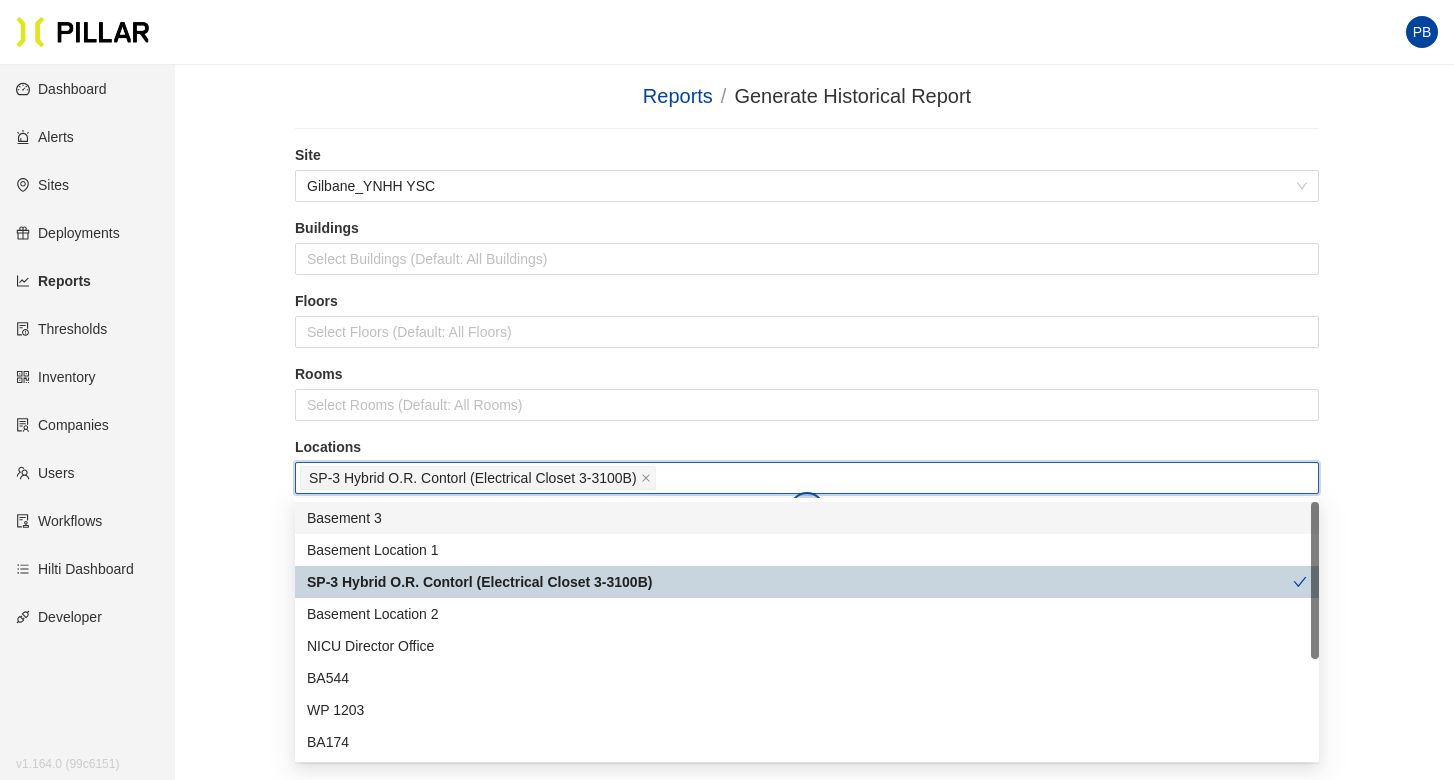 click on "Reports / Generate Historical Report / Site Gilbane_YNHH YSC Buildings   Select Buildings (Default: All Buildings) Floors   Select Floors (Default: All Floors) Rooms   Select Rooms (Default: All Rooms) Locations SP-3 Hybrid O.R. Contorl (Electrical Closet 3-3100B)   Start Date [DATE] End Date [DATE] Note: Reports can contain a maximum of   three months  of data. Sensor Readings (Four Max) Temperature Humidity   Report Type All Locations Include Water Monitors Include Weather Data Name Public Link Expiration Date [DATE] Submit Save Report" at bounding box center [807, 495] 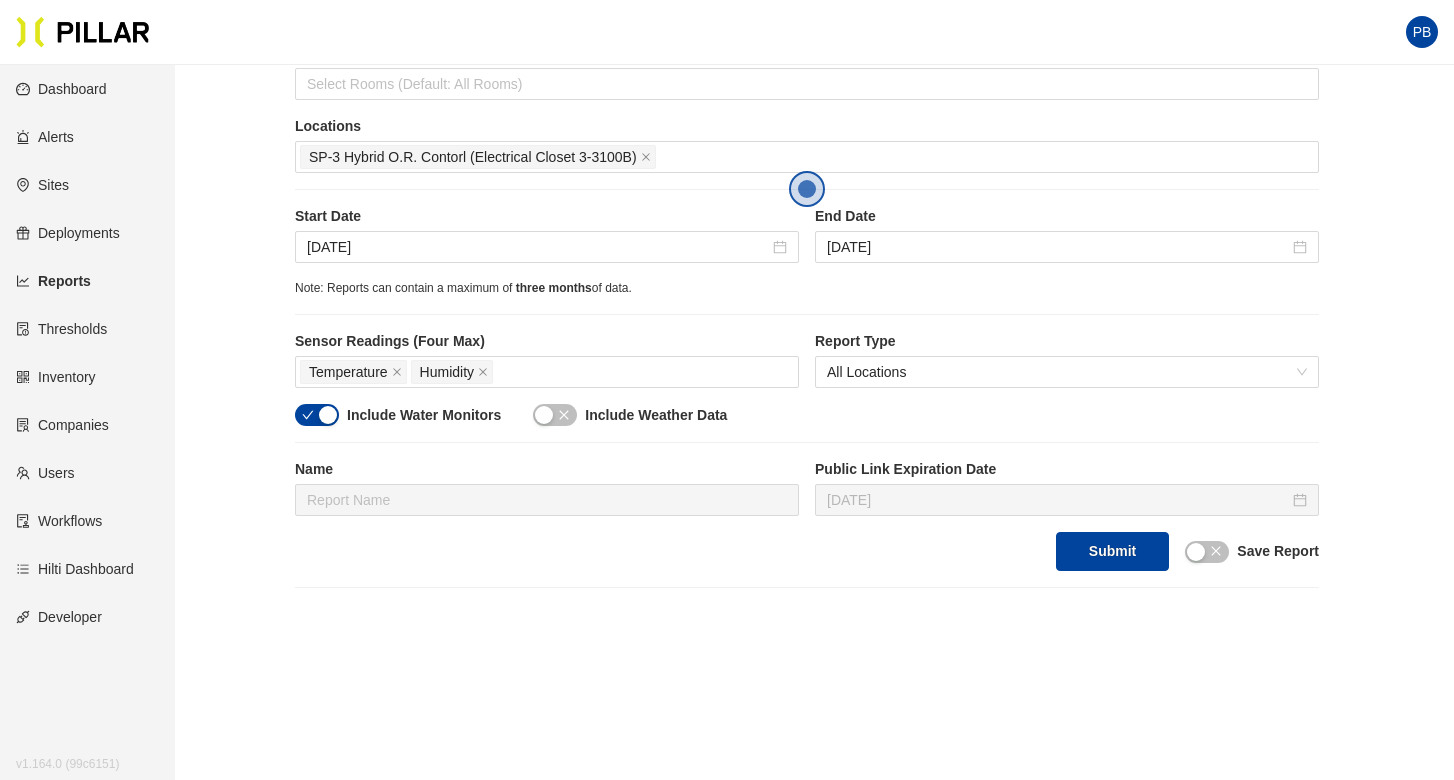 scroll, scrollTop: 325, scrollLeft: 0, axis: vertical 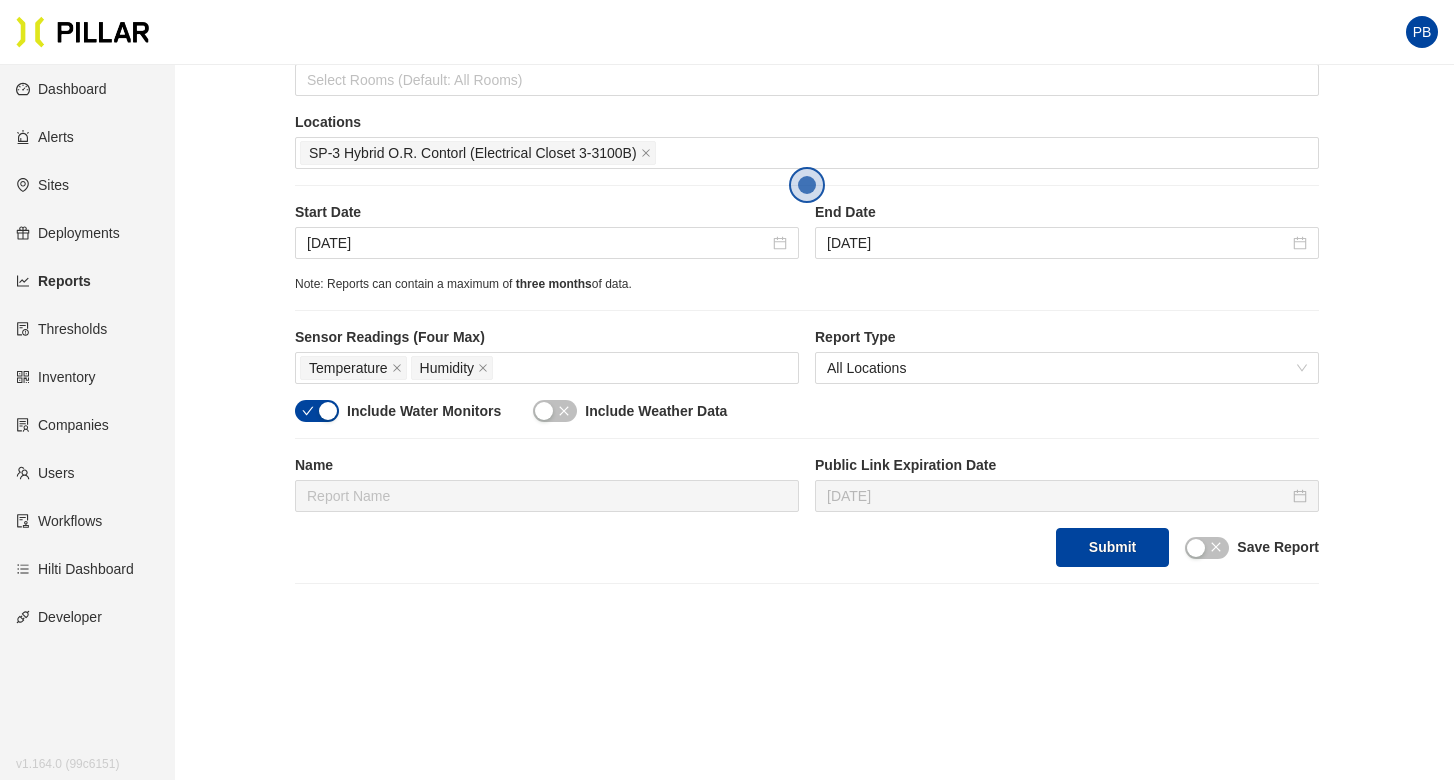 click 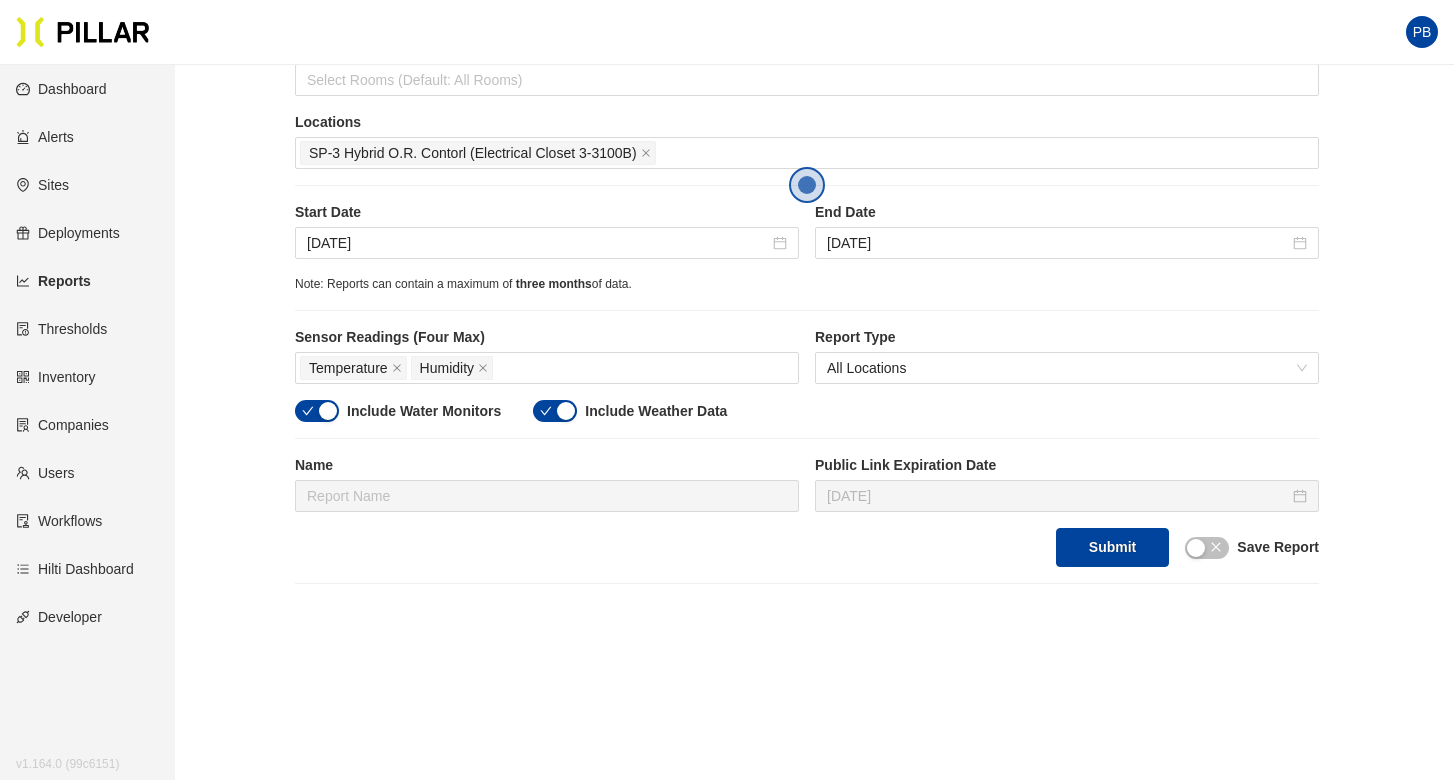 click 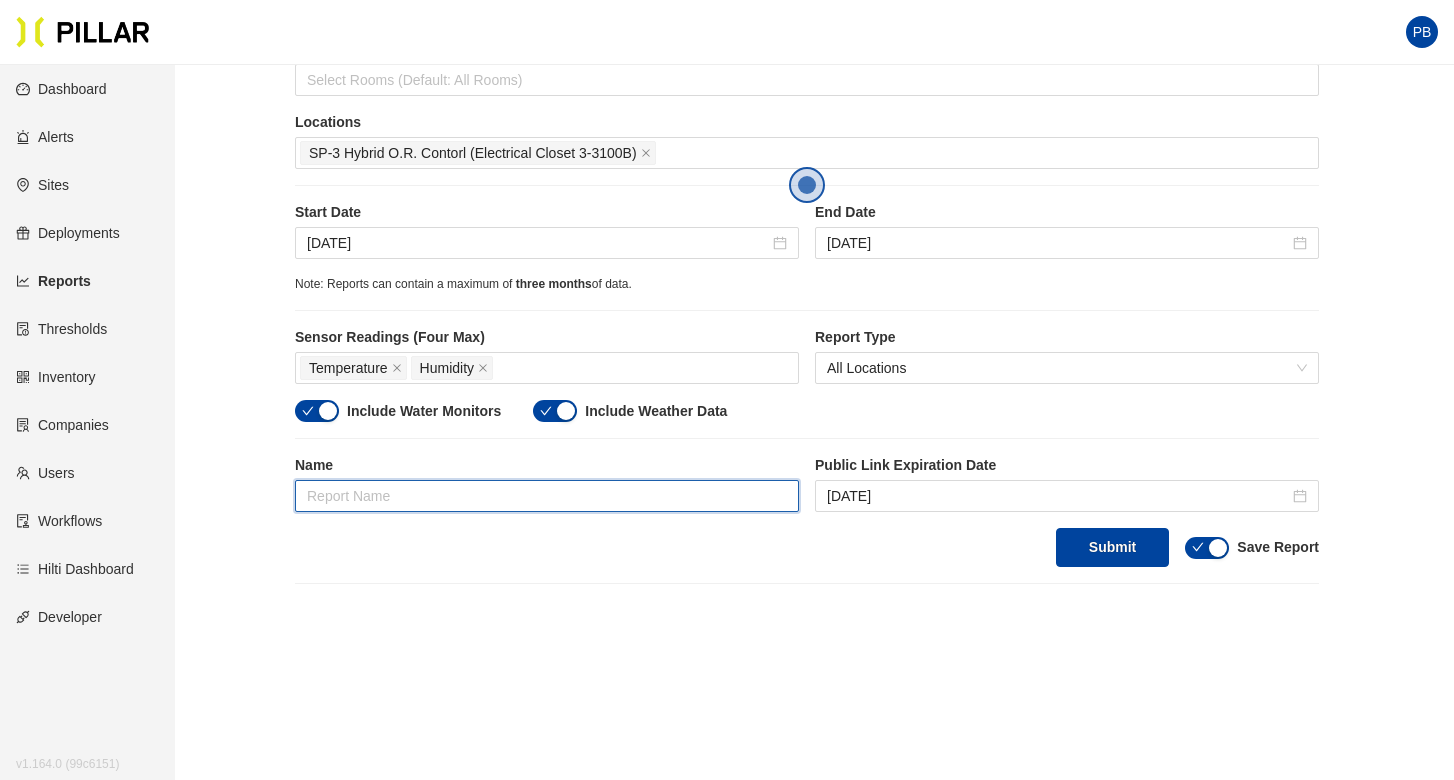 click at bounding box center [547, 496] 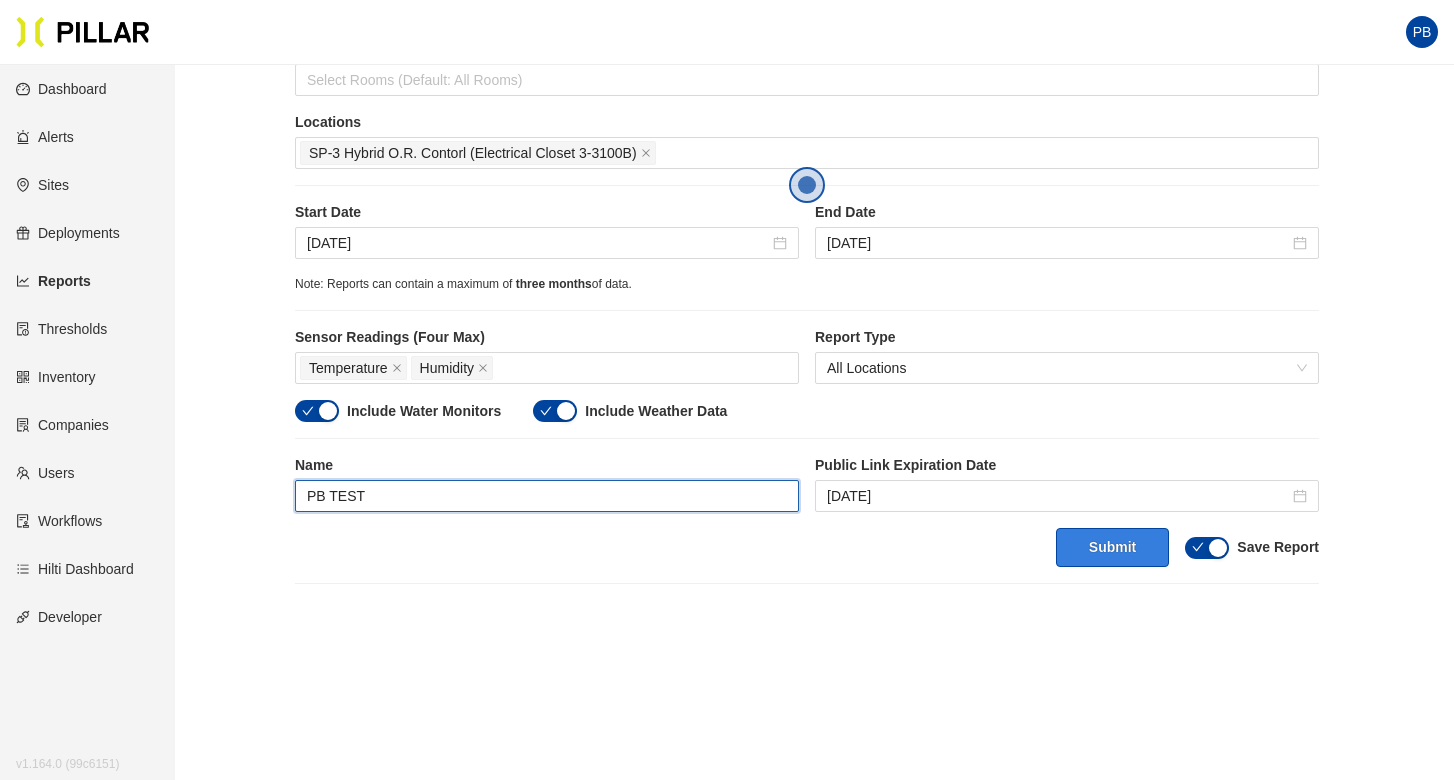 type on "PB TEST" 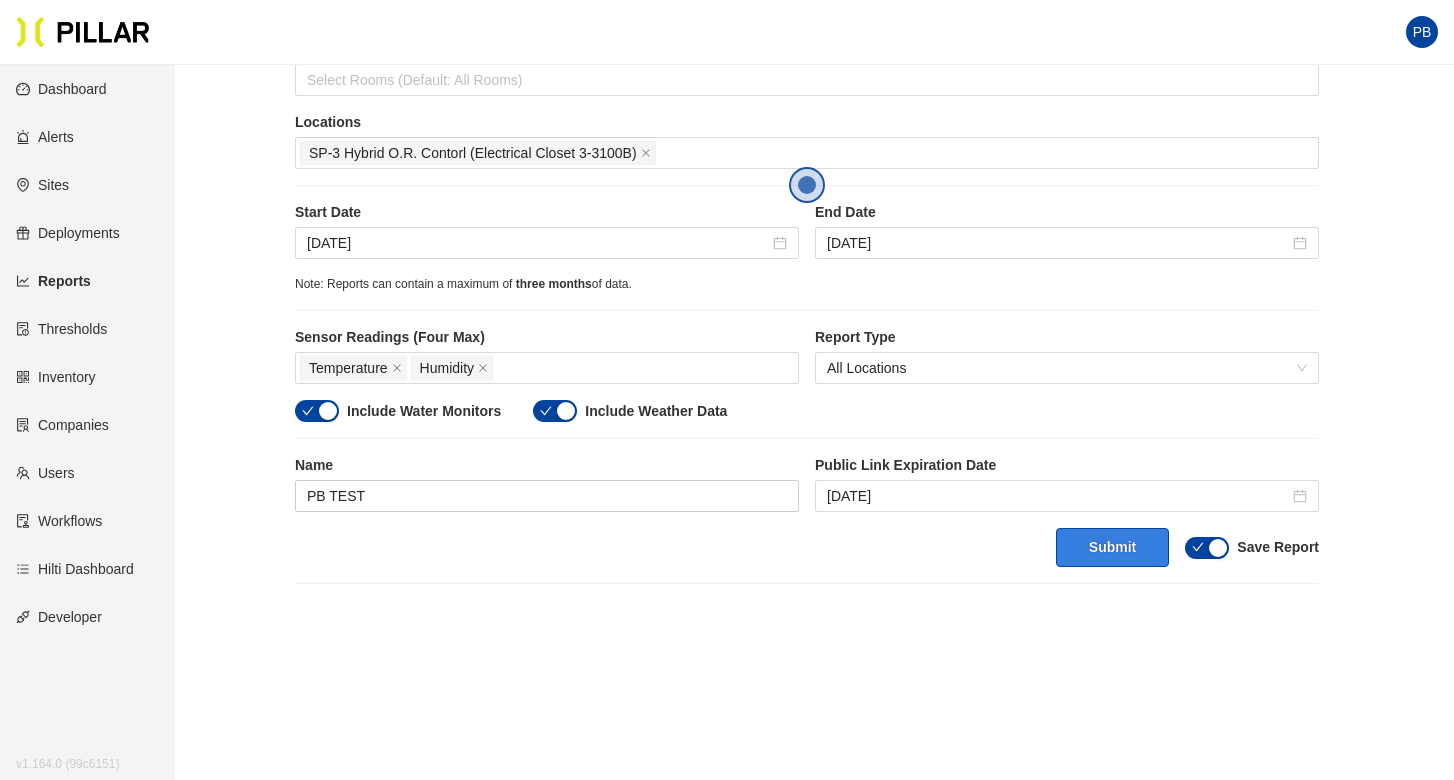 click on "Submit" at bounding box center (1112, 547) 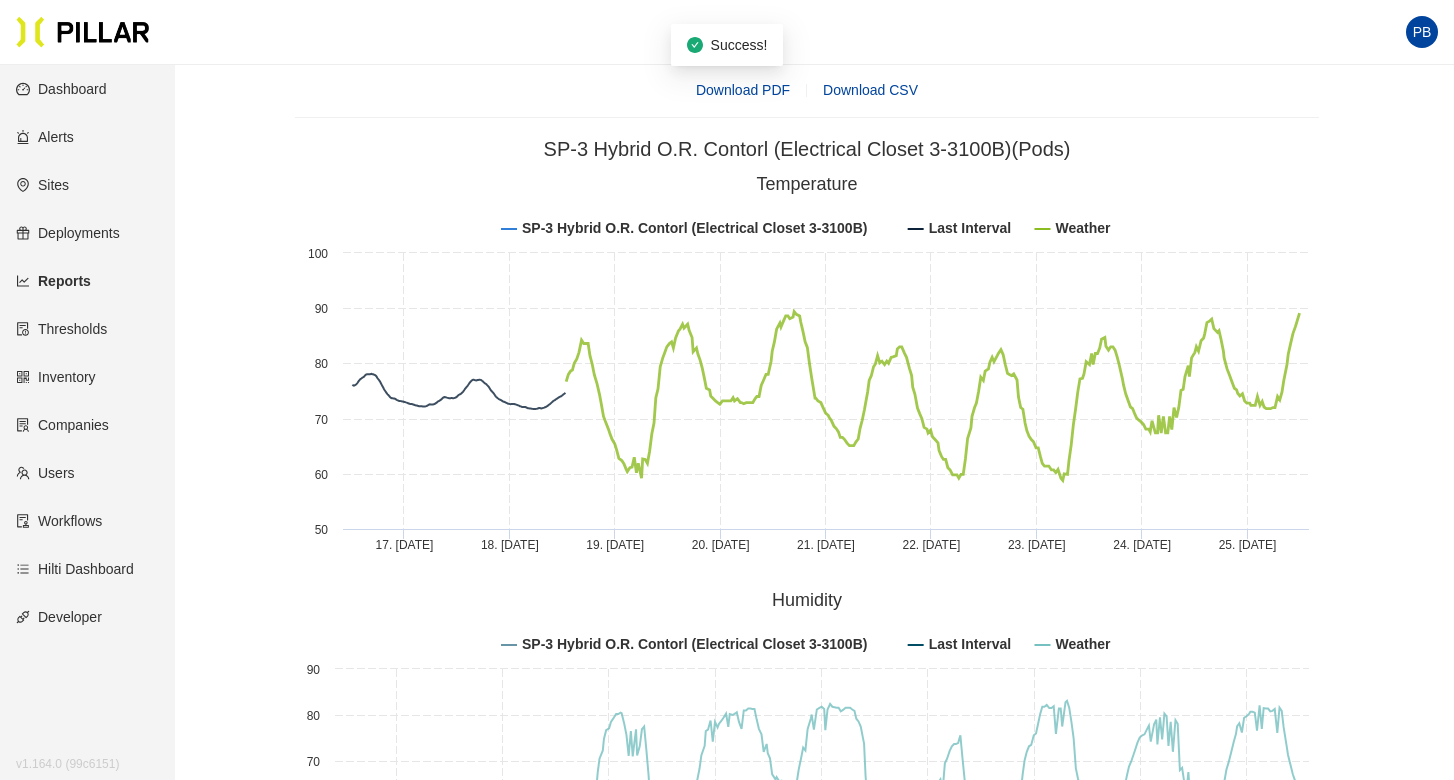 scroll, scrollTop: 1095, scrollLeft: 0, axis: vertical 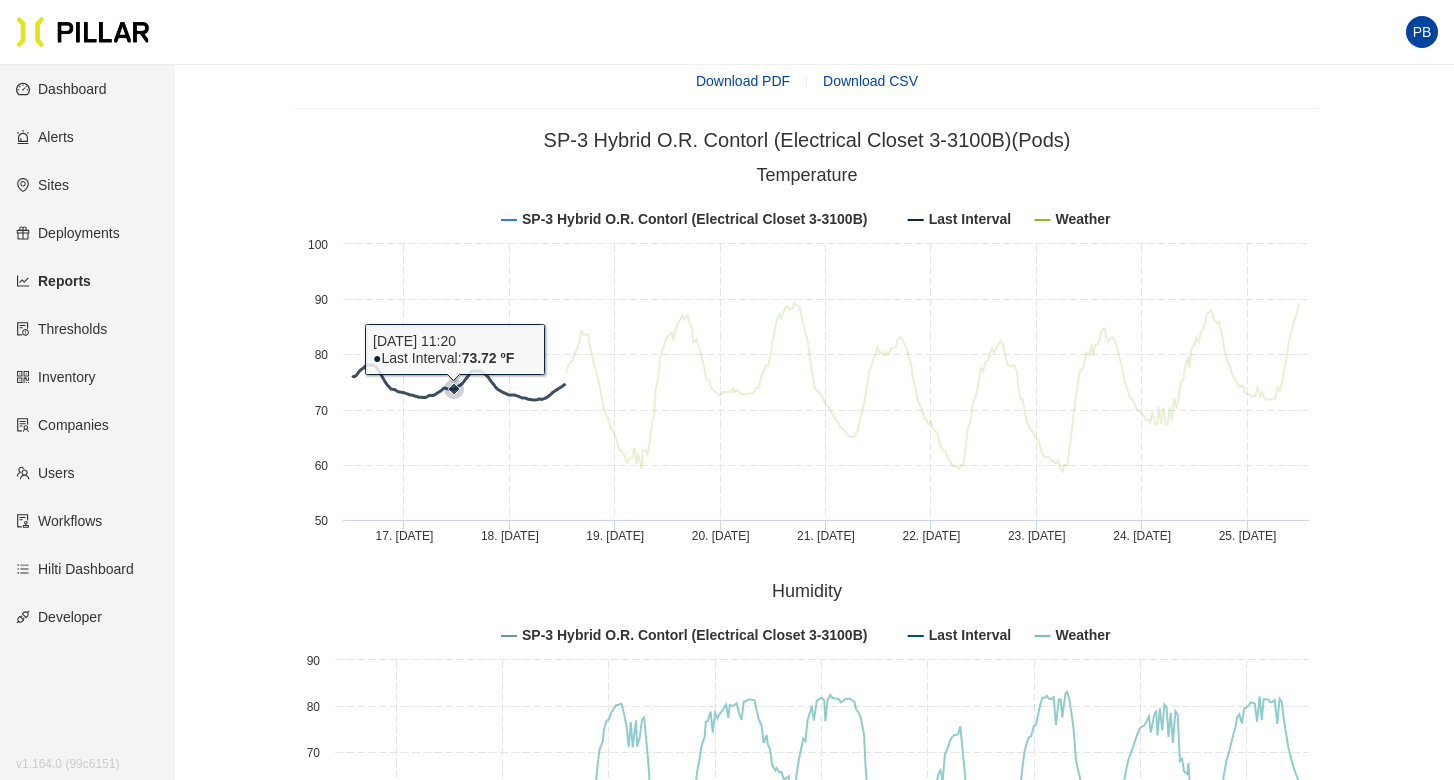 click 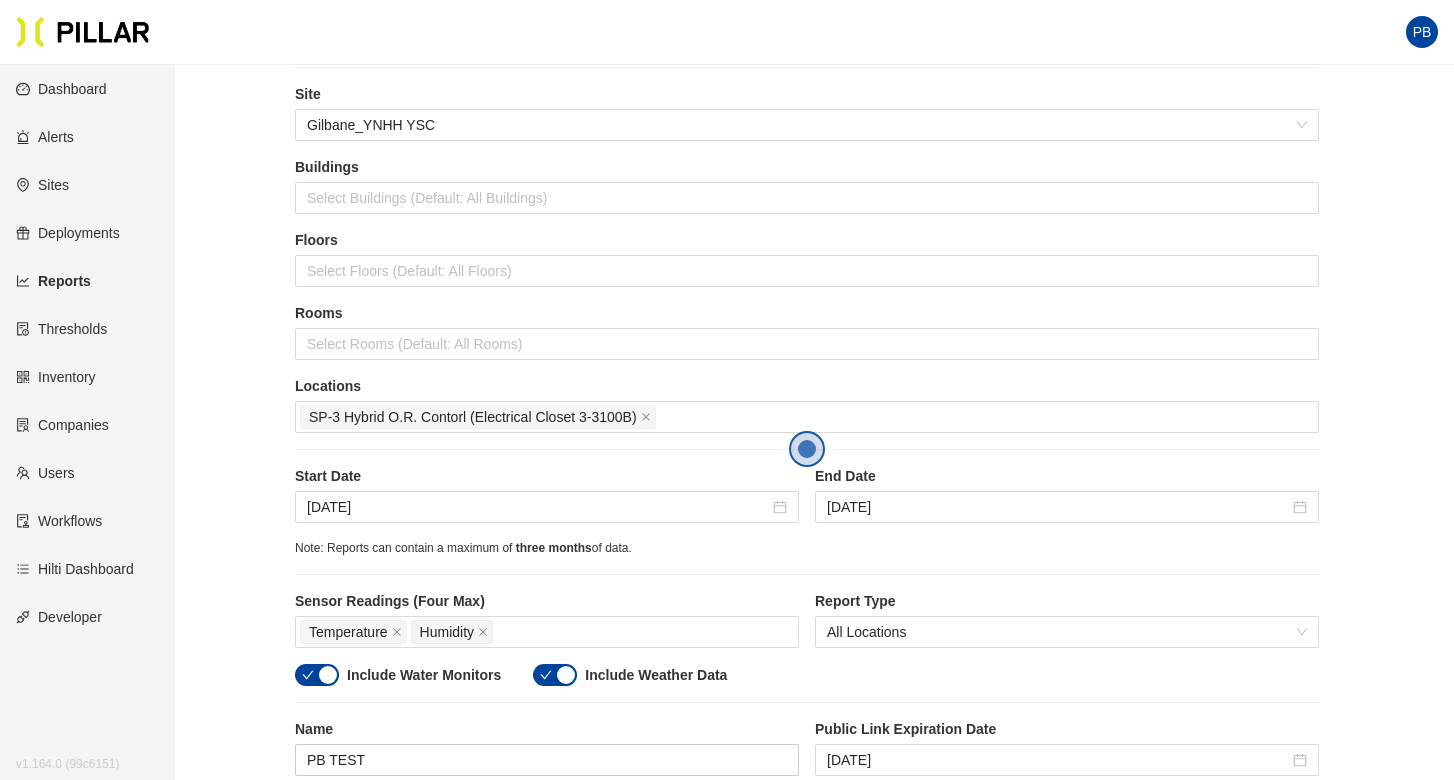 scroll, scrollTop: 0, scrollLeft: 0, axis: both 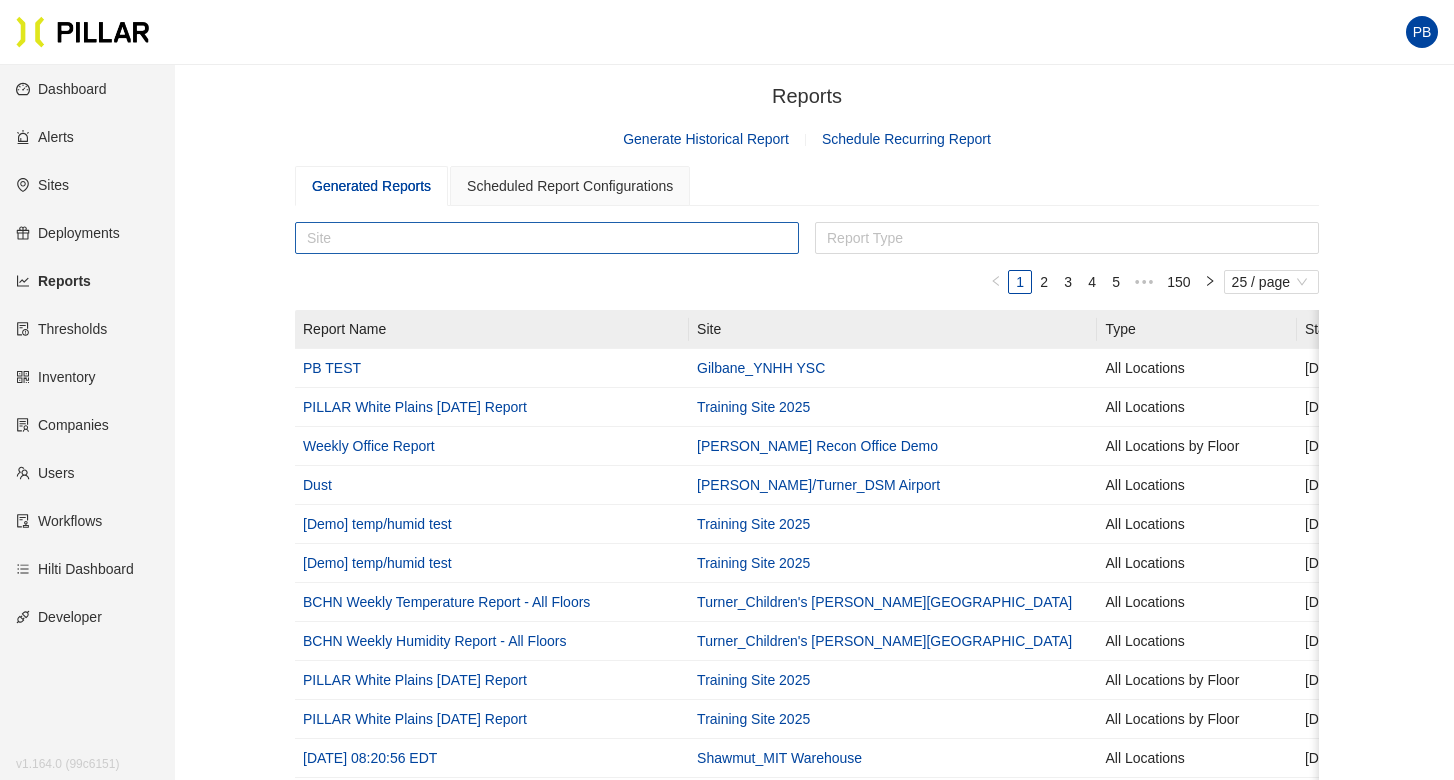 click at bounding box center (547, 238) 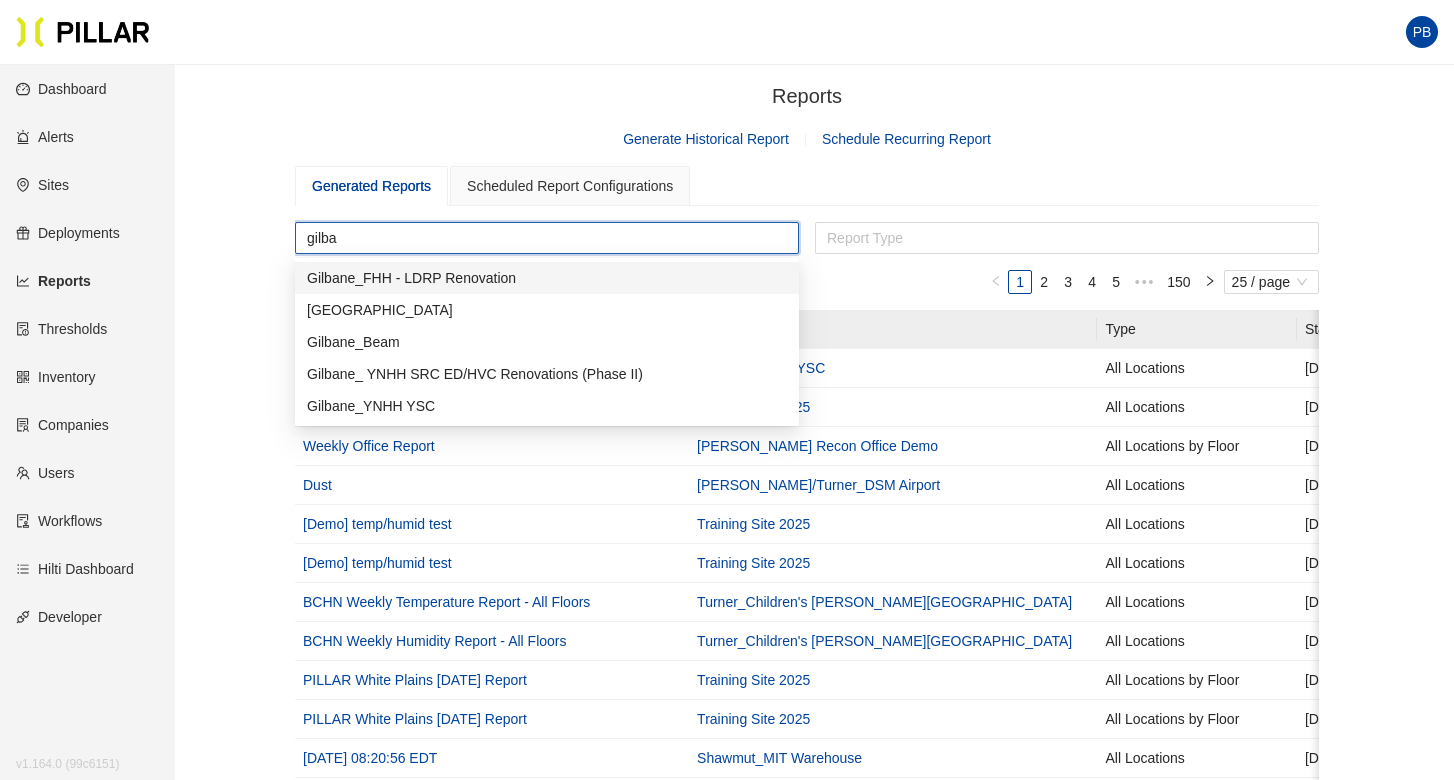 type on "gilban" 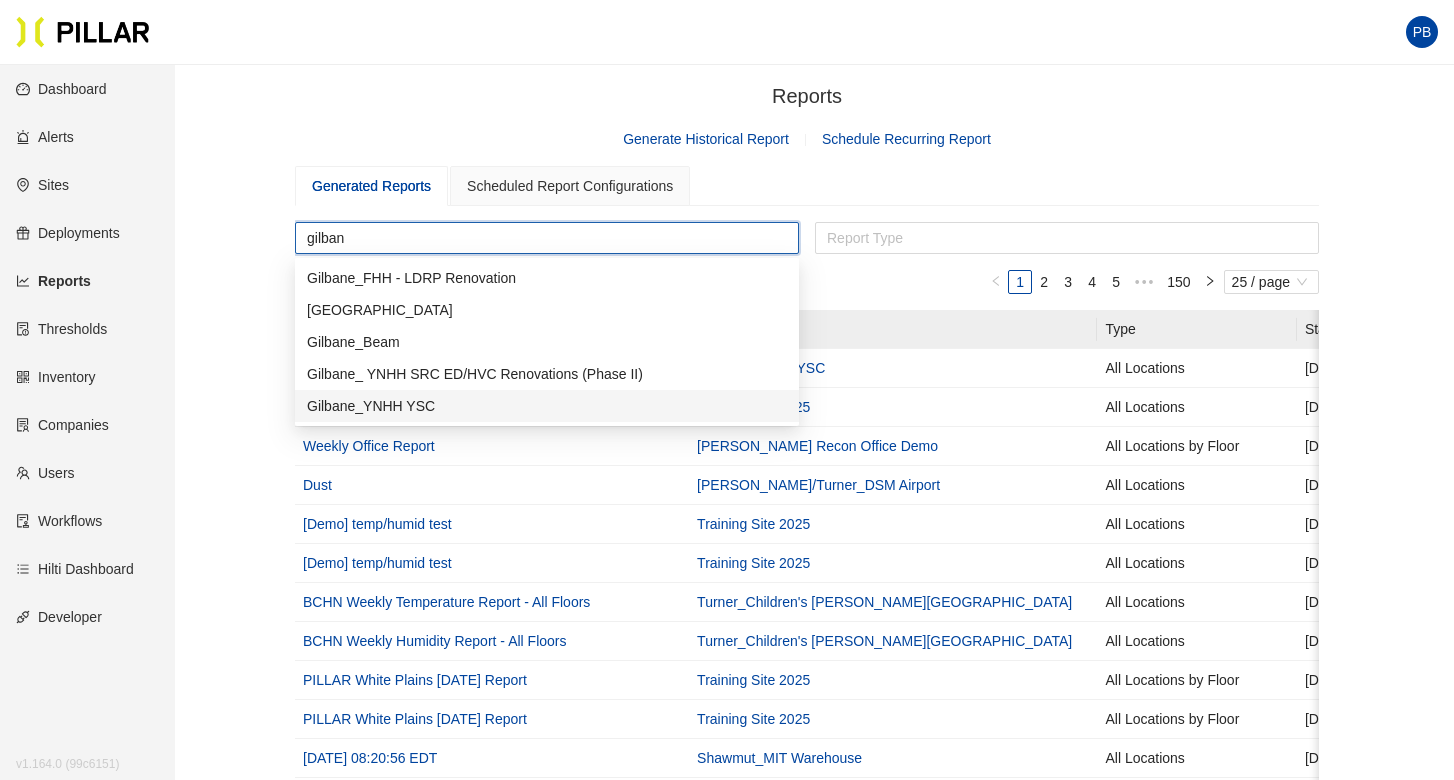 click on "Gilbane_YNHH YSC" at bounding box center (547, 406) 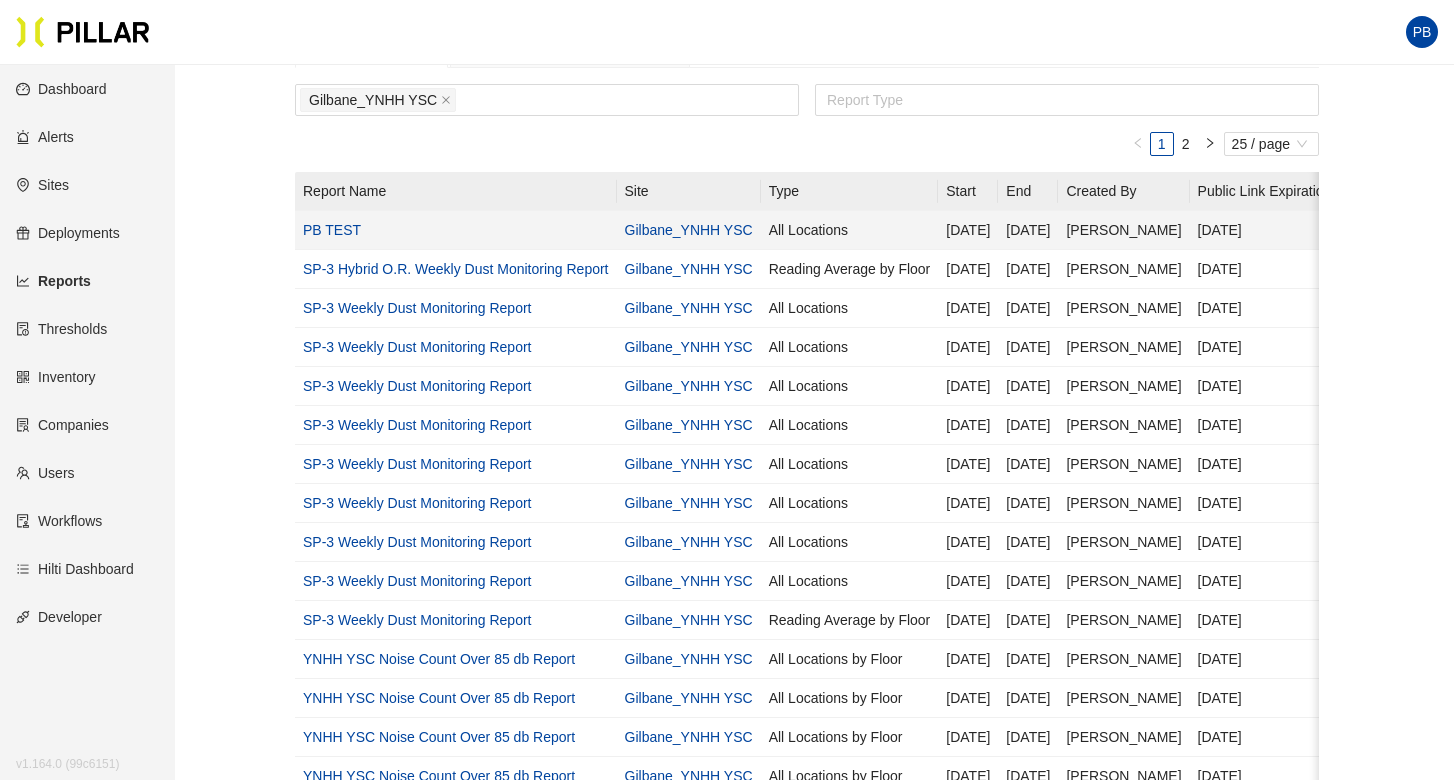 scroll, scrollTop: 0, scrollLeft: 0, axis: both 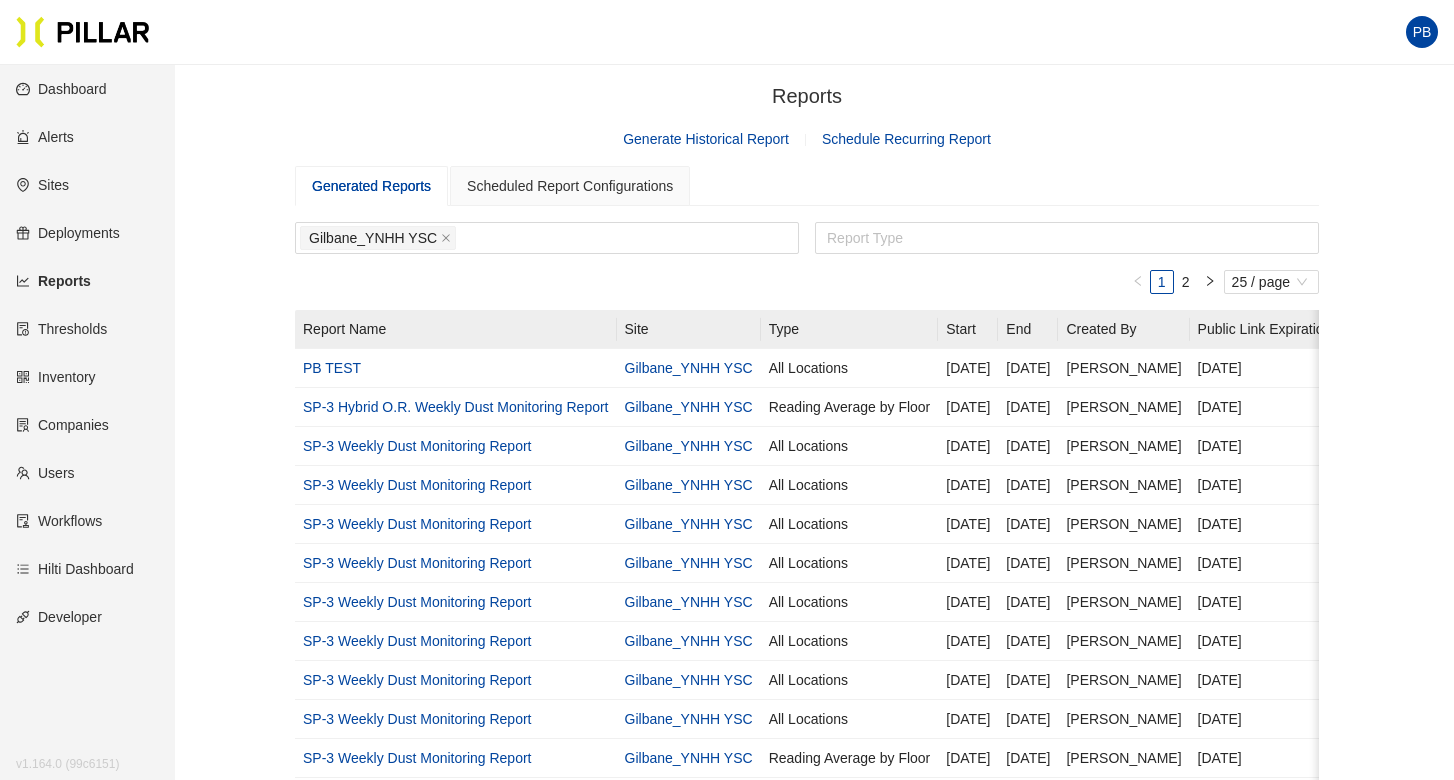 click on "Thresholds" at bounding box center [61, 329] 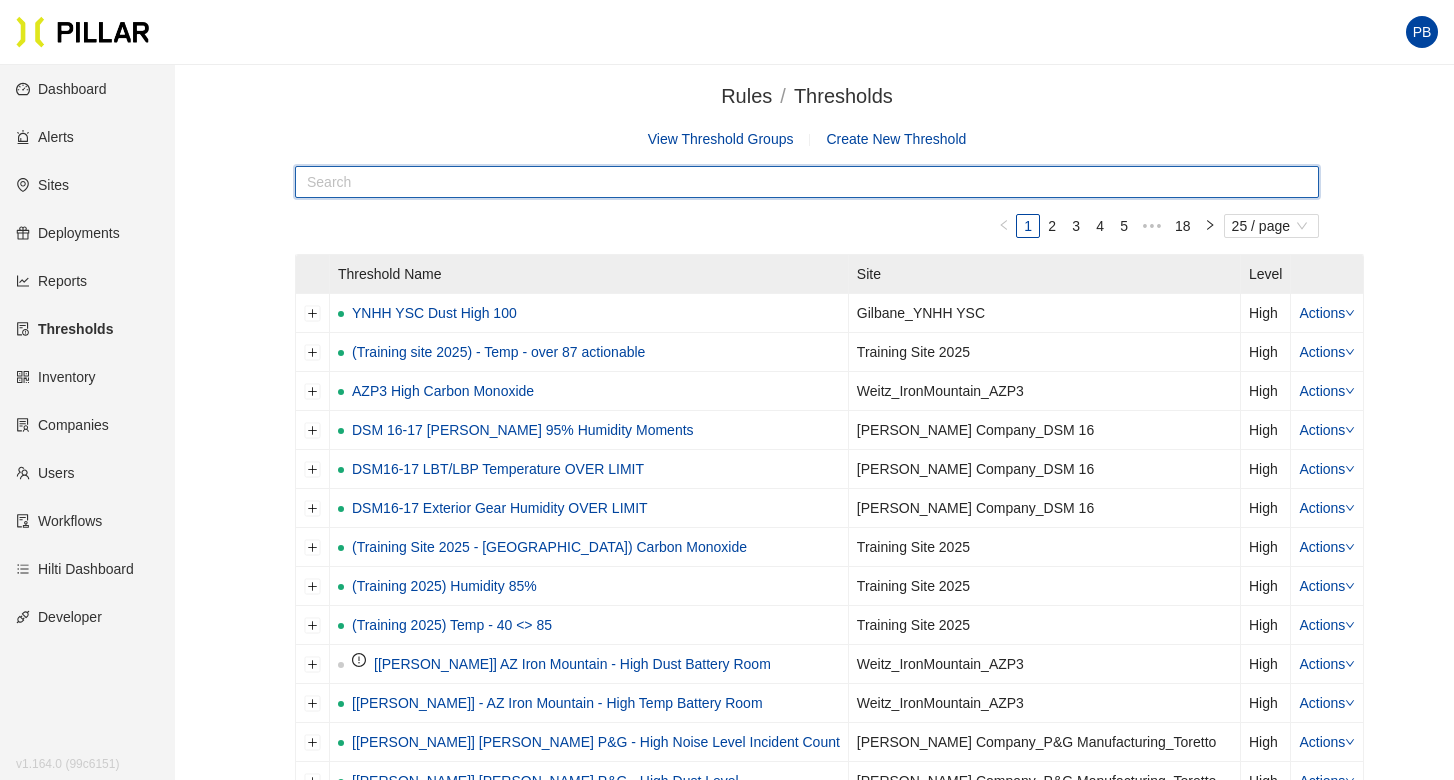 click at bounding box center [807, 182] 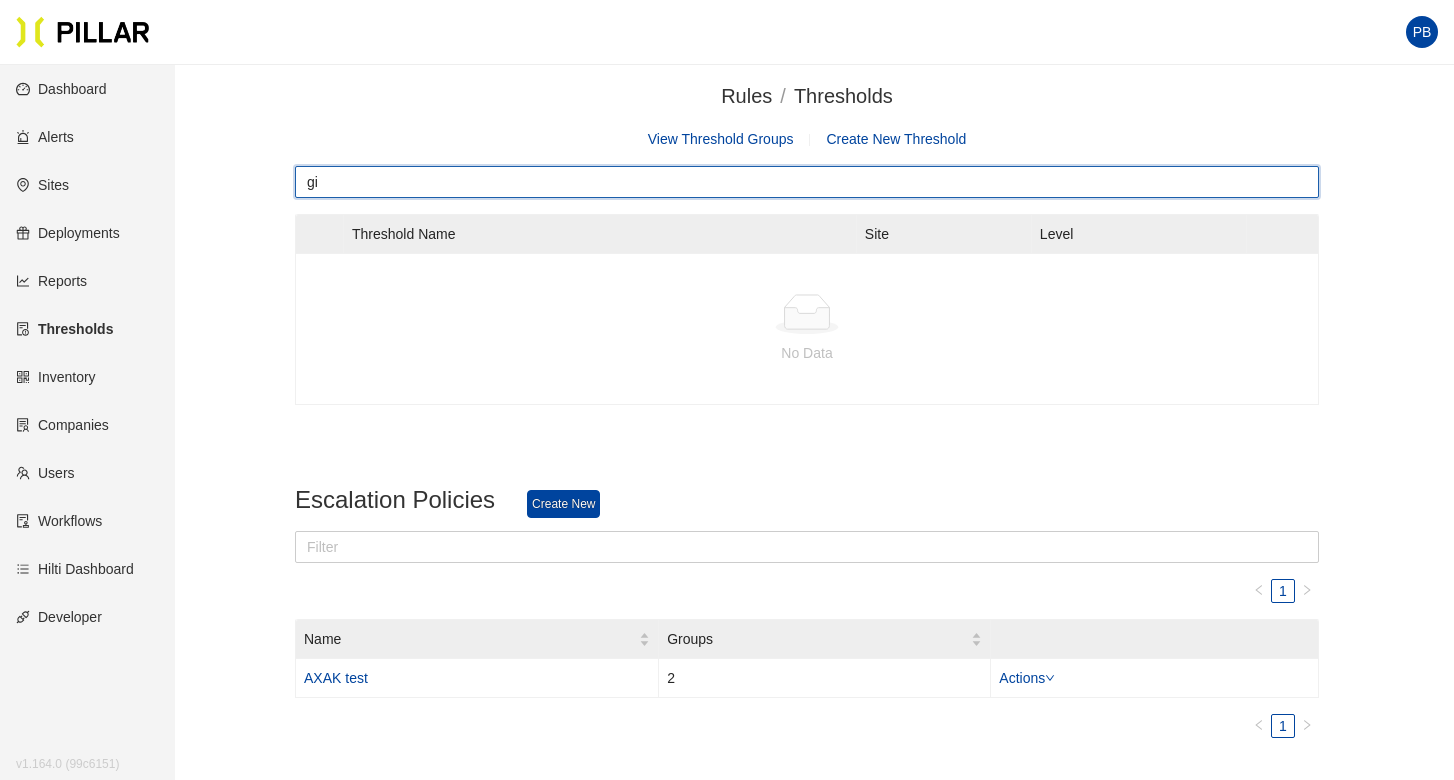 type on "g" 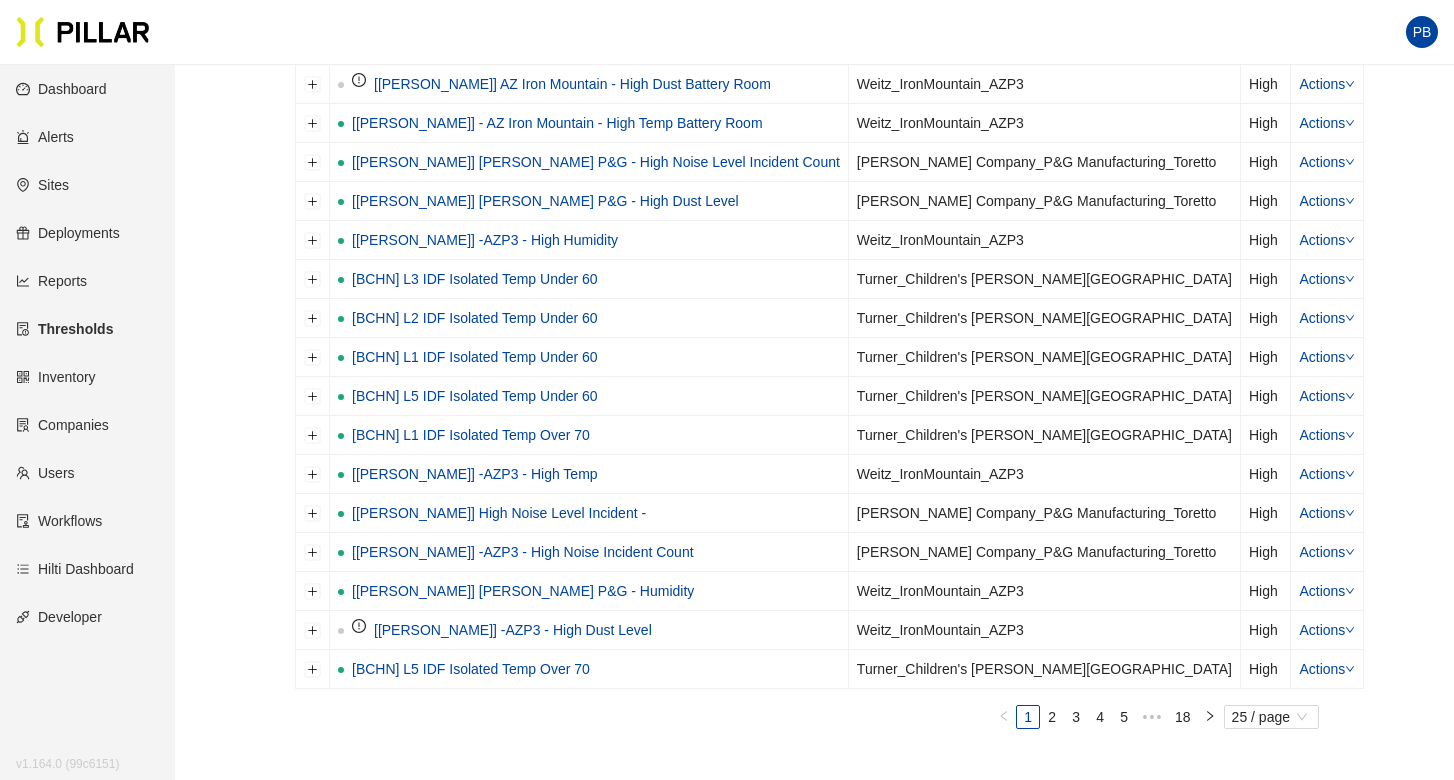 scroll, scrollTop: 0, scrollLeft: 0, axis: both 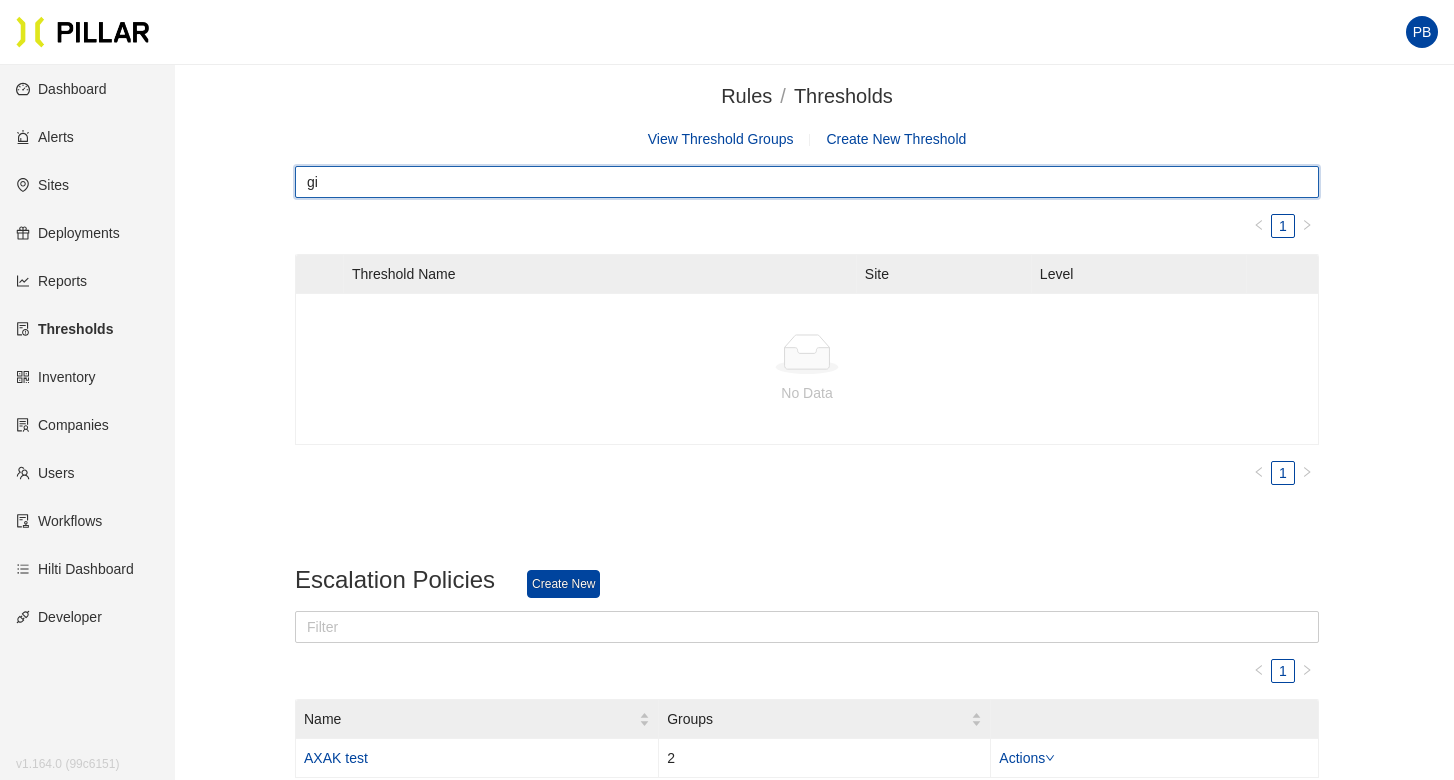 type on "g" 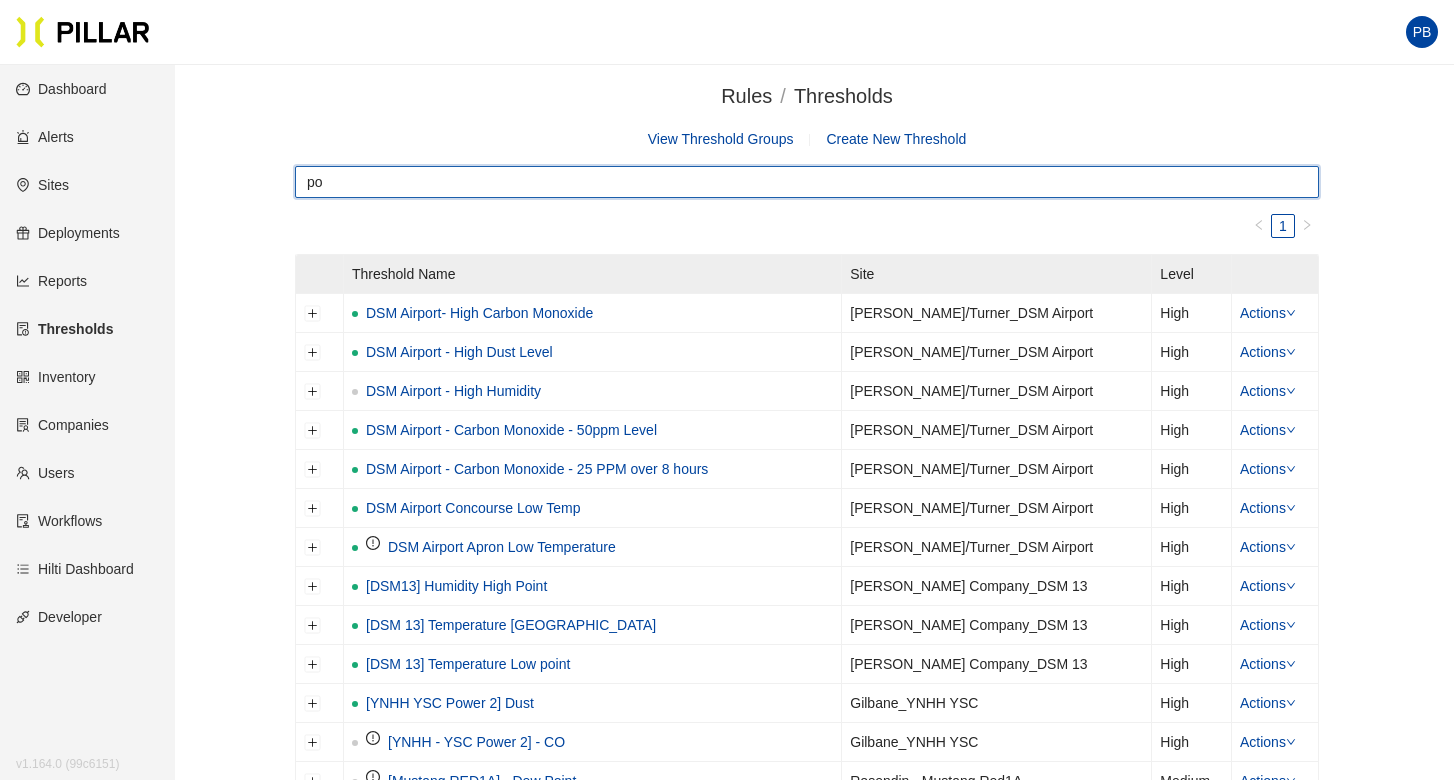 type on "p" 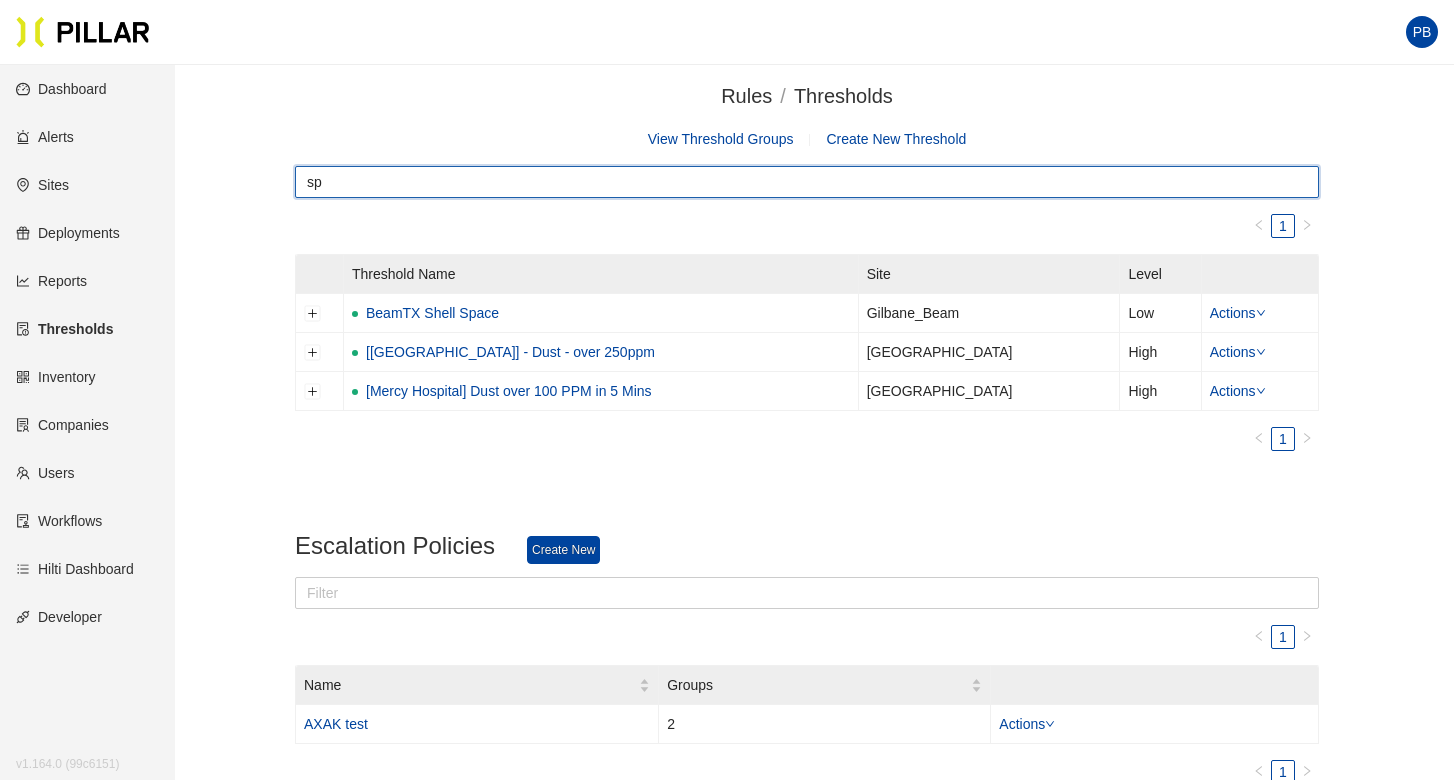 type on "s" 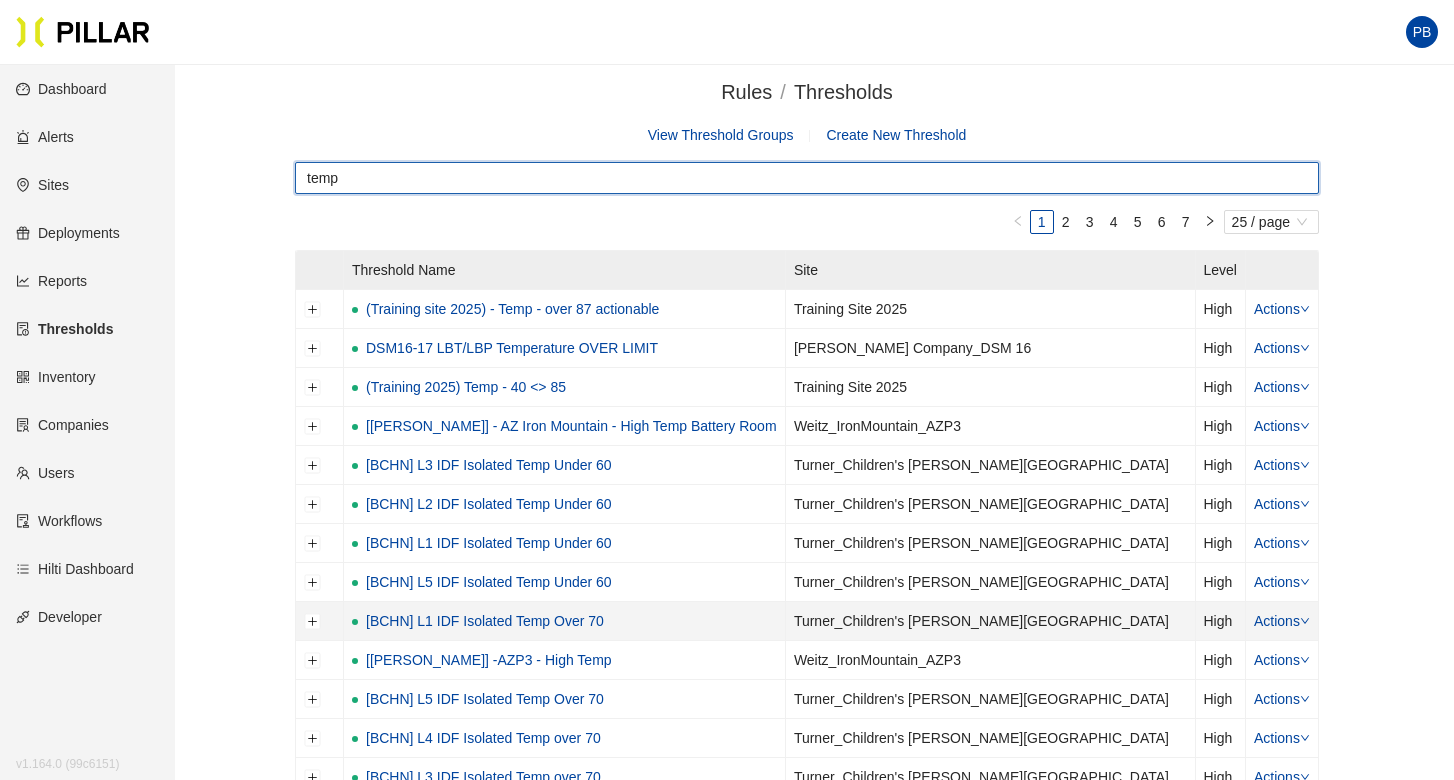 scroll, scrollTop: 0, scrollLeft: 0, axis: both 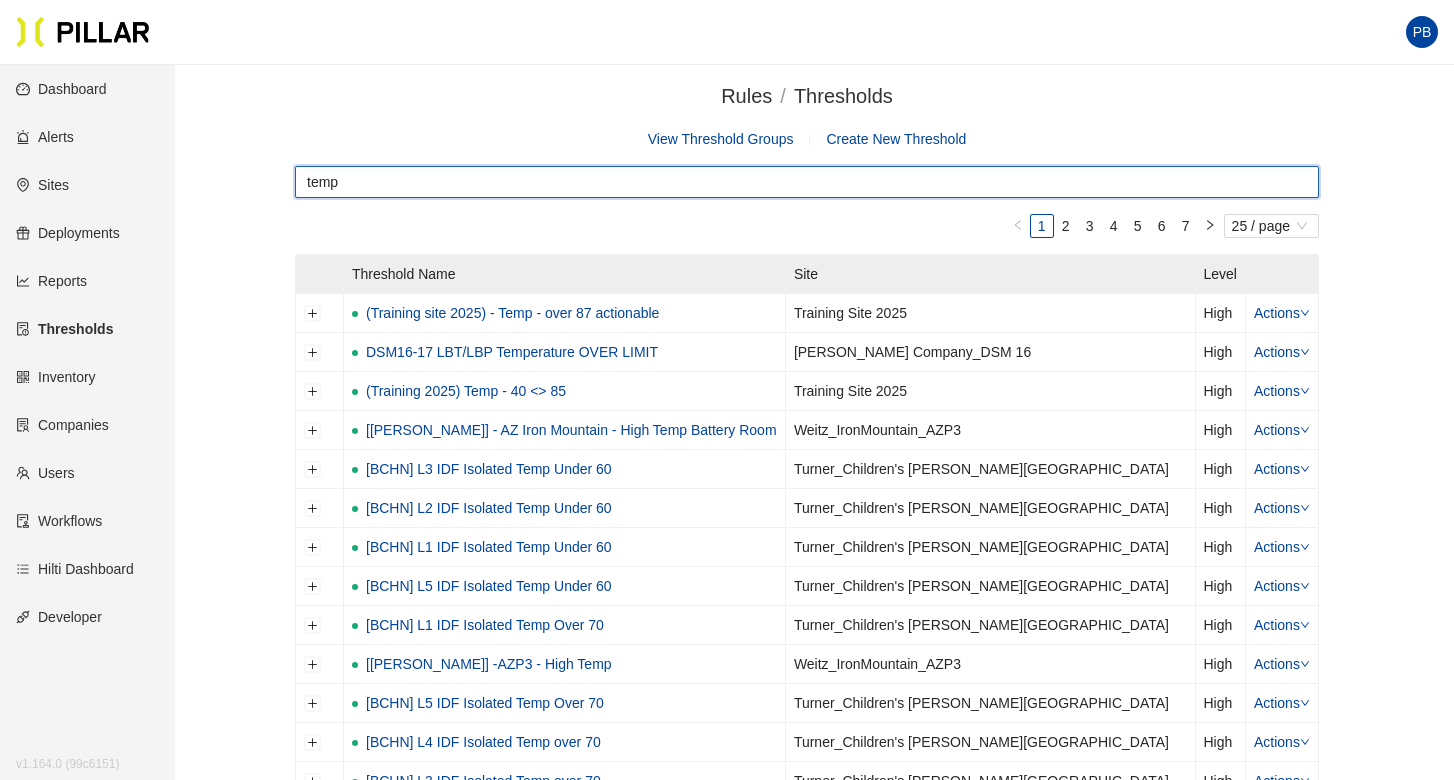 type on "temp" 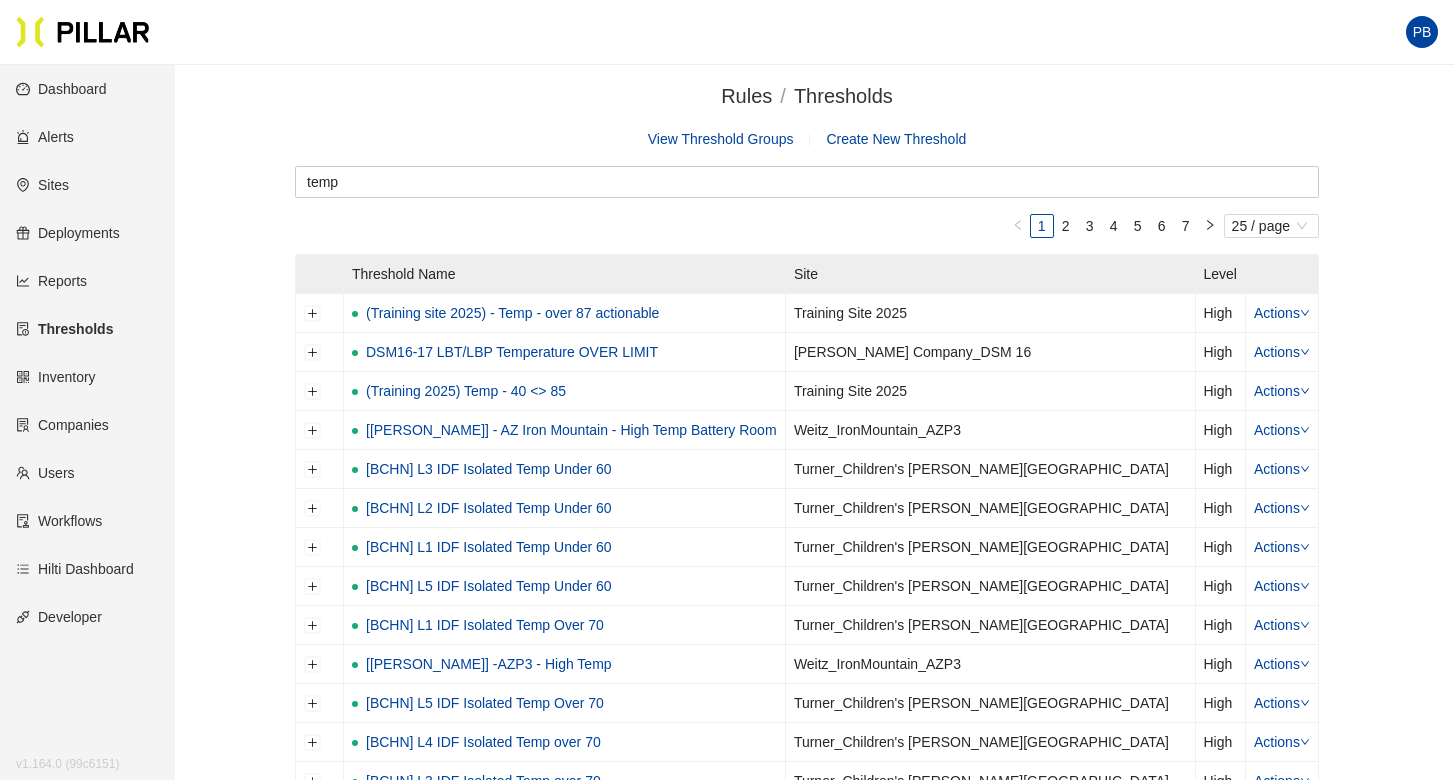 click on "Users" at bounding box center (45, 473) 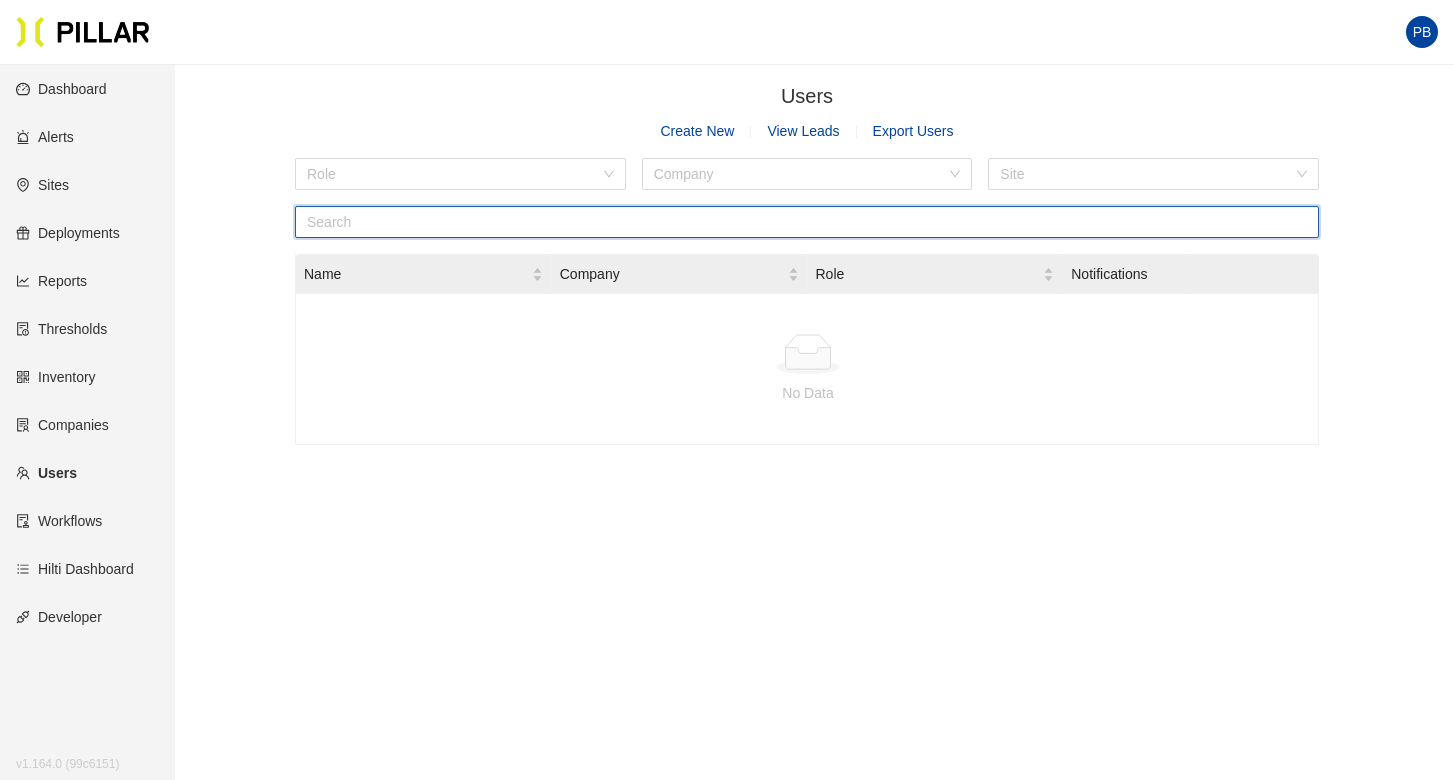 click at bounding box center (807, 222) 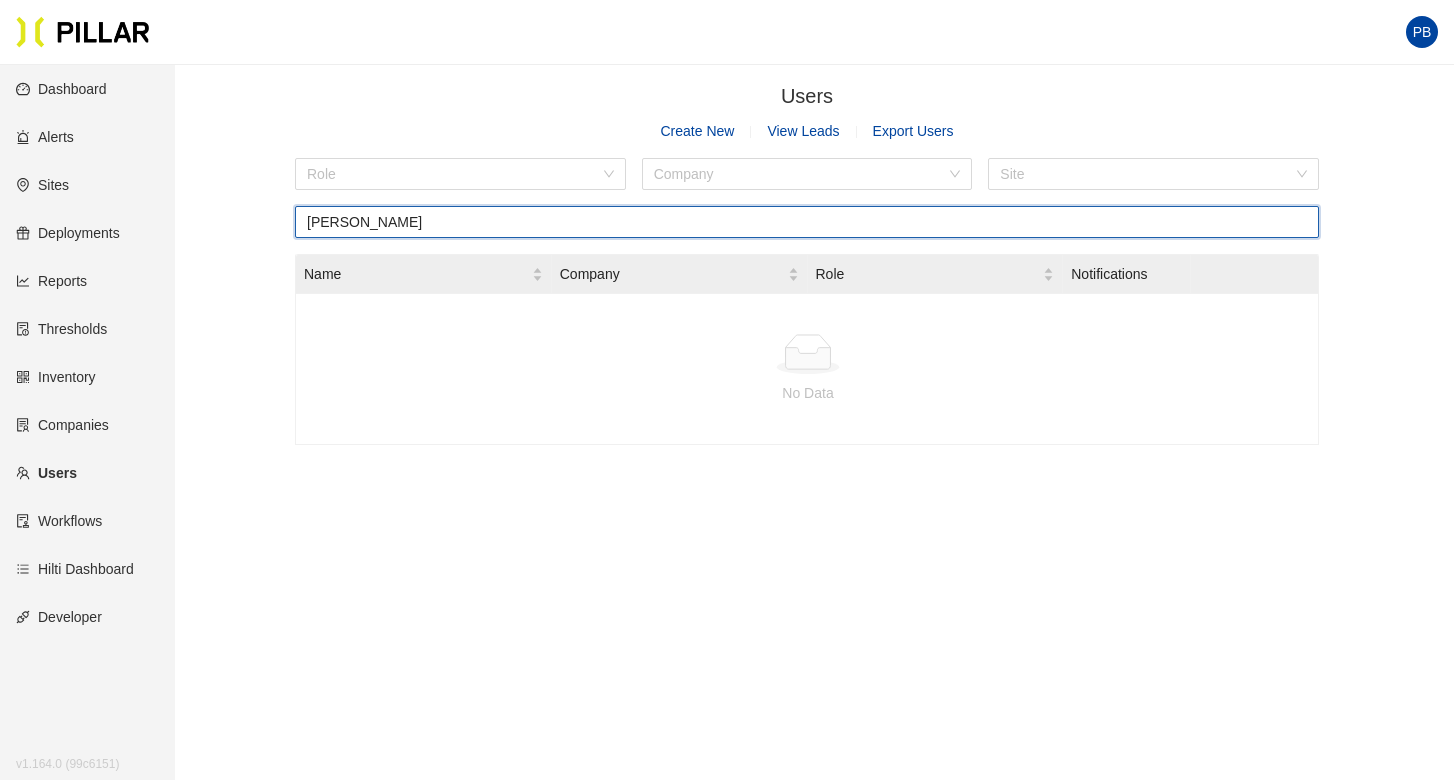 click on "[PERSON_NAME]" at bounding box center [807, 222] 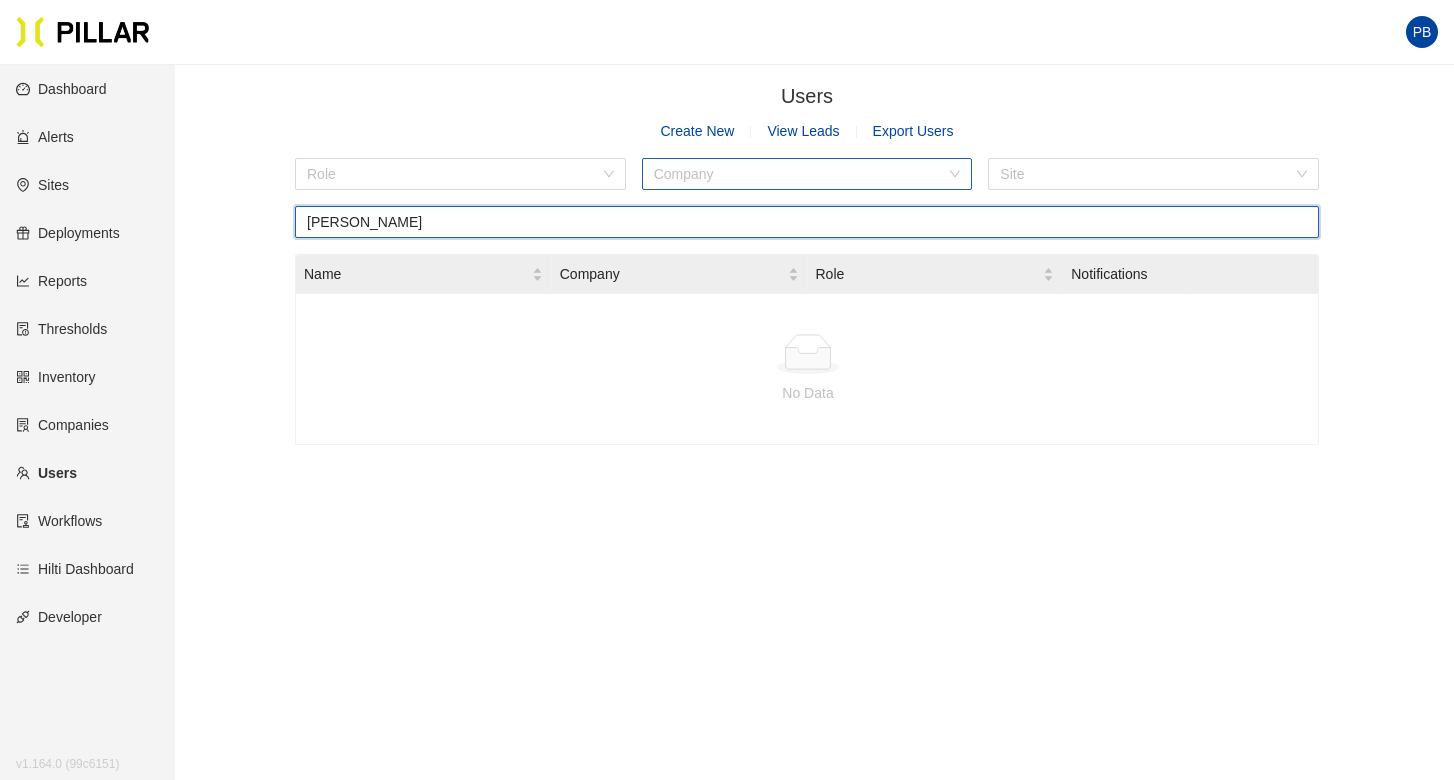 type on "[PERSON_NAME]" 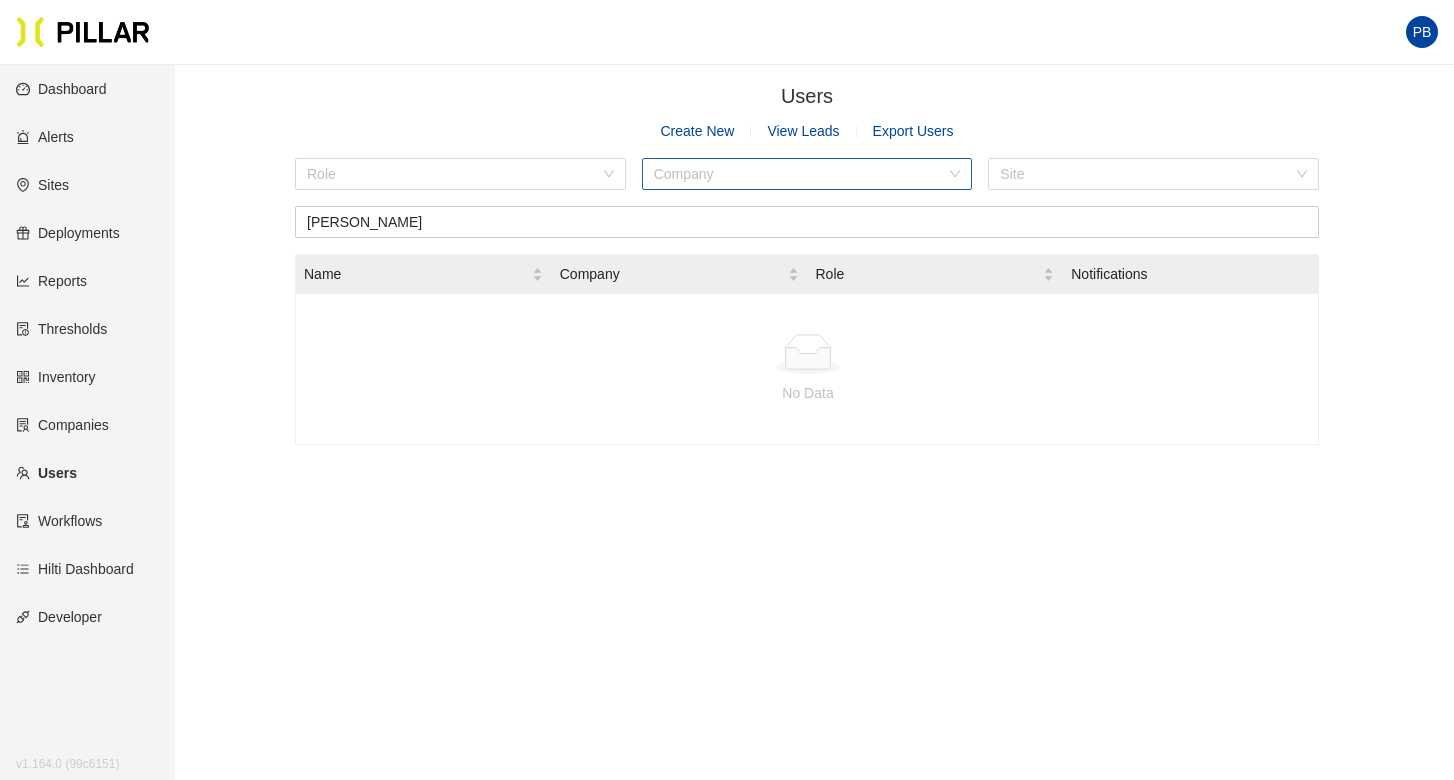 click at bounding box center (800, 174) 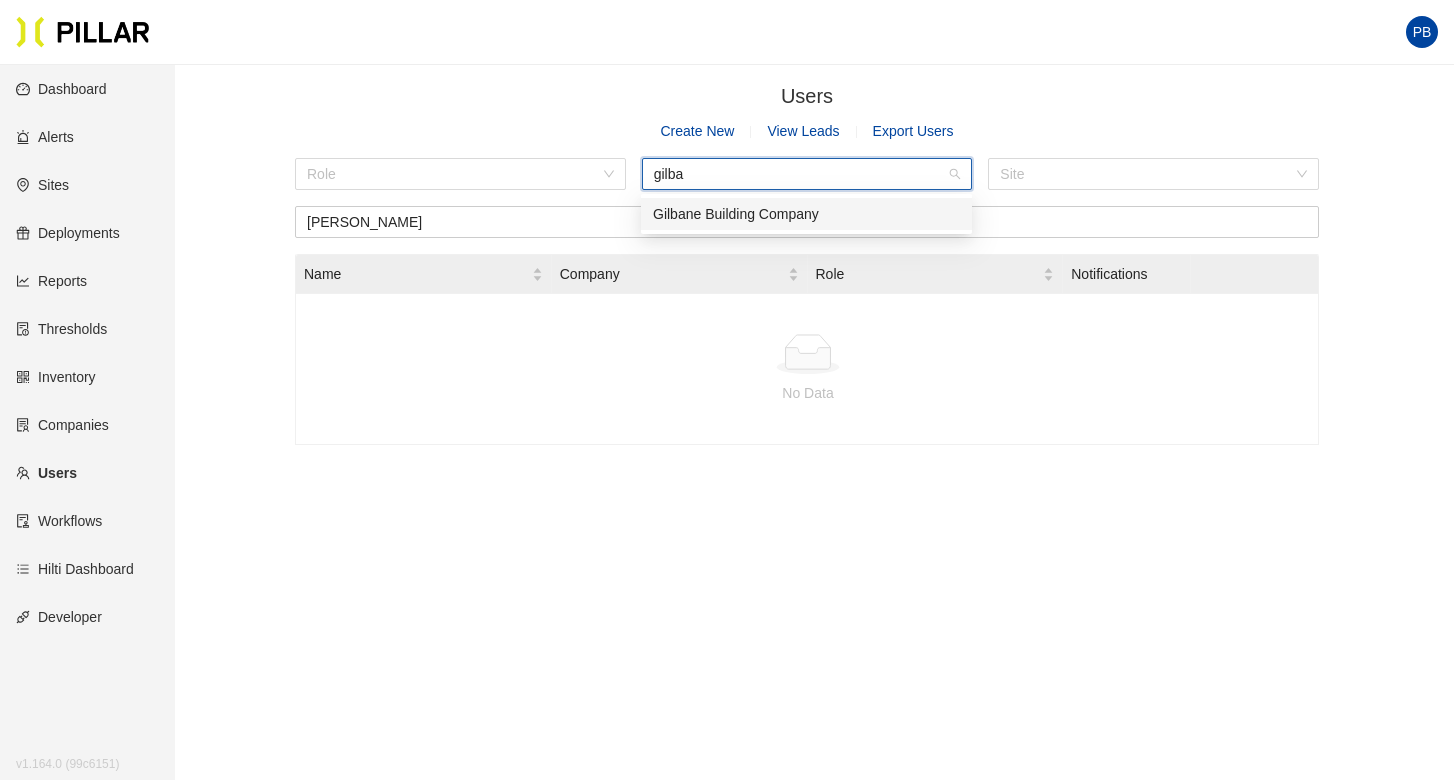 type on "gilban" 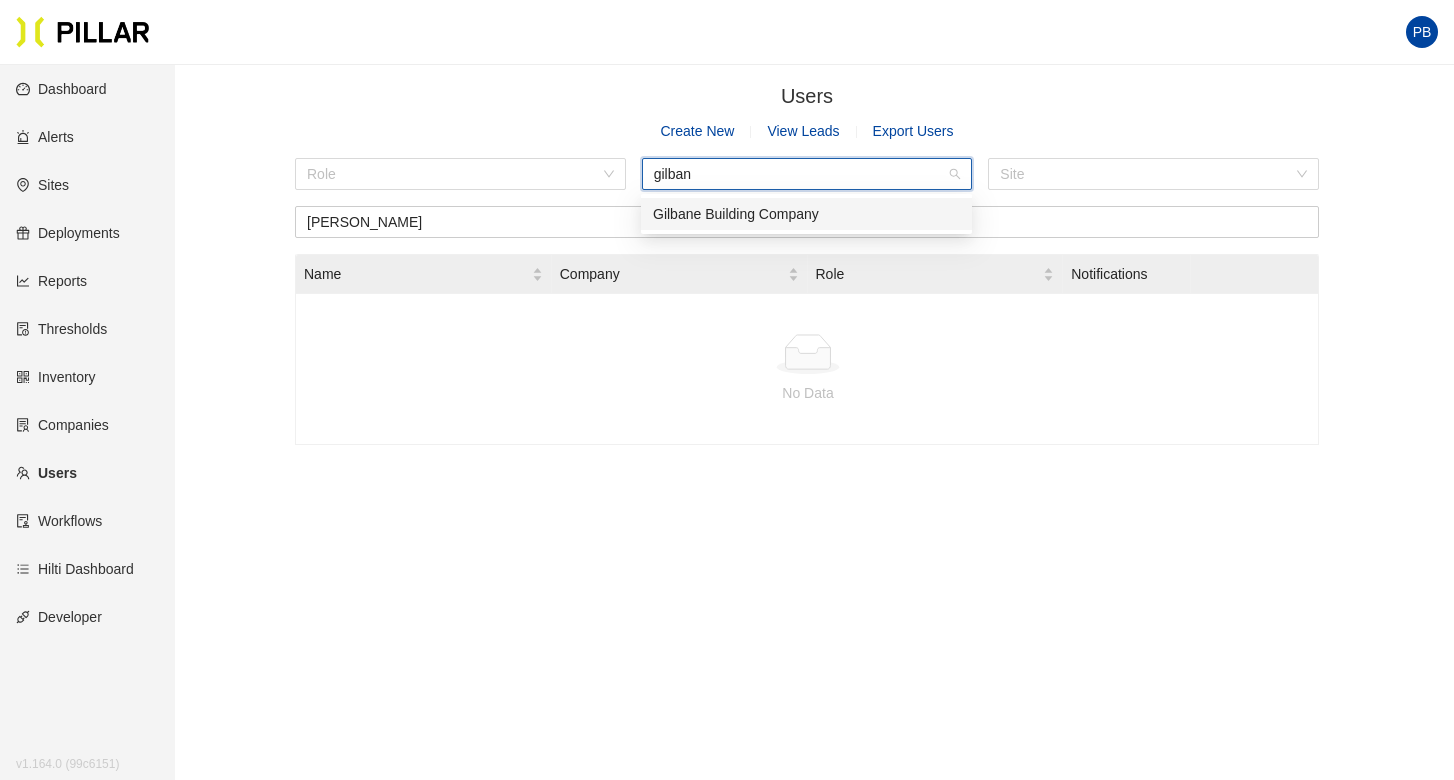 click on "Gilbane Building Company" at bounding box center [806, 214] 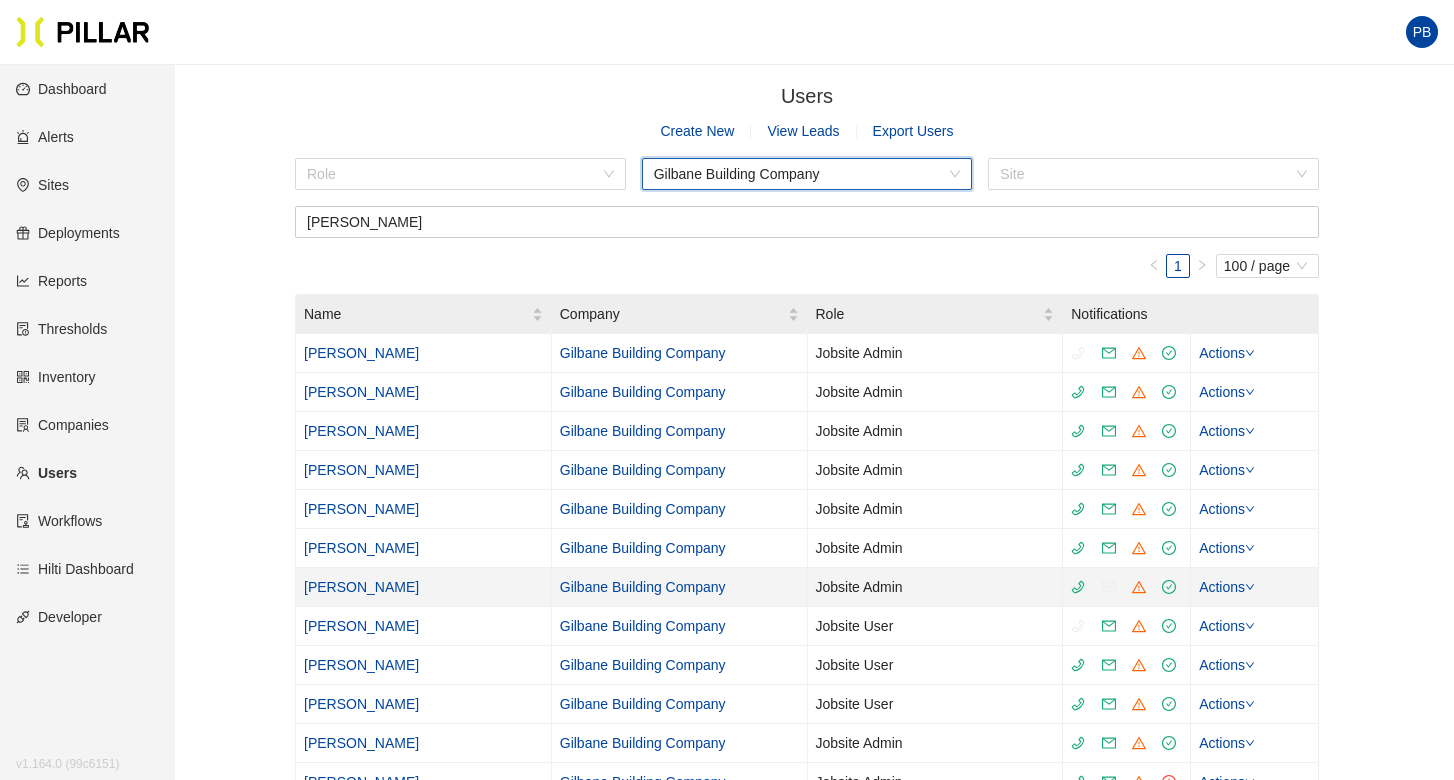 click on "[PERSON_NAME]" at bounding box center [361, 587] 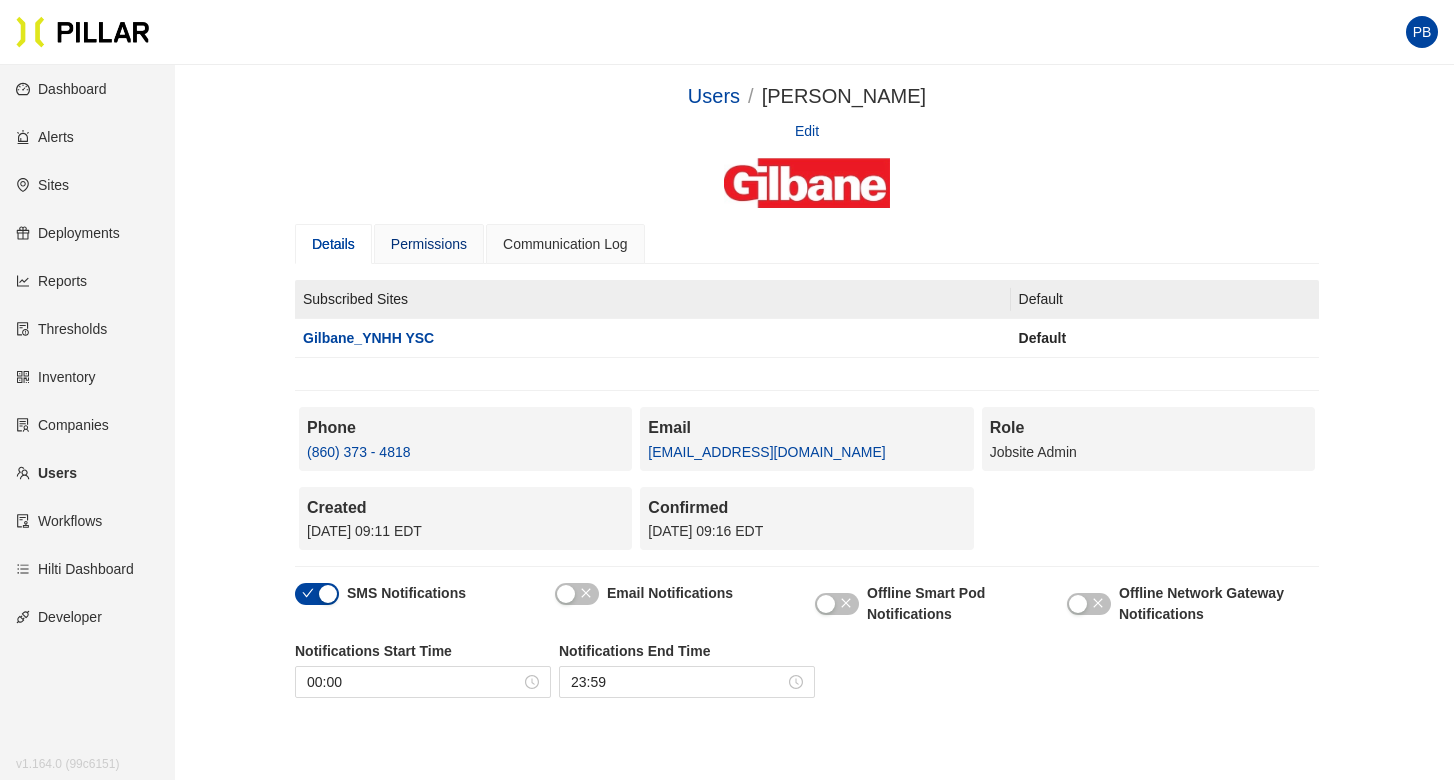 click on "Permissions" at bounding box center (429, 244) 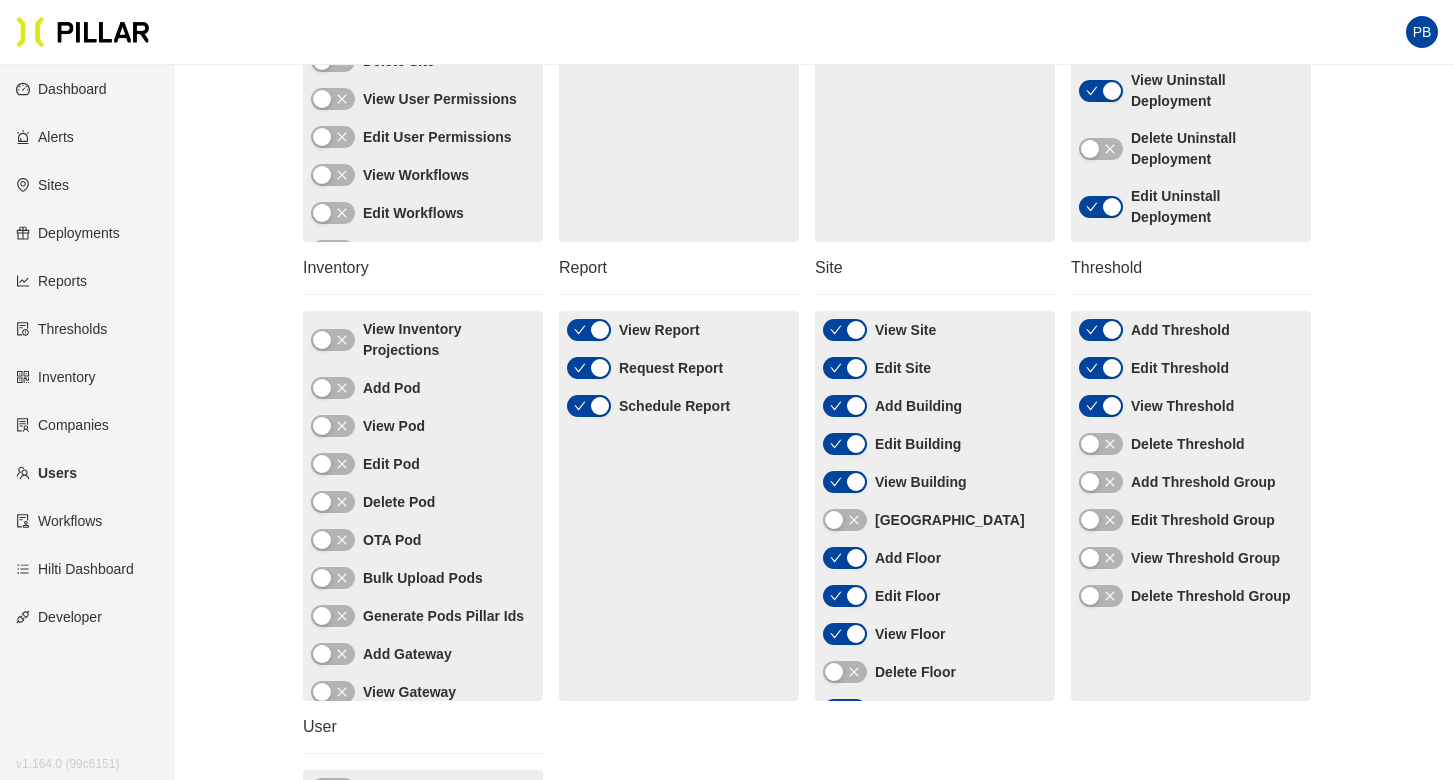 scroll, scrollTop: 483, scrollLeft: 0, axis: vertical 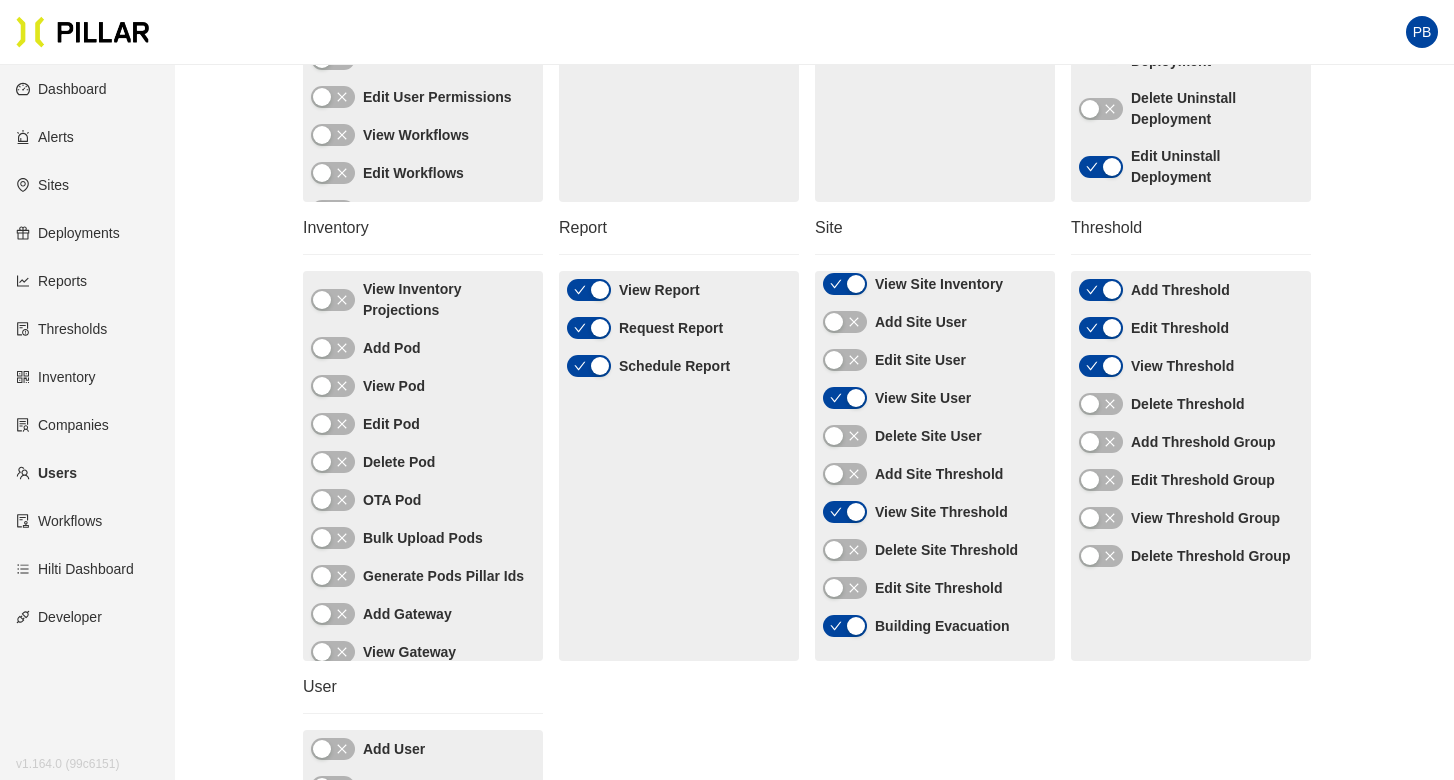 click at bounding box center [845, 588] 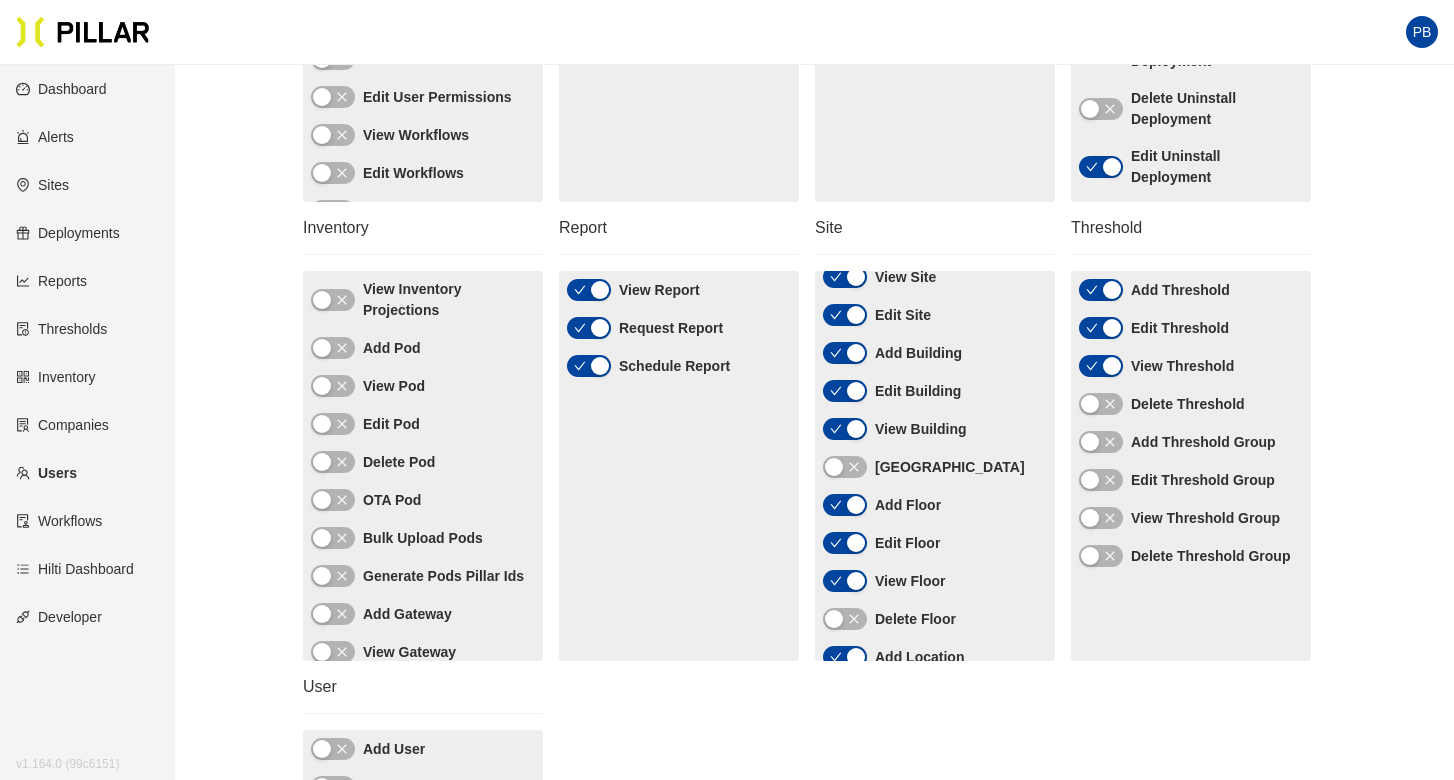 scroll, scrollTop: 0, scrollLeft: 0, axis: both 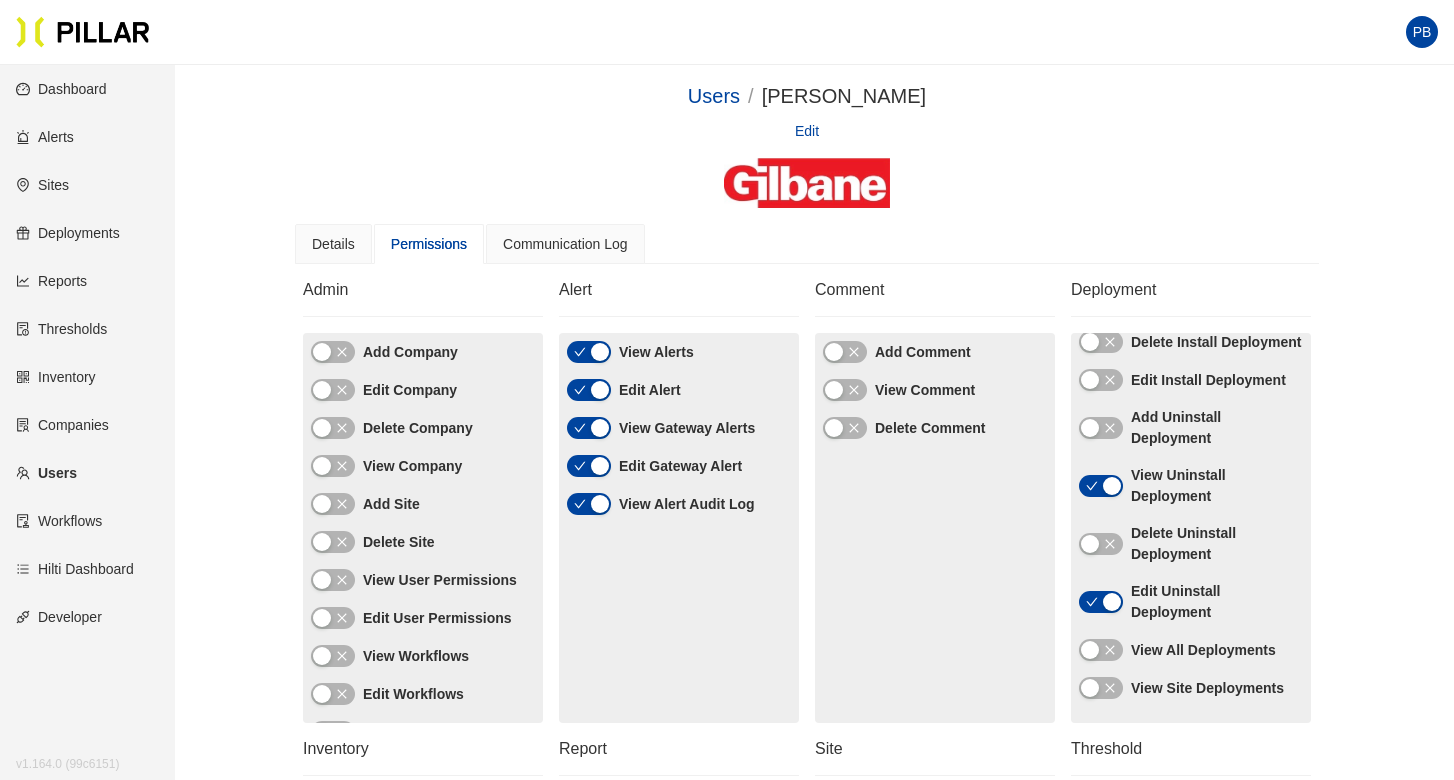 click on "Alerts" at bounding box center [45, 137] 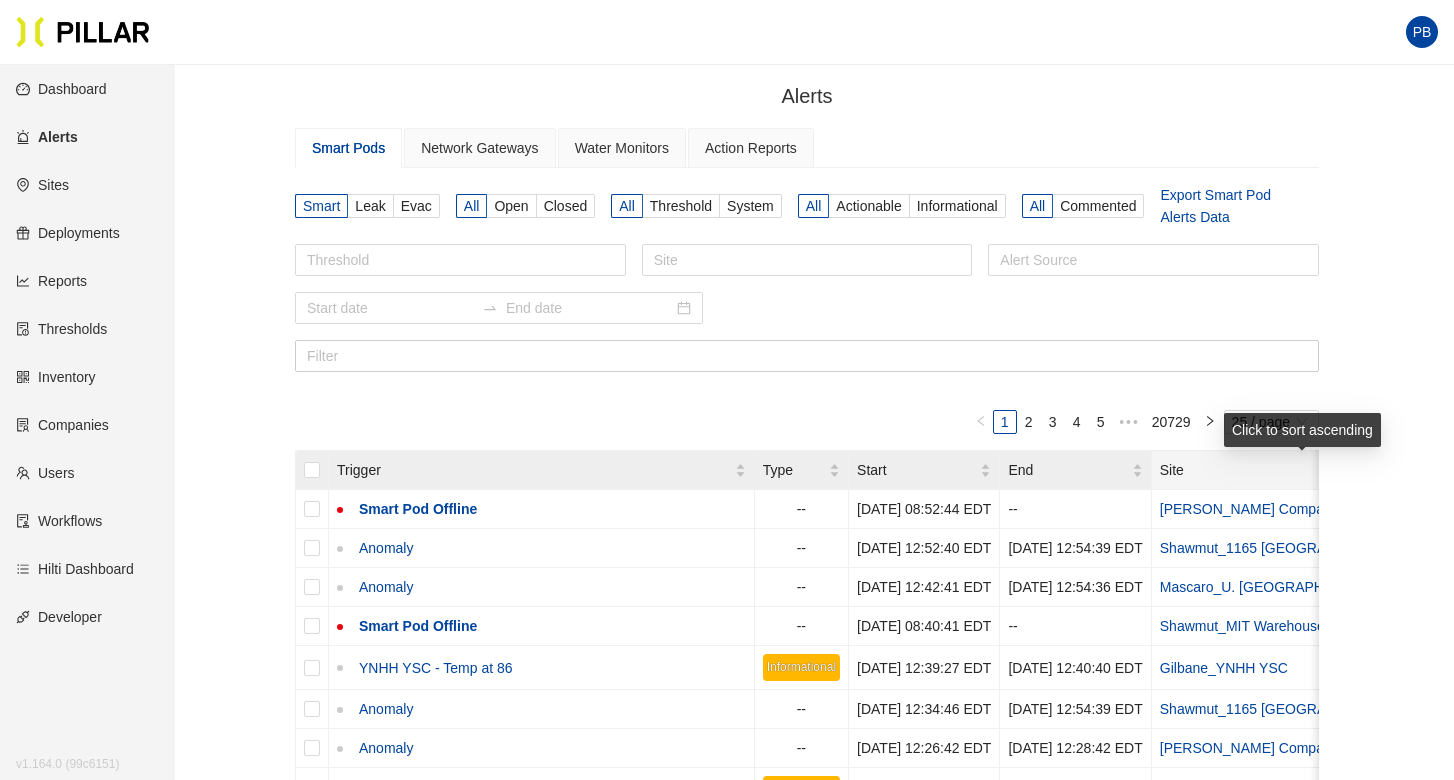 click on "Site" at bounding box center (1342, 470) 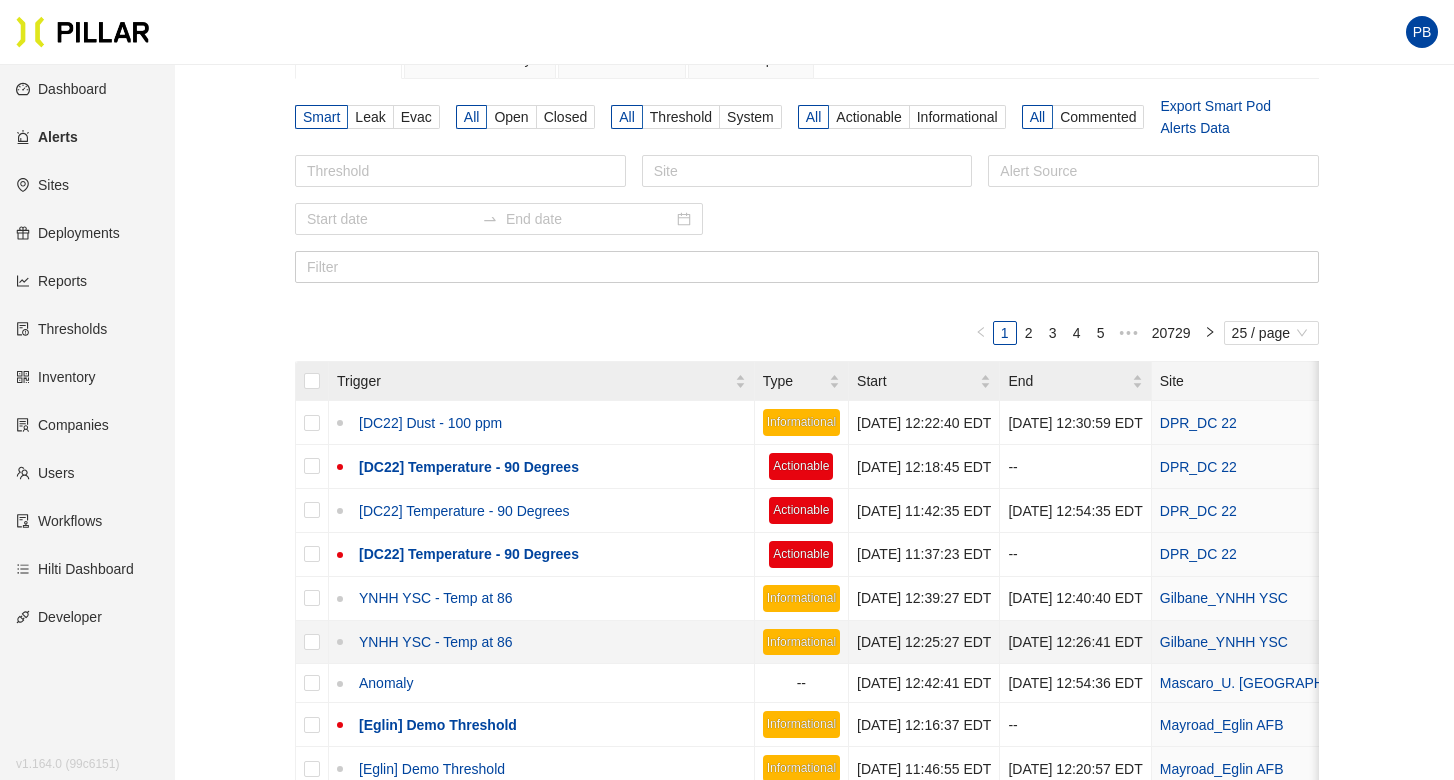 scroll, scrollTop: 85, scrollLeft: 0, axis: vertical 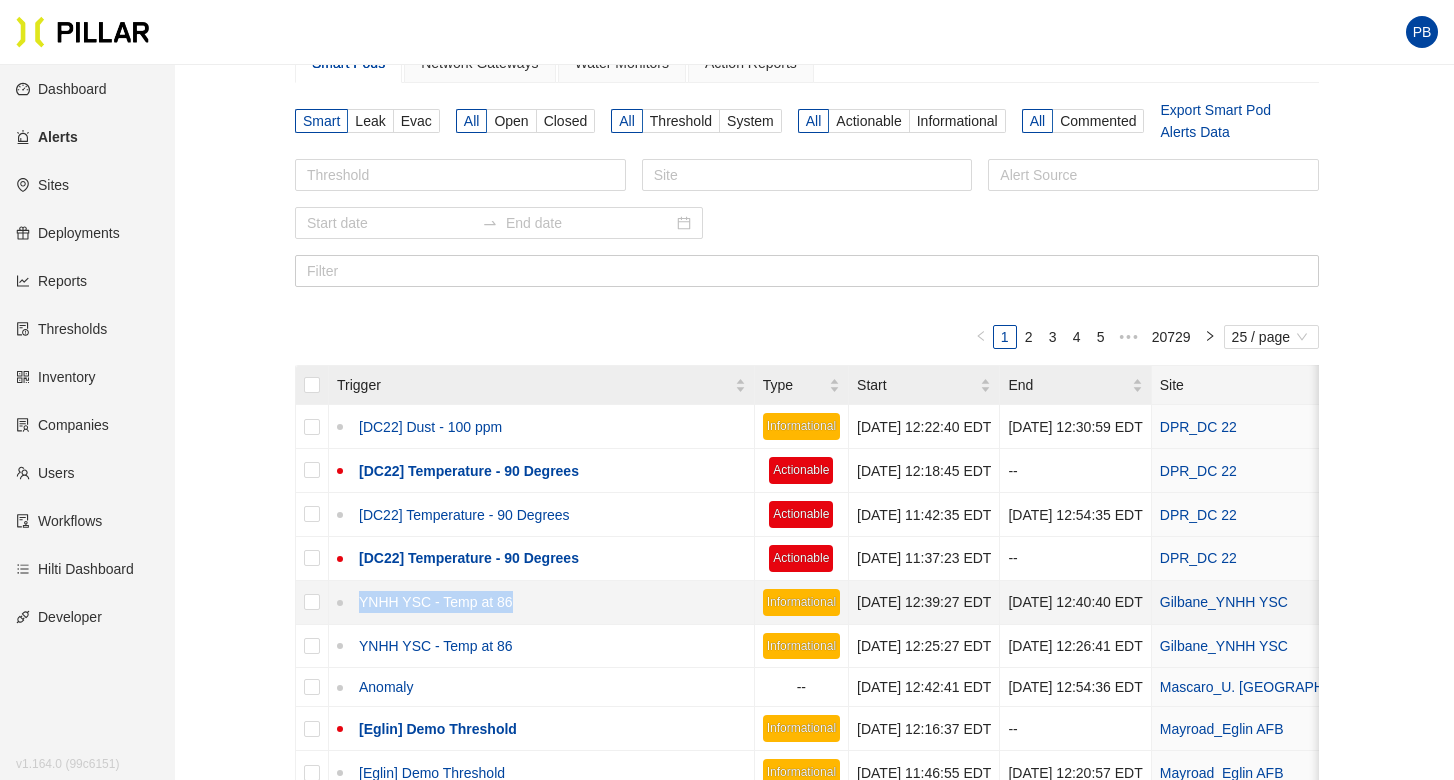 drag, startPoint x: 553, startPoint y: 599, endPoint x: 355, endPoint y: 595, distance: 198.0404 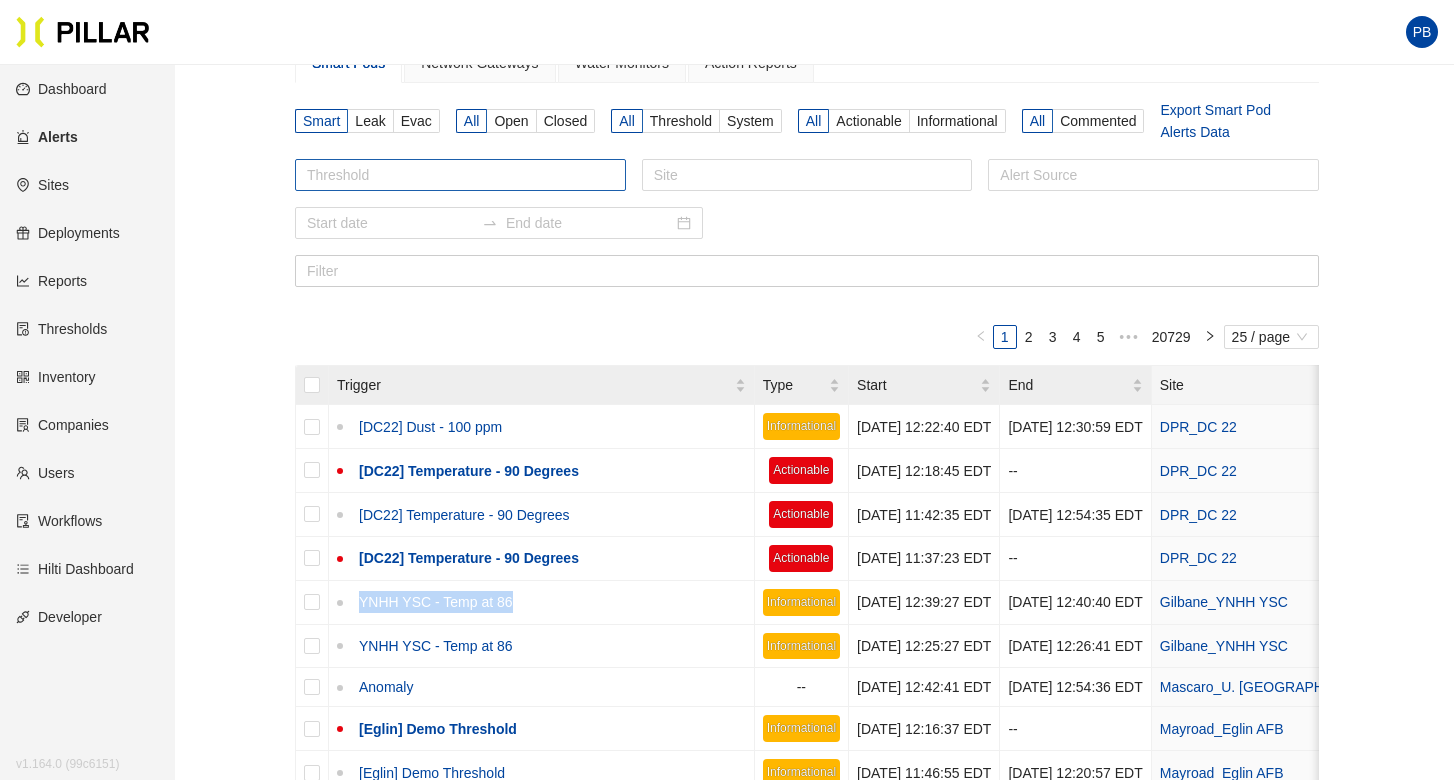 click at bounding box center [460, 175] 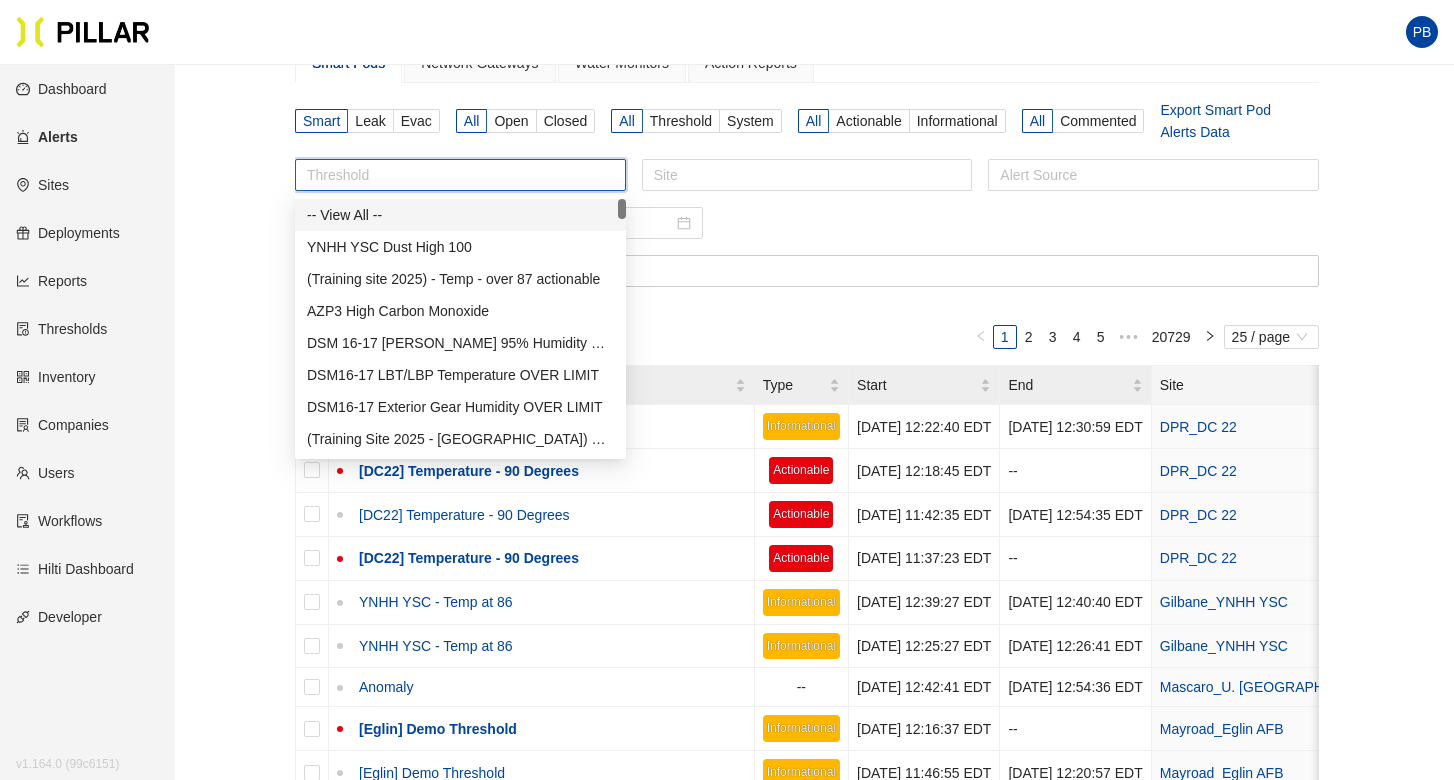 paste on "YNHH YSC - Temp at 86" 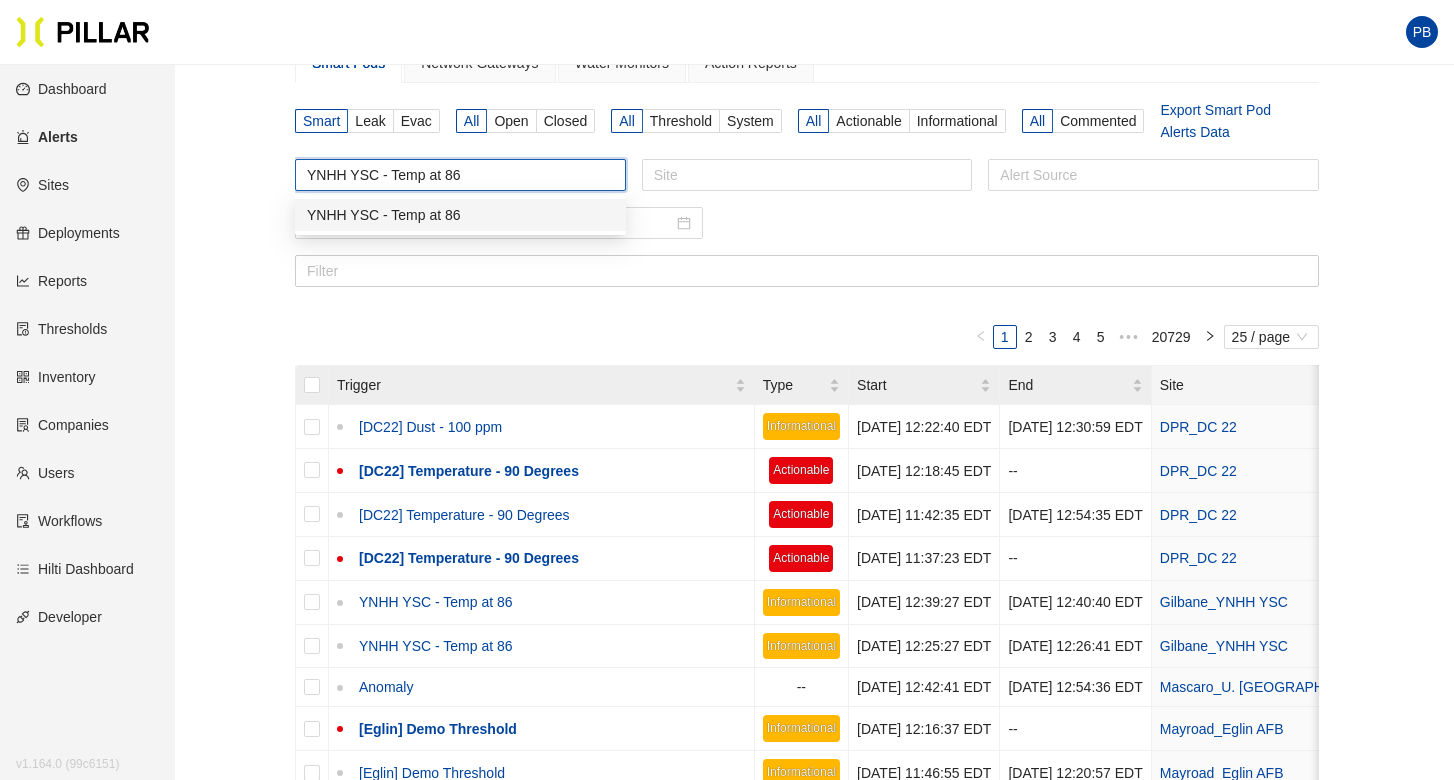 type on "YNHH YSC - Temp at 86" 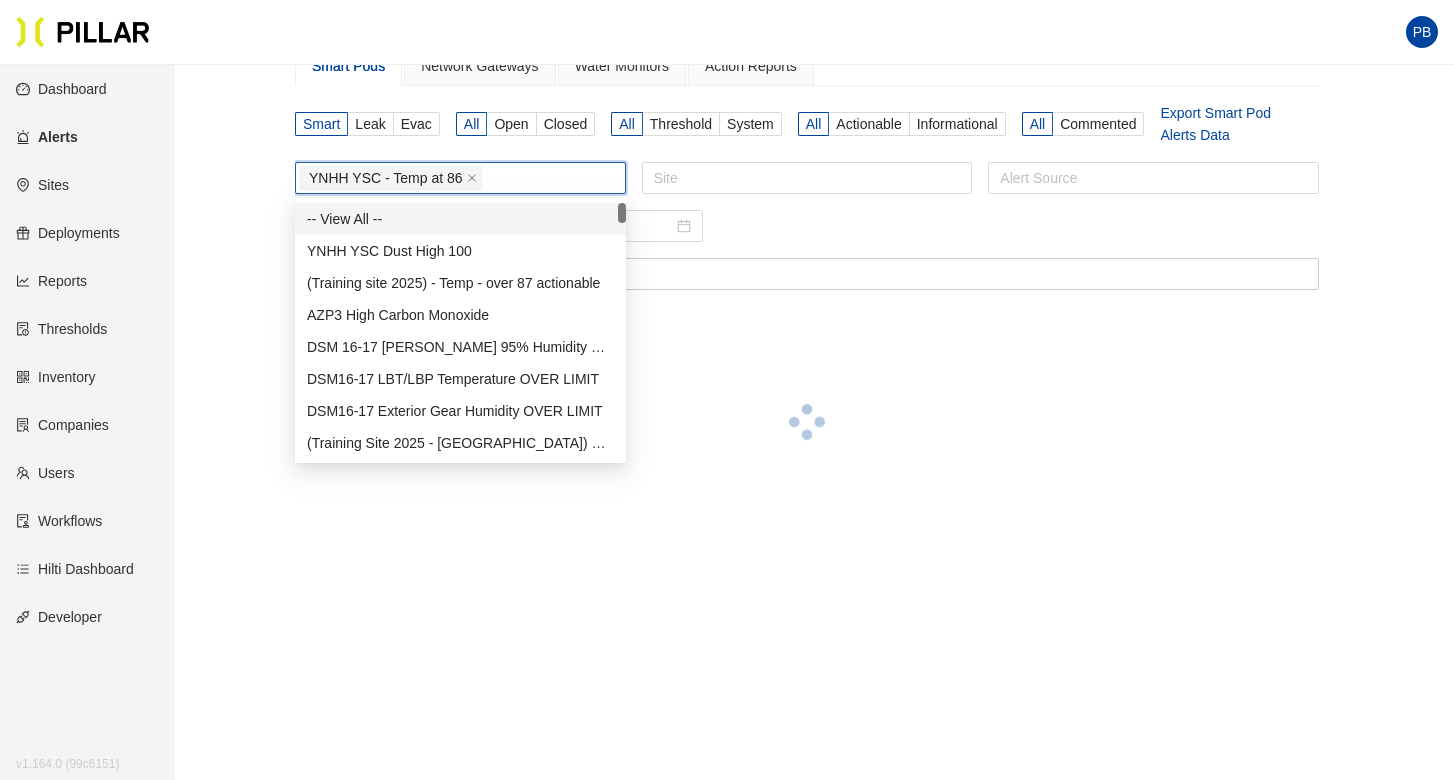 scroll, scrollTop: 85, scrollLeft: 0, axis: vertical 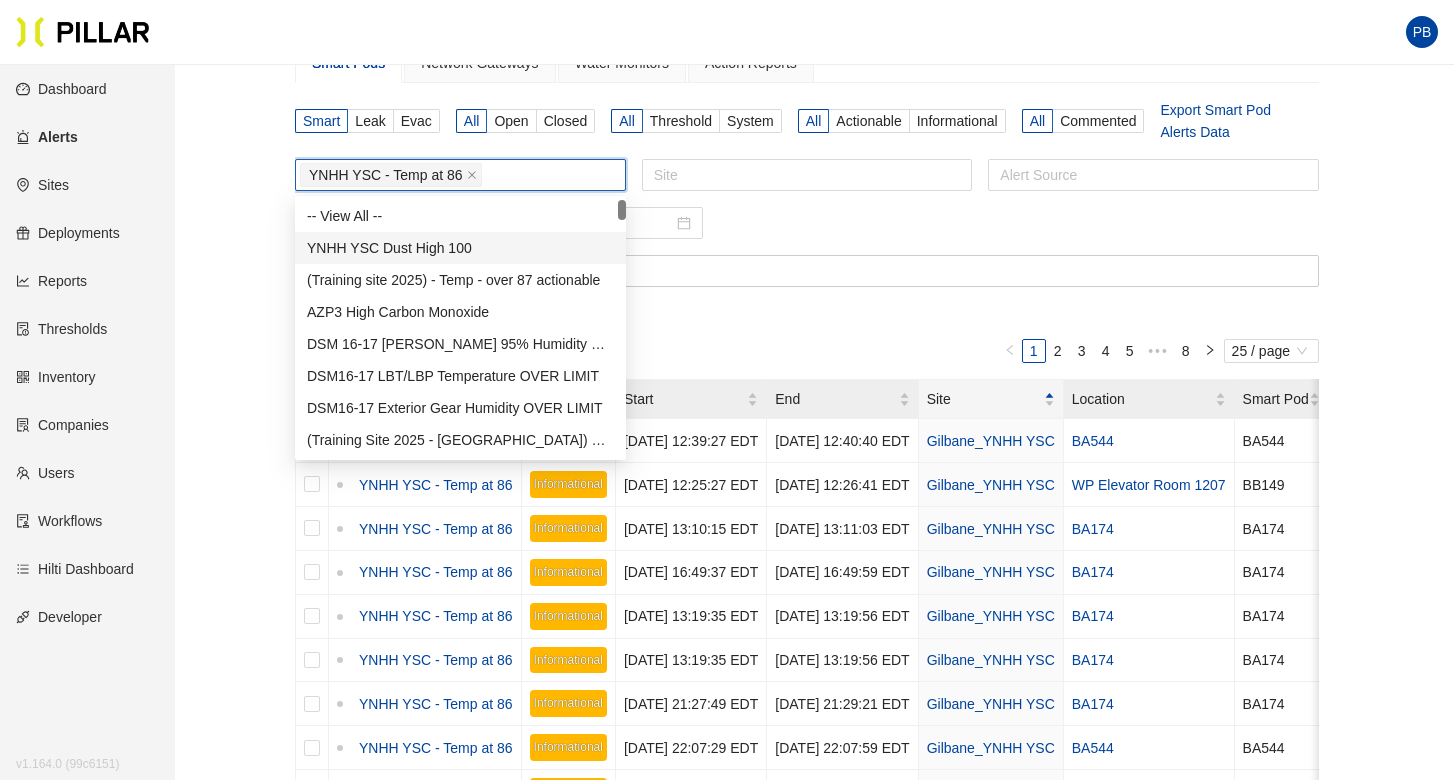 click on "Alerts / Smart Pods Network Gateways Water Monitors Action Reports Smart Leak Evac All Open Closed All Threshold System All Actionable Informational All Commented Export Smart Pod Alerts Data YNHH YSC - Temp at 86     Site   Alert Source Found  176  alerts matching your criteria 1 2 3 4 5 ••• 8 25 / page Trigger Type Start End Site Location Smart Pod                       YNHH YSC - Temp at 86 Informational [DATE] 12:39:27 EDT [DATE] 12:40:40 EDT Gilbane_YNHH YSC BA544 BA544 Actions      YNHH YSC - Temp at 86 Informational [DATE] 12:25:27 EDT [DATE] 12:26:41 EDT Gilbane_YNHH YSC WP Elevator Room 1207 BB149 Actions      YNHH YSC - Temp at 86 Informational [DATE] 13:10:15 EDT [DATE] 13:11:03 EDT Gilbane_YNHH YSC BA174 BA174 Actions      YNHH YSC - Temp at 86 Informational [DATE] 16:49:37 EDT [DATE] 16:49:59 EDT Gilbane_YNHH YSC BA174 BA174 Actions      YNHH YSC - Temp at 86 Informational BA174 BA174" at bounding box center (807, 792) 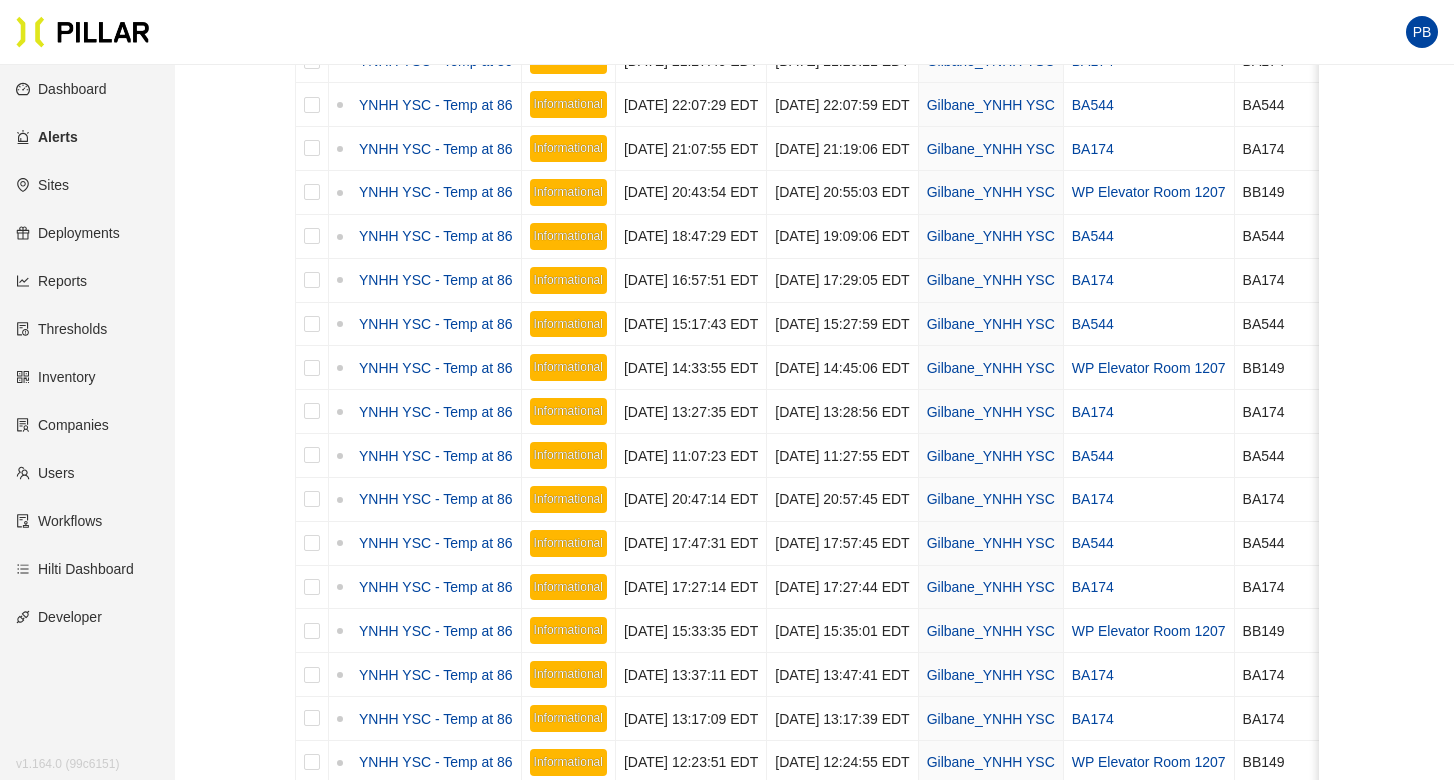 scroll, scrollTop: 724, scrollLeft: 0, axis: vertical 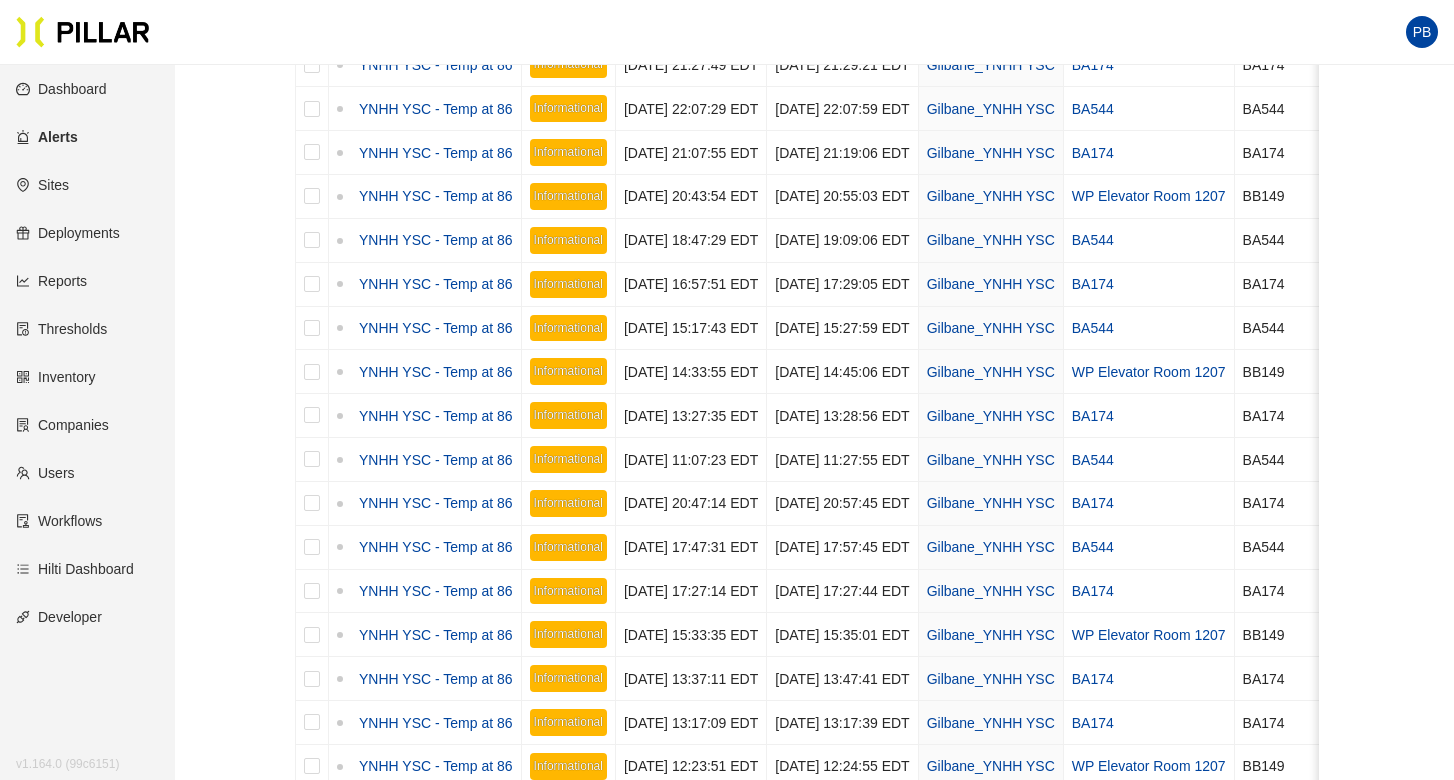 click on "Thresholds" at bounding box center (61, 329) 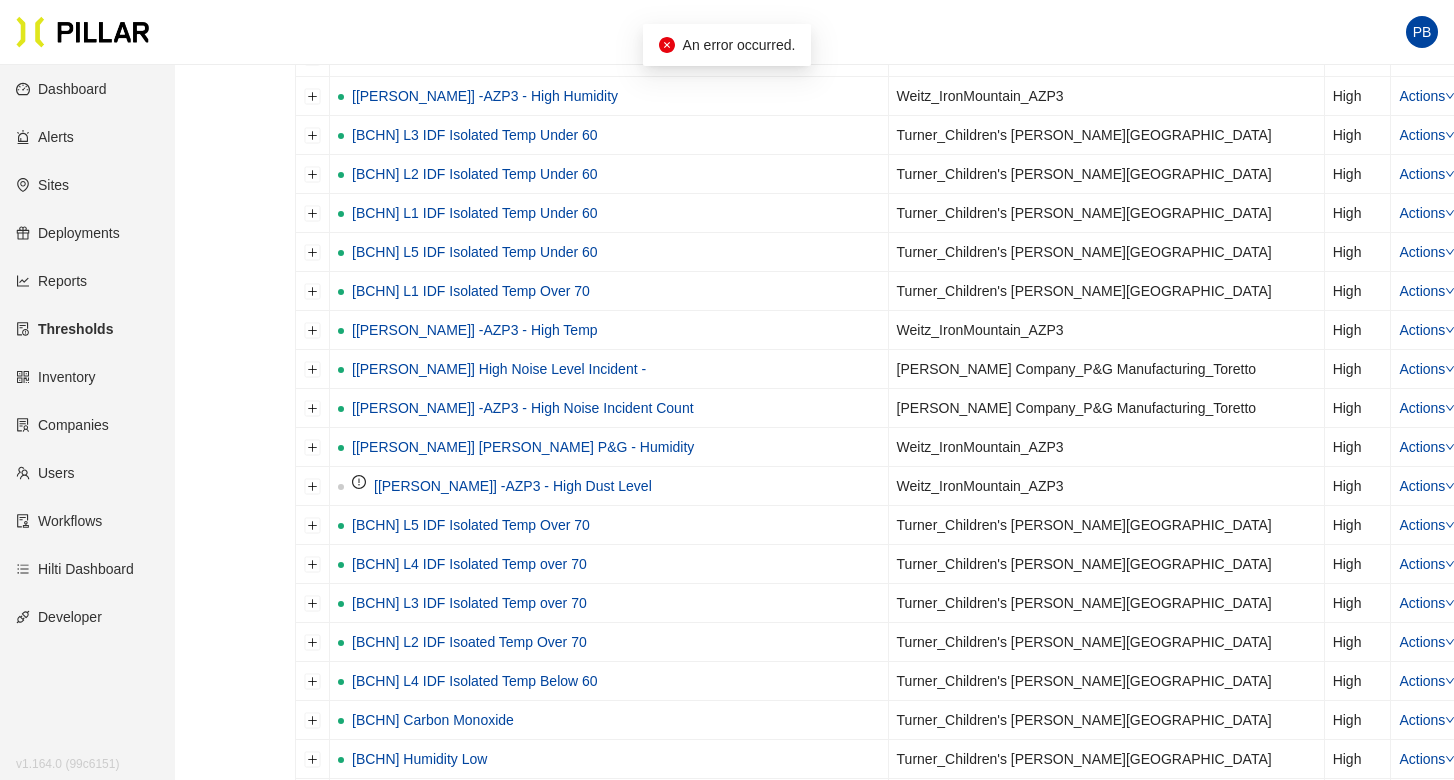 scroll, scrollTop: 0, scrollLeft: 0, axis: both 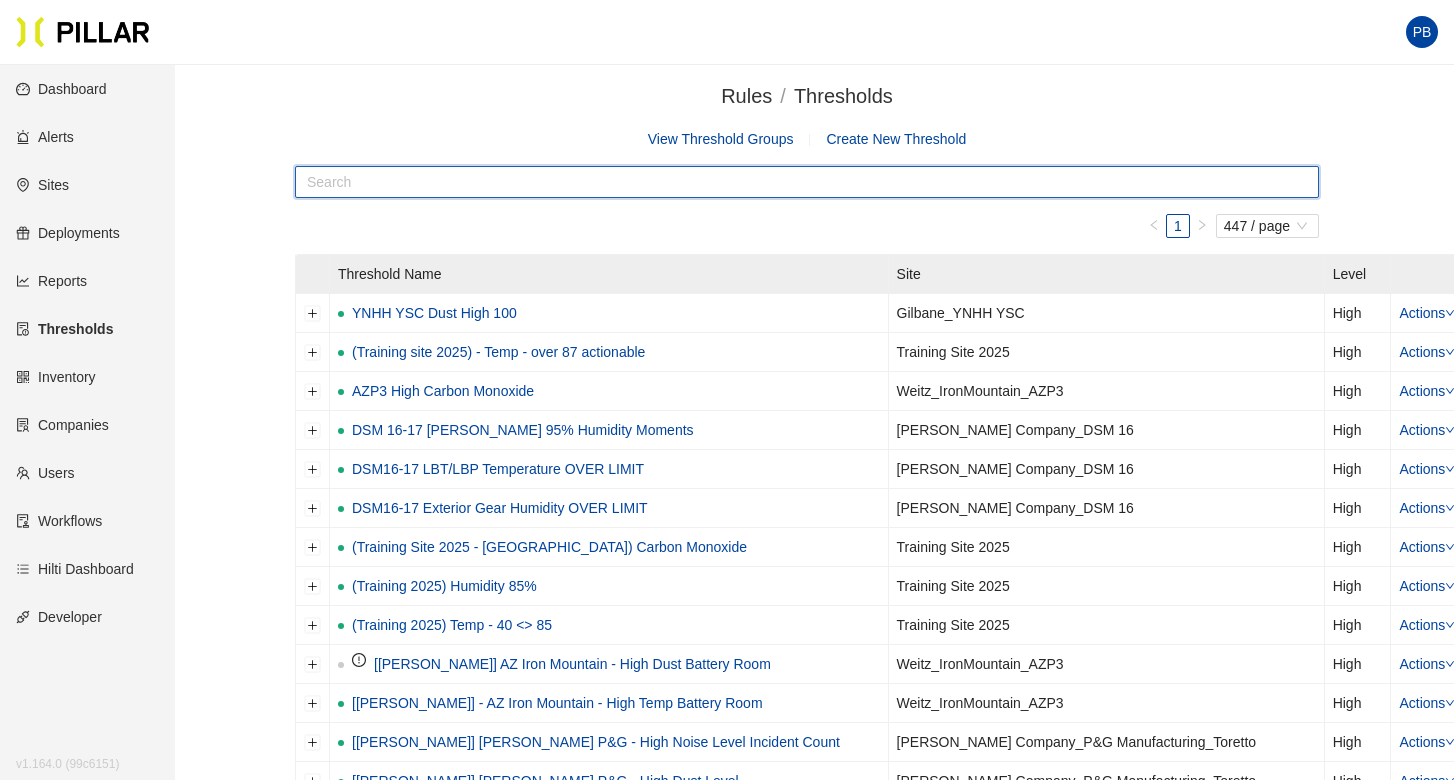click at bounding box center [807, 182] 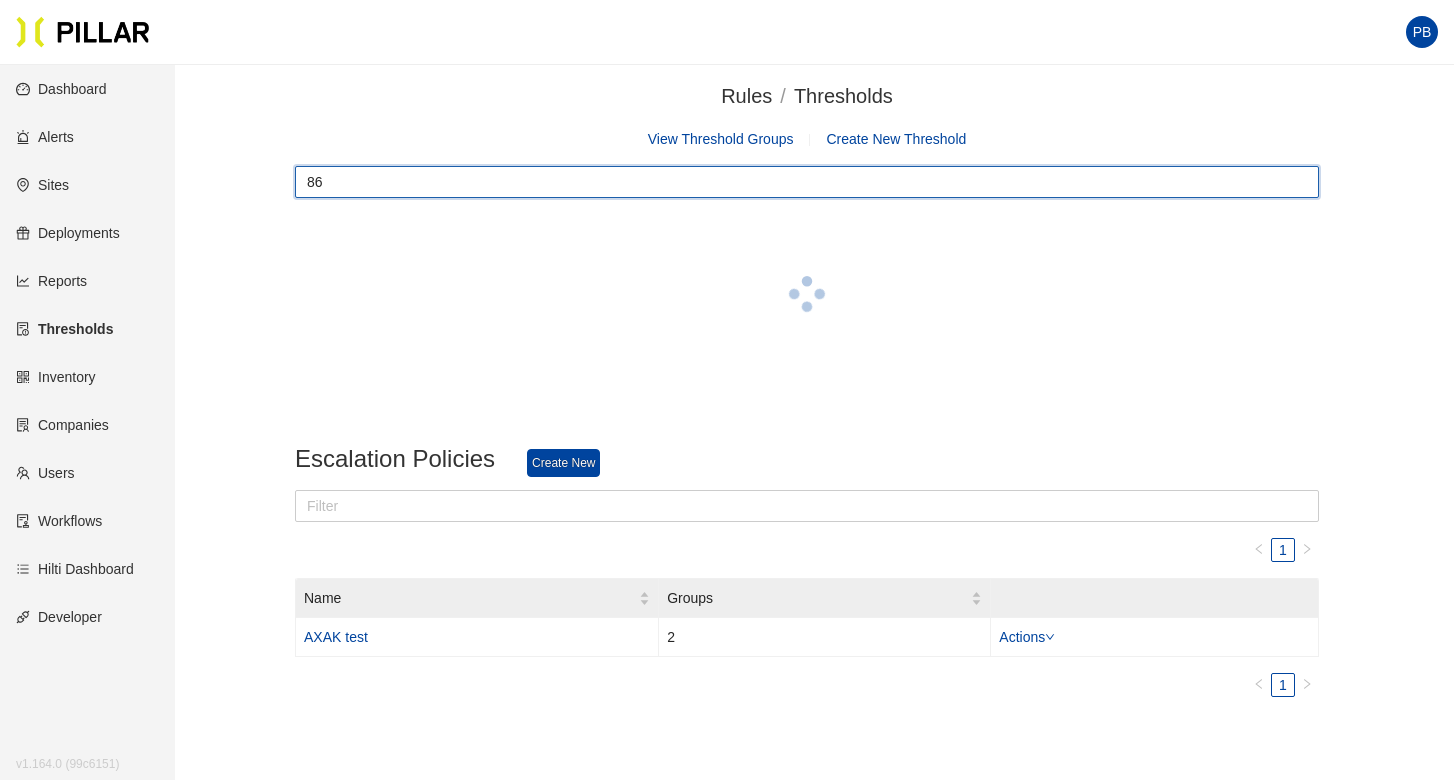 type on "86" 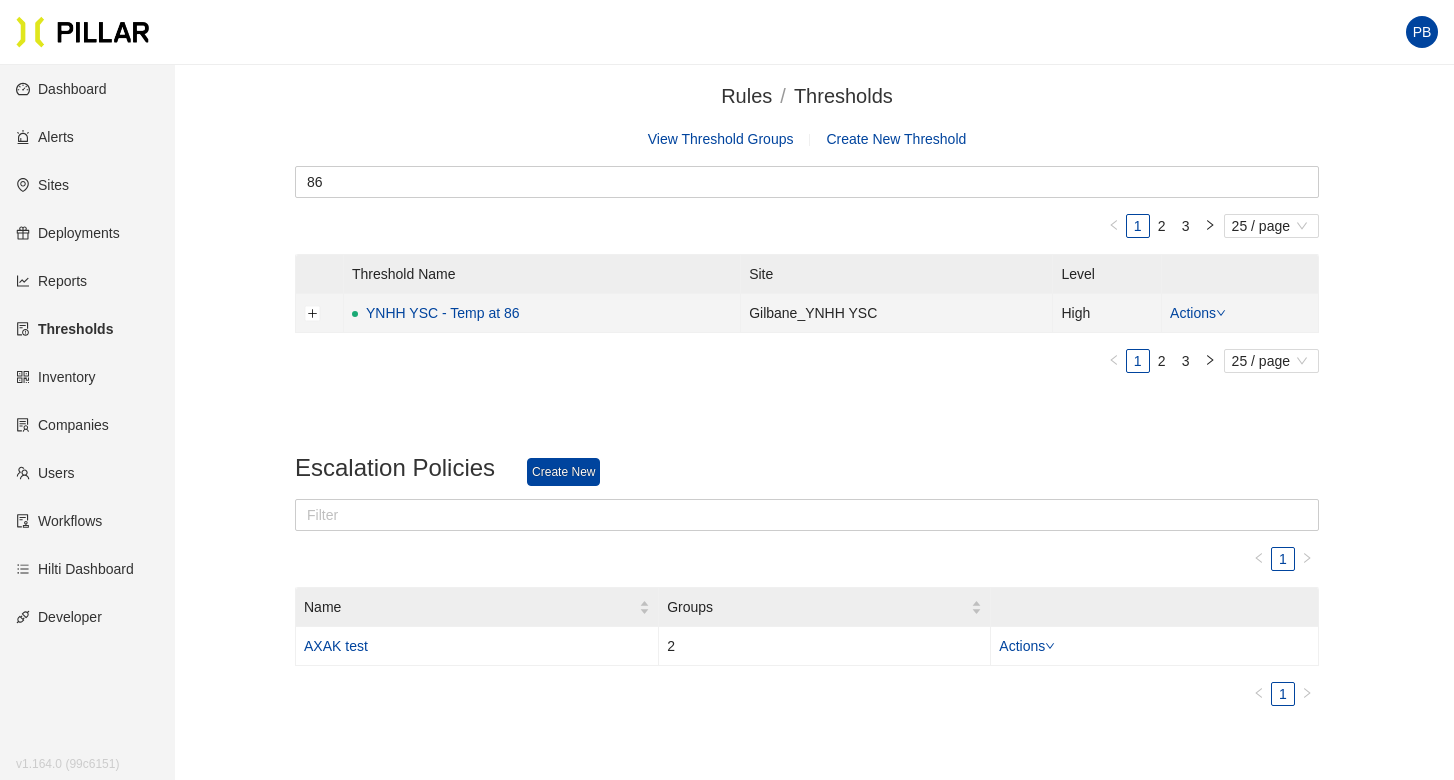 click on "YNHH YSC - Temp at 86" at bounding box center (443, 313) 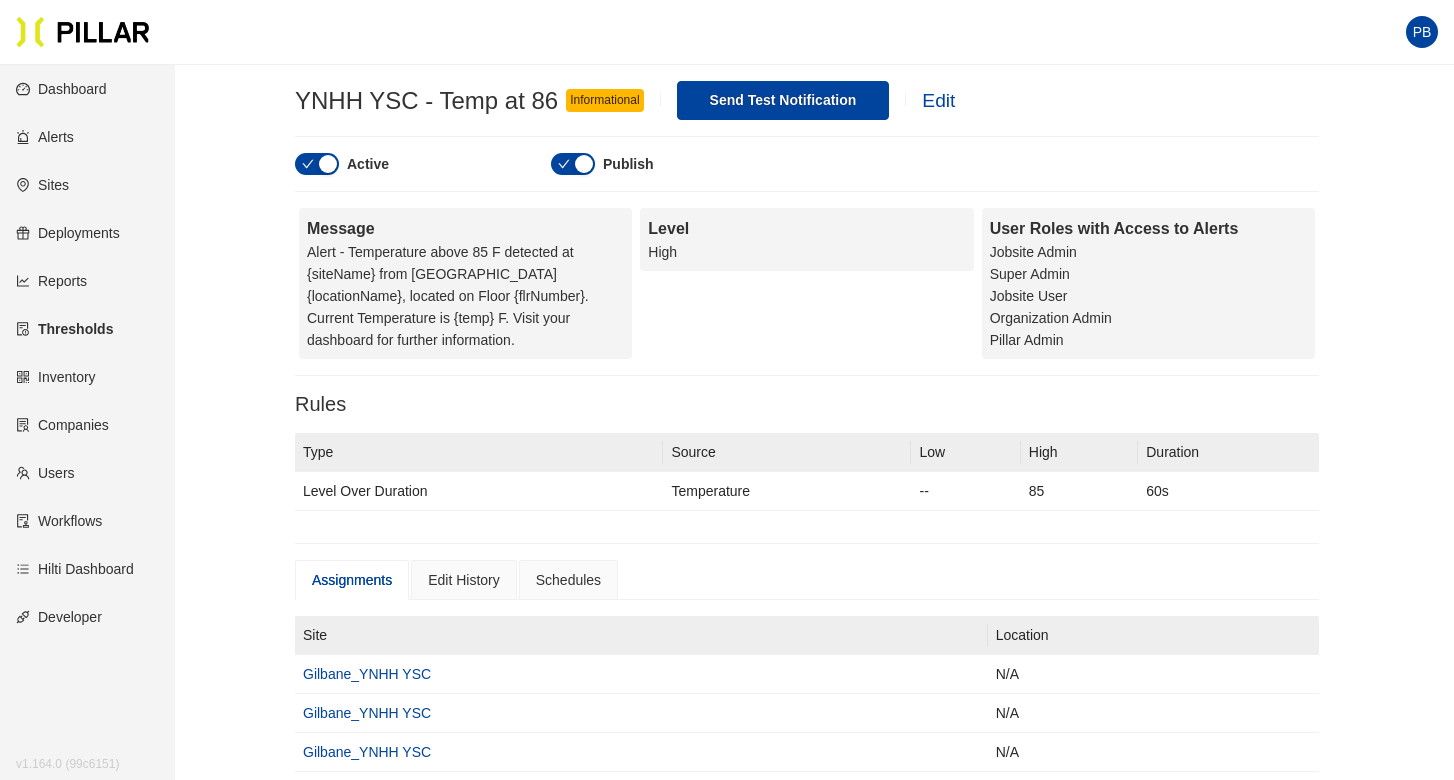 click on "Sites" at bounding box center [42, 185] 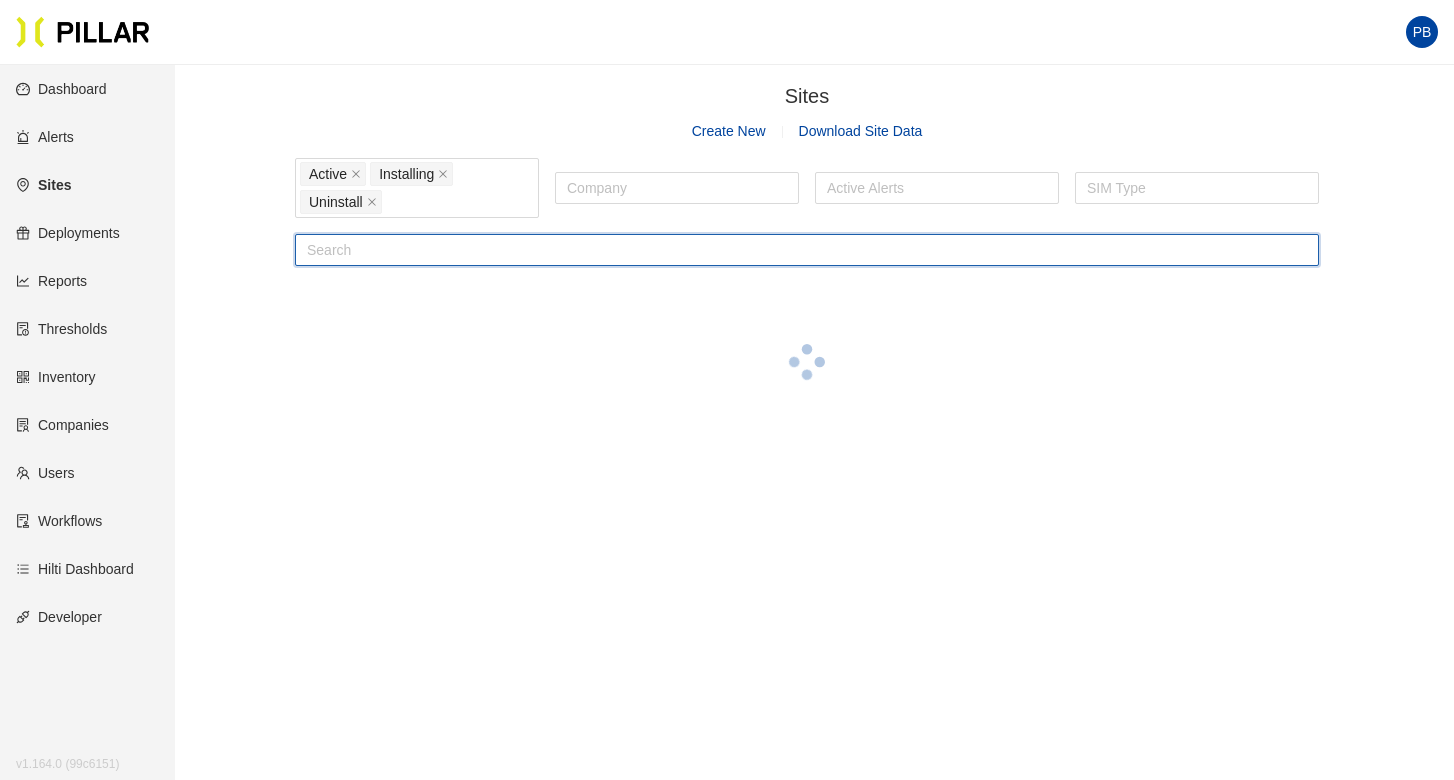 click at bounding box center (807, 250) 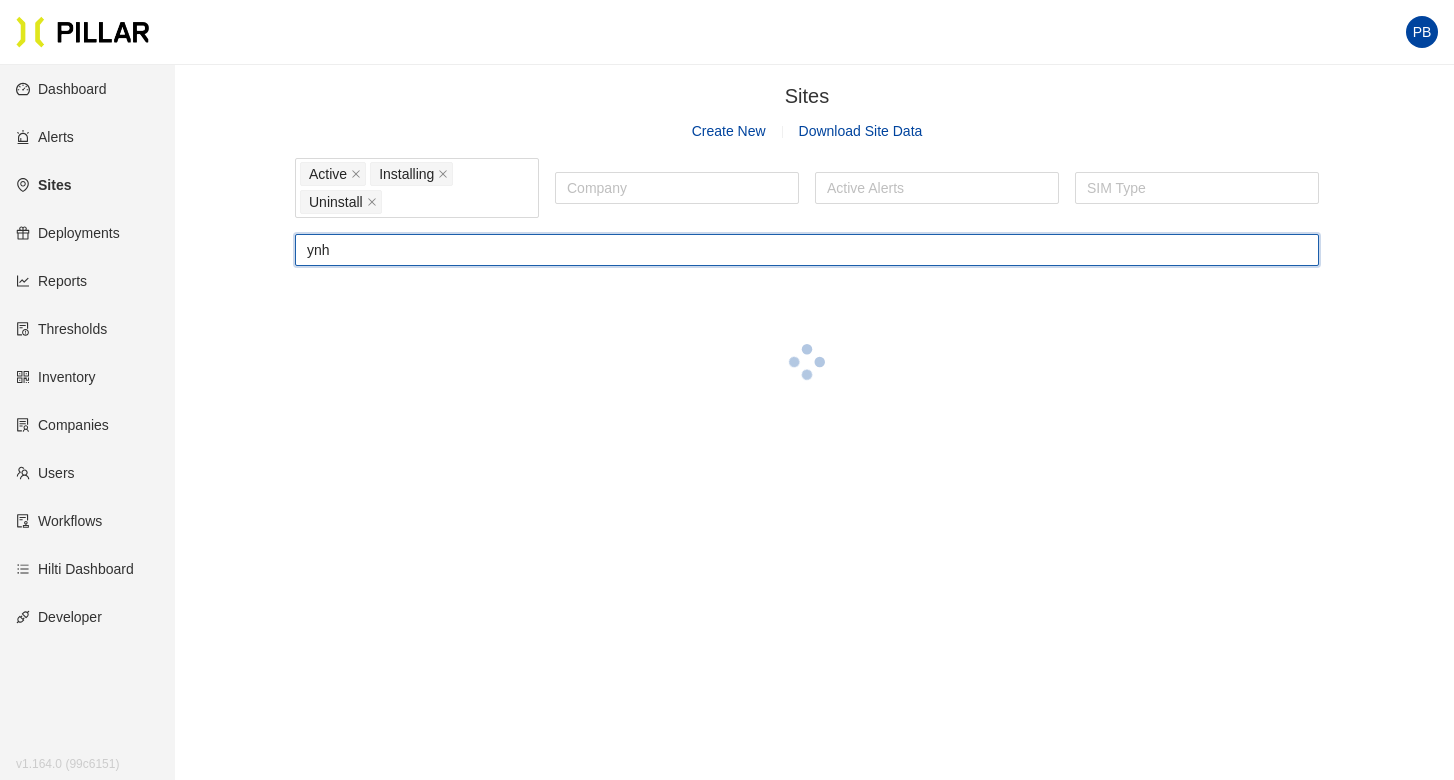 type on "ynhh" 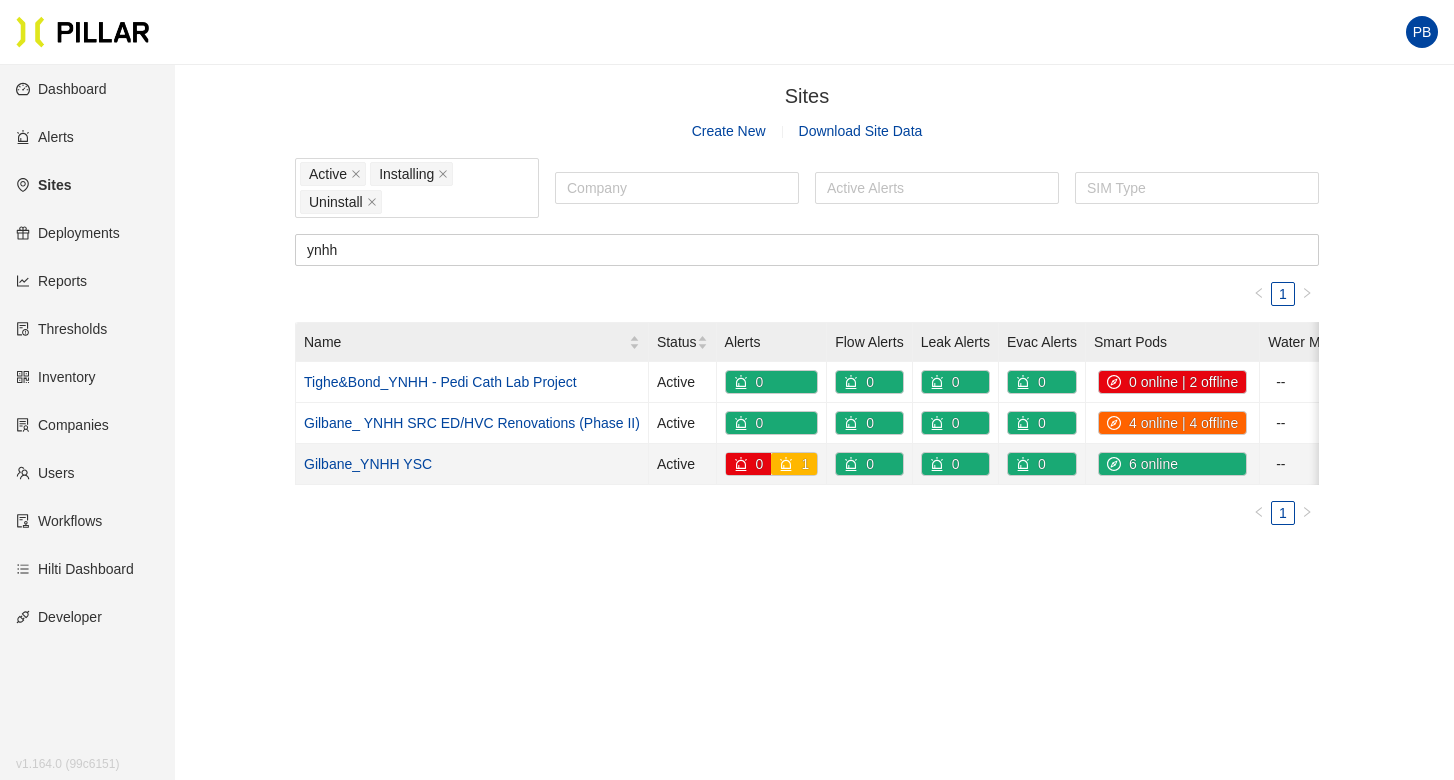 click on "Gilbane_YNHH YSC" at bounding box center (368, 464) 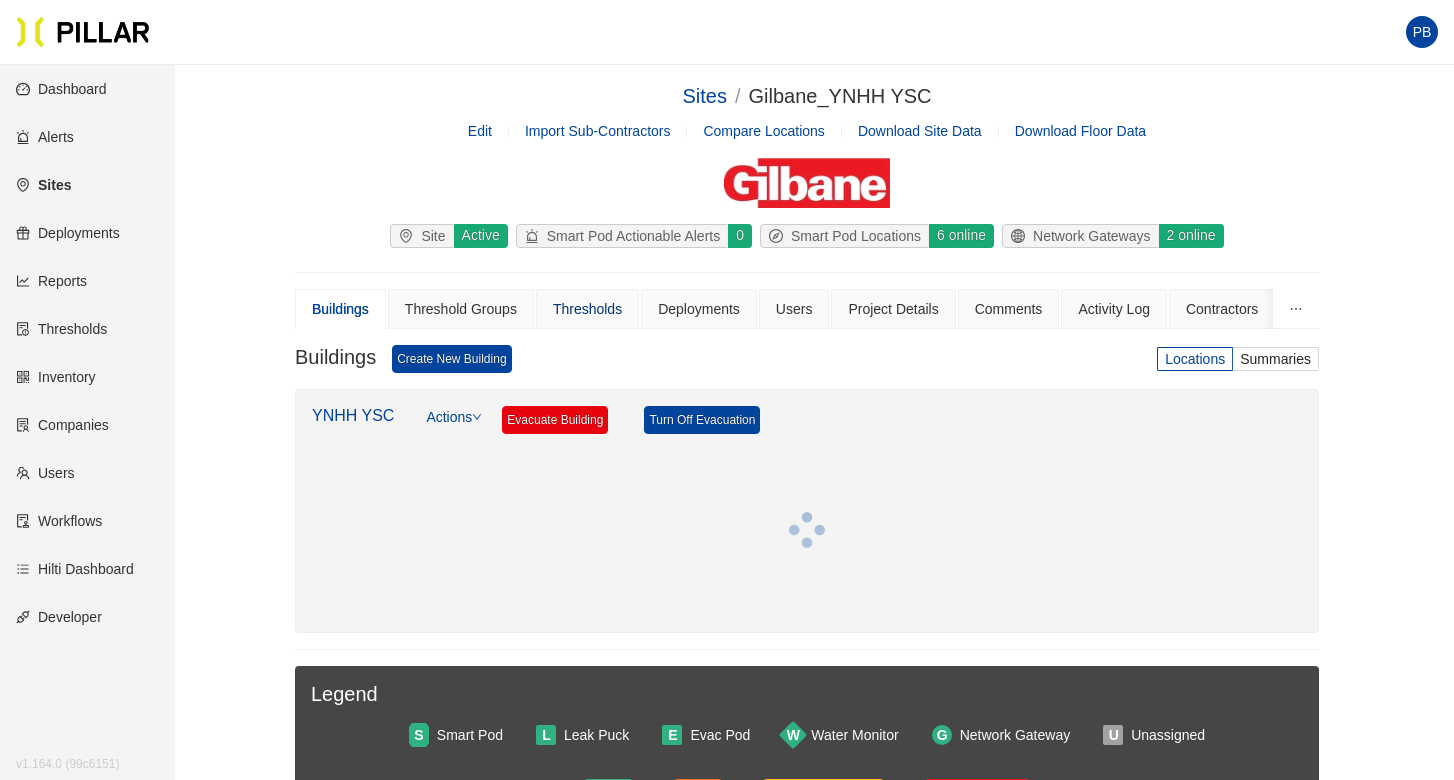 click on "Thresholds" at bounding box center [587, 309] 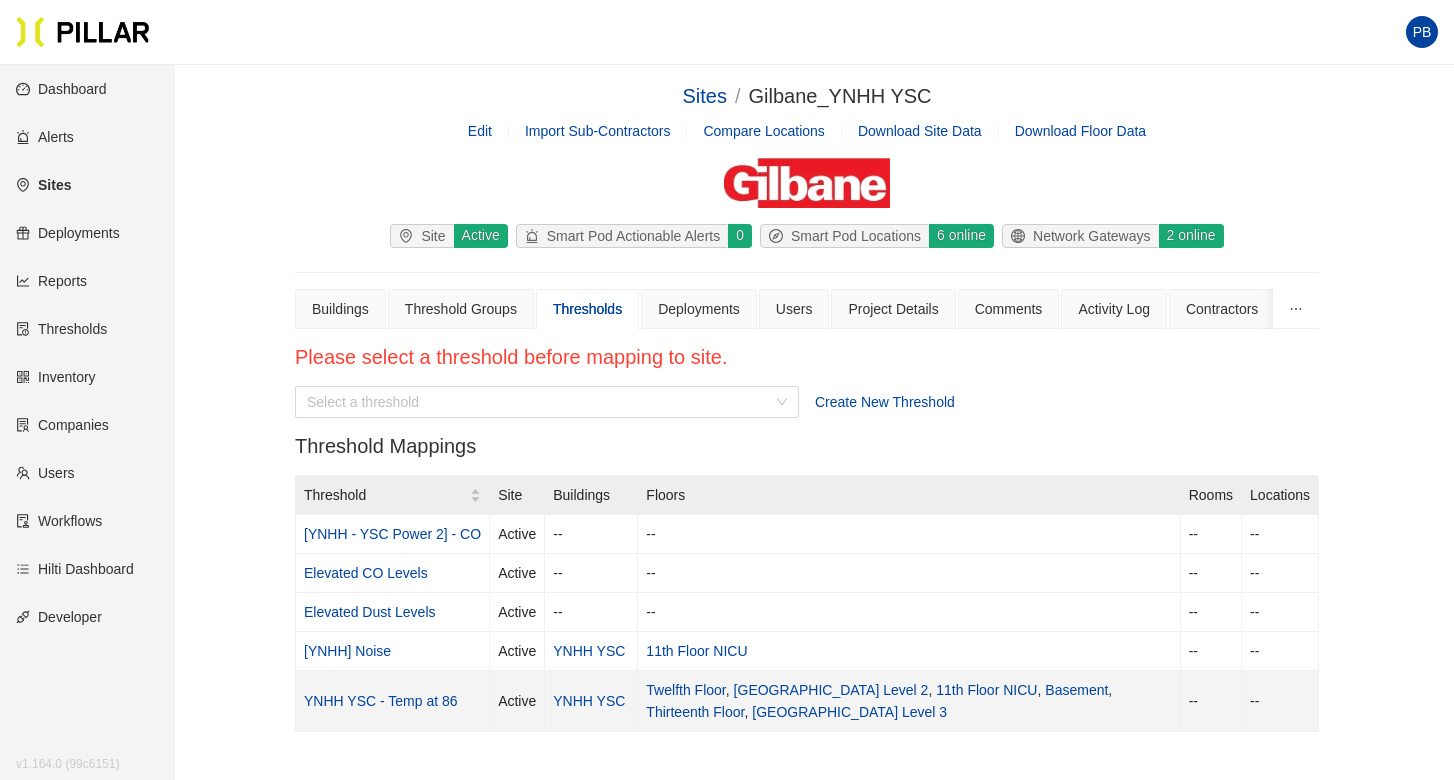 scroll, scrollTop: 1, scrollLeft: 0, axis: vertical 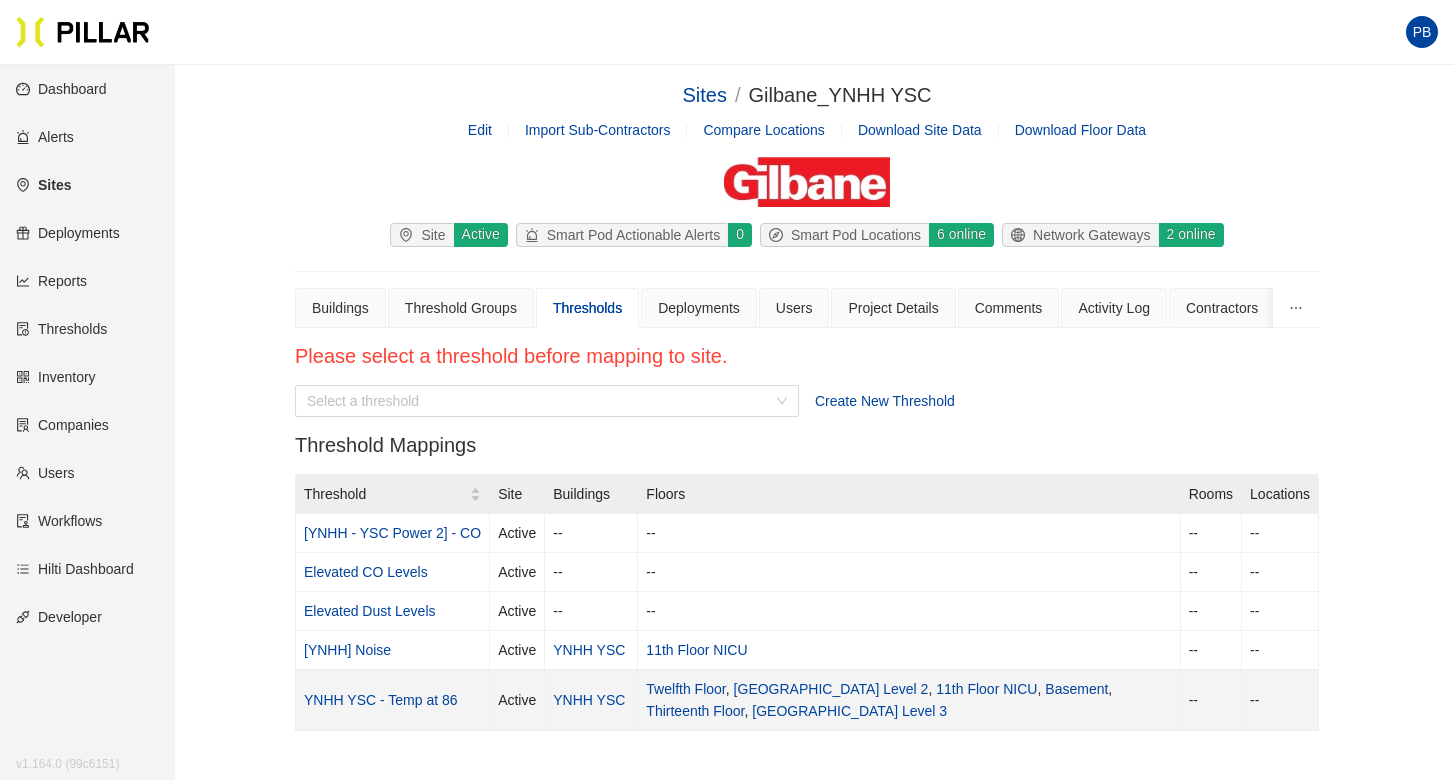 click on "YNHH YSC - Temp at 86" at bounding box center (381, 700) 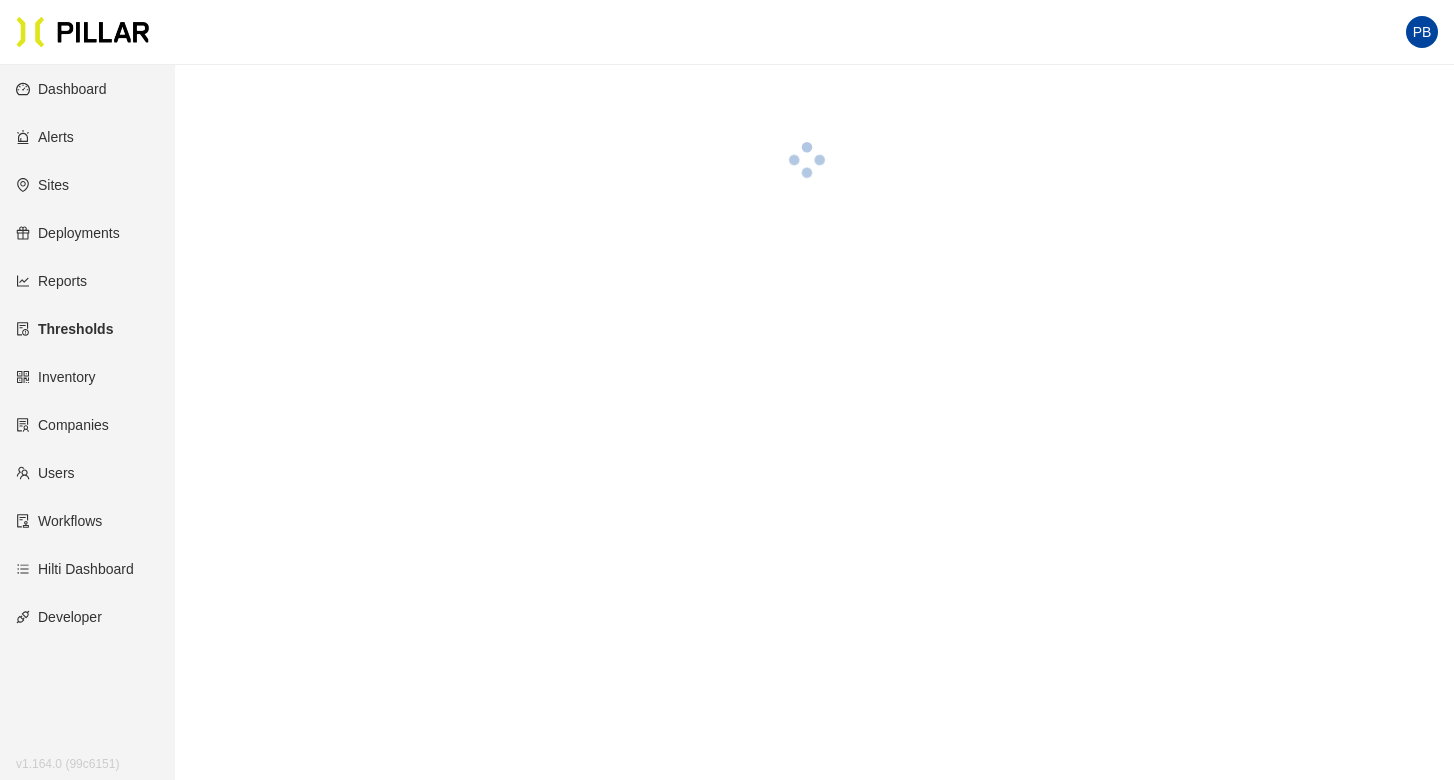 scroll, scrollTop: 0, scrollLeft: 0, axis: both 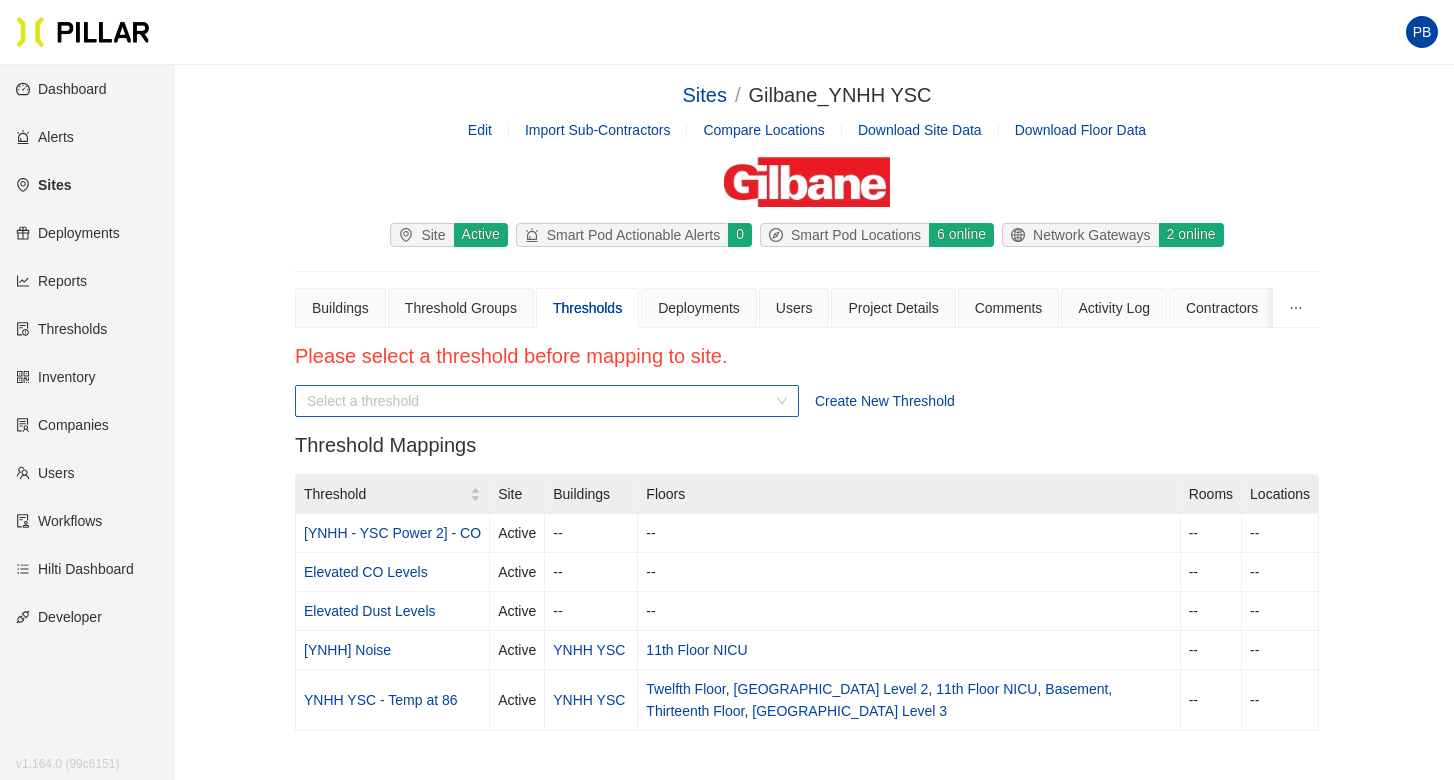 click at bounding box center (540, 401) 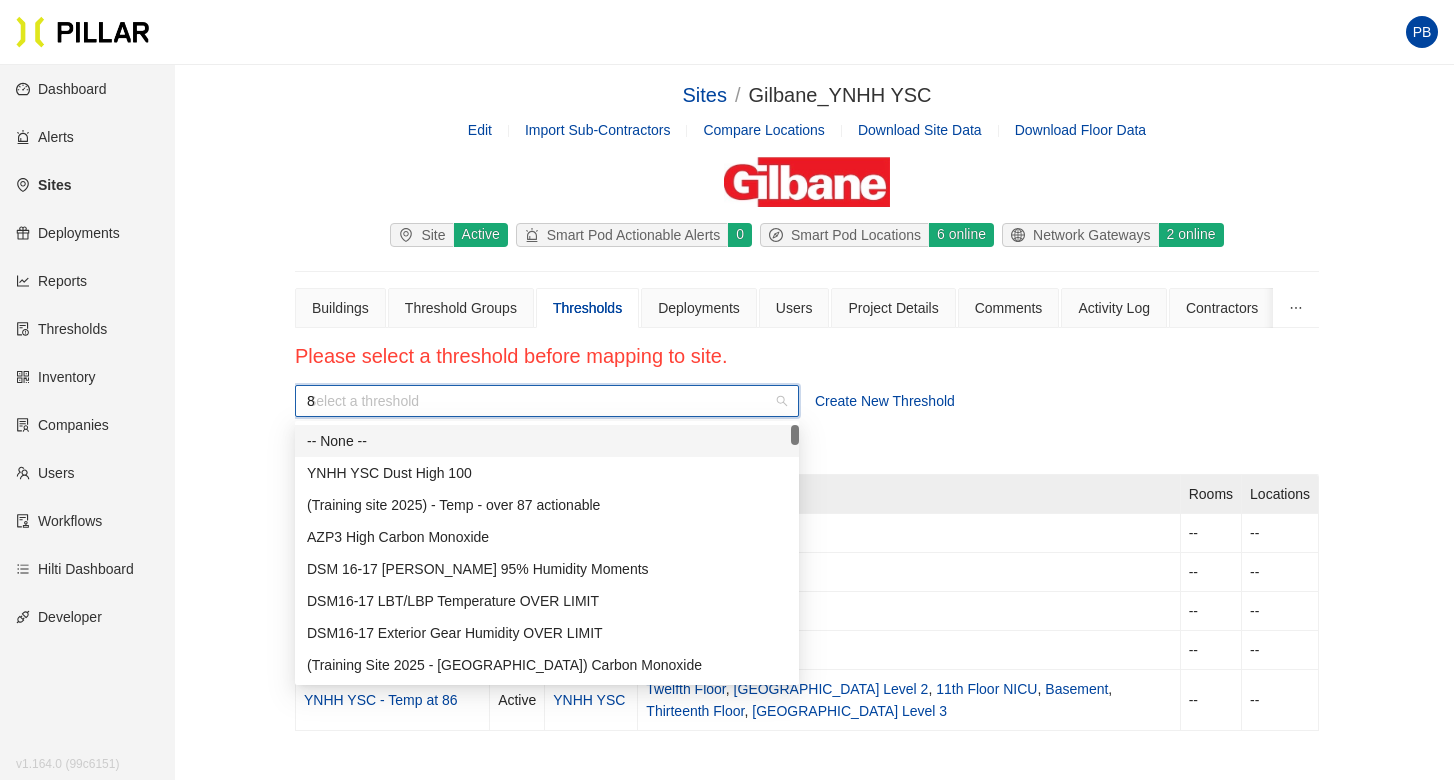 type on "86" 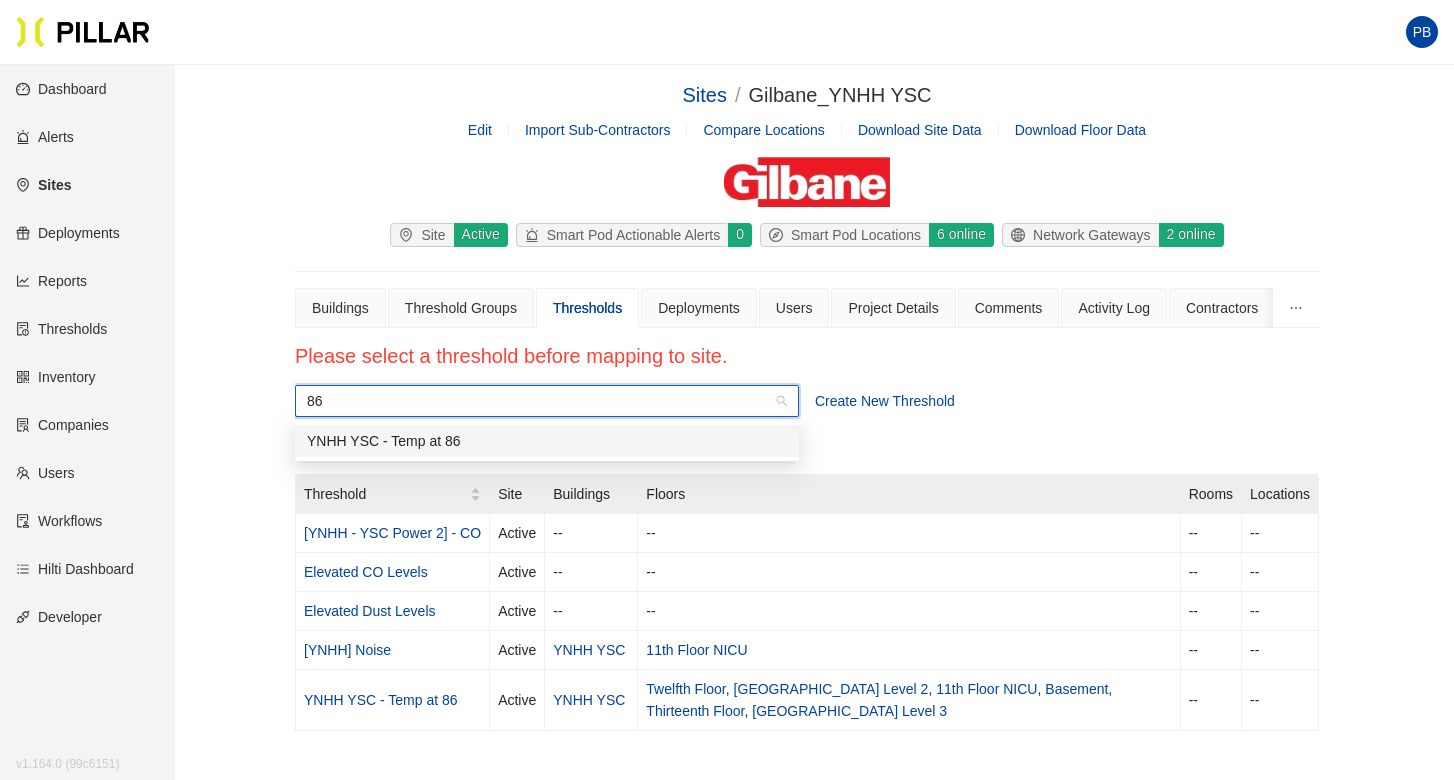 click on "YNHH YSC - Temp at 86" at bounding box center (547, 441) 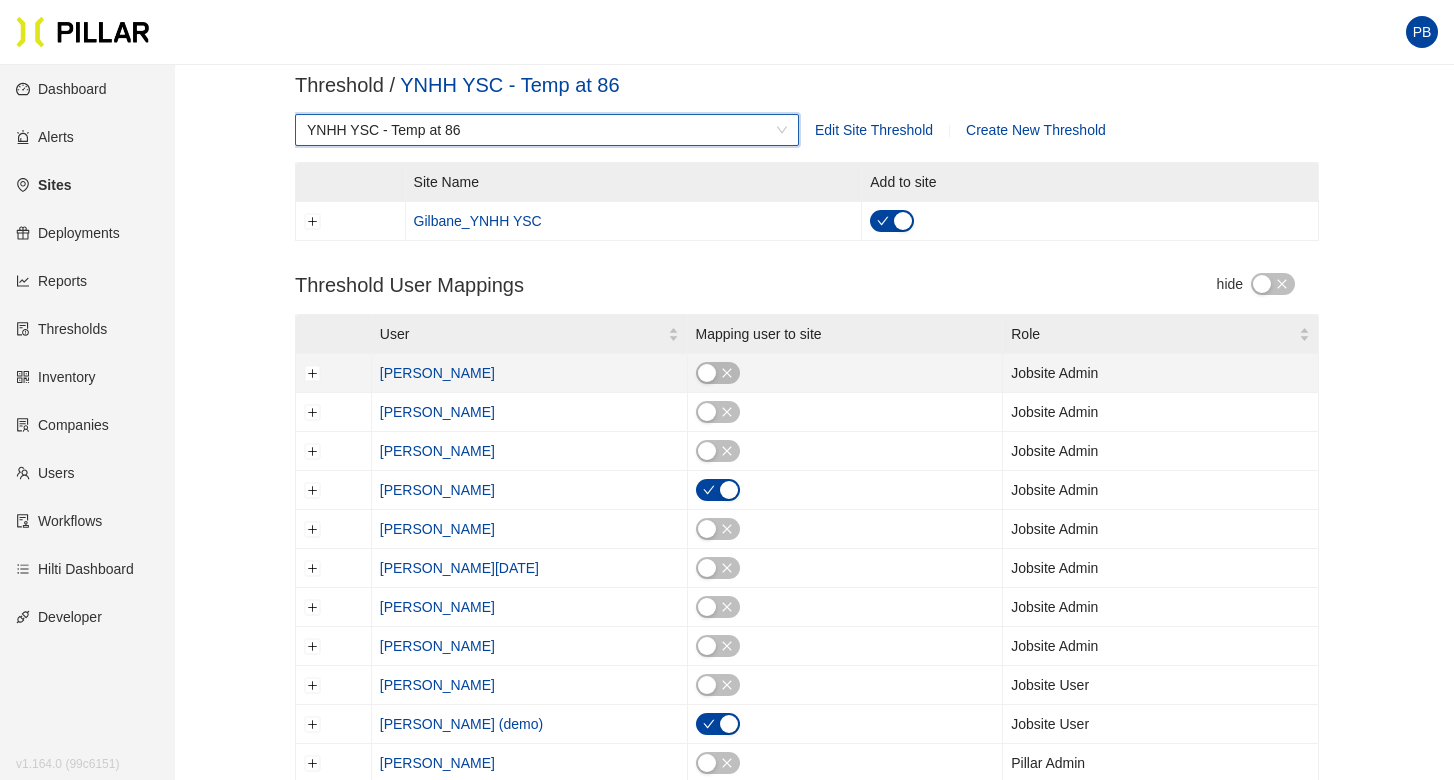 scroll, scrollTop: 273, scrollLeft: 0, axis: vertical 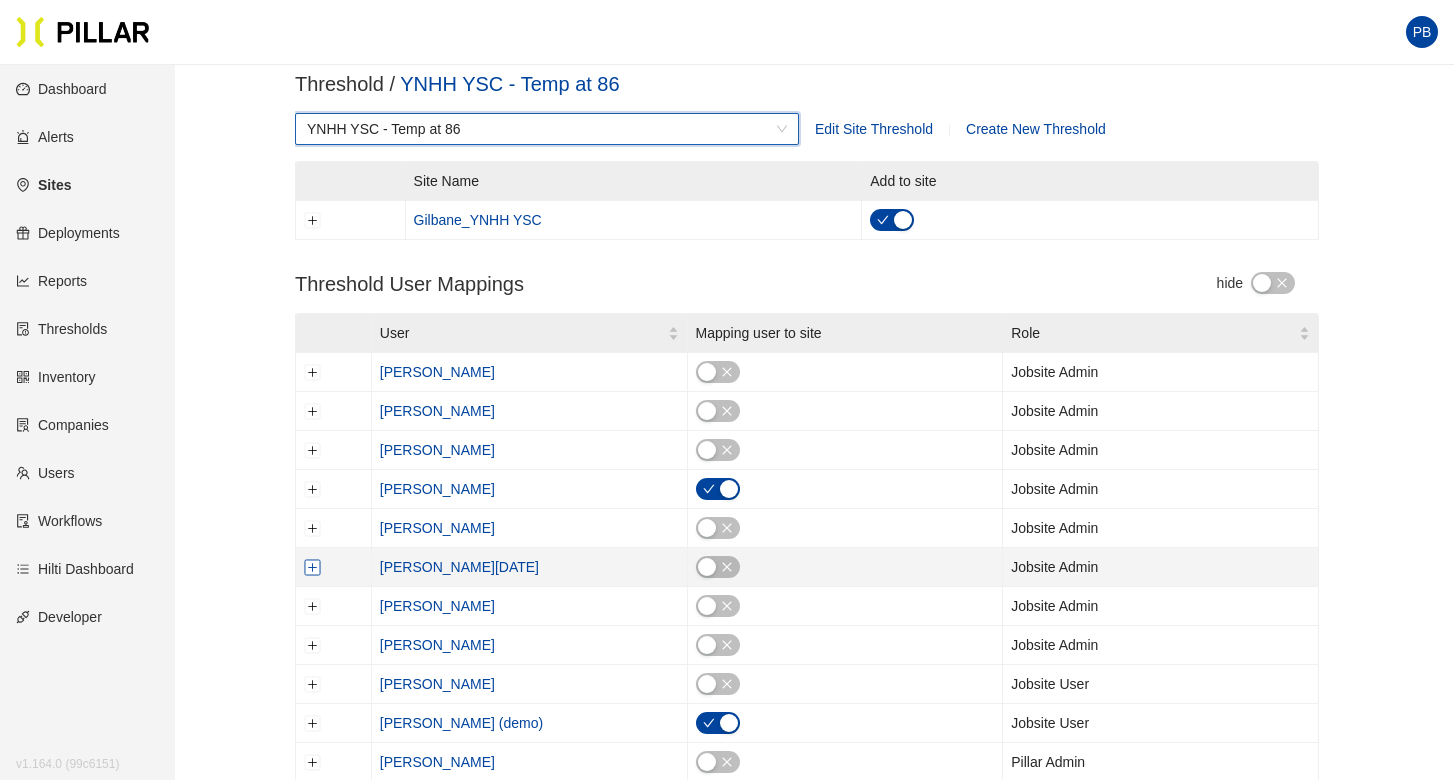 click at bounding box center (313, 567) 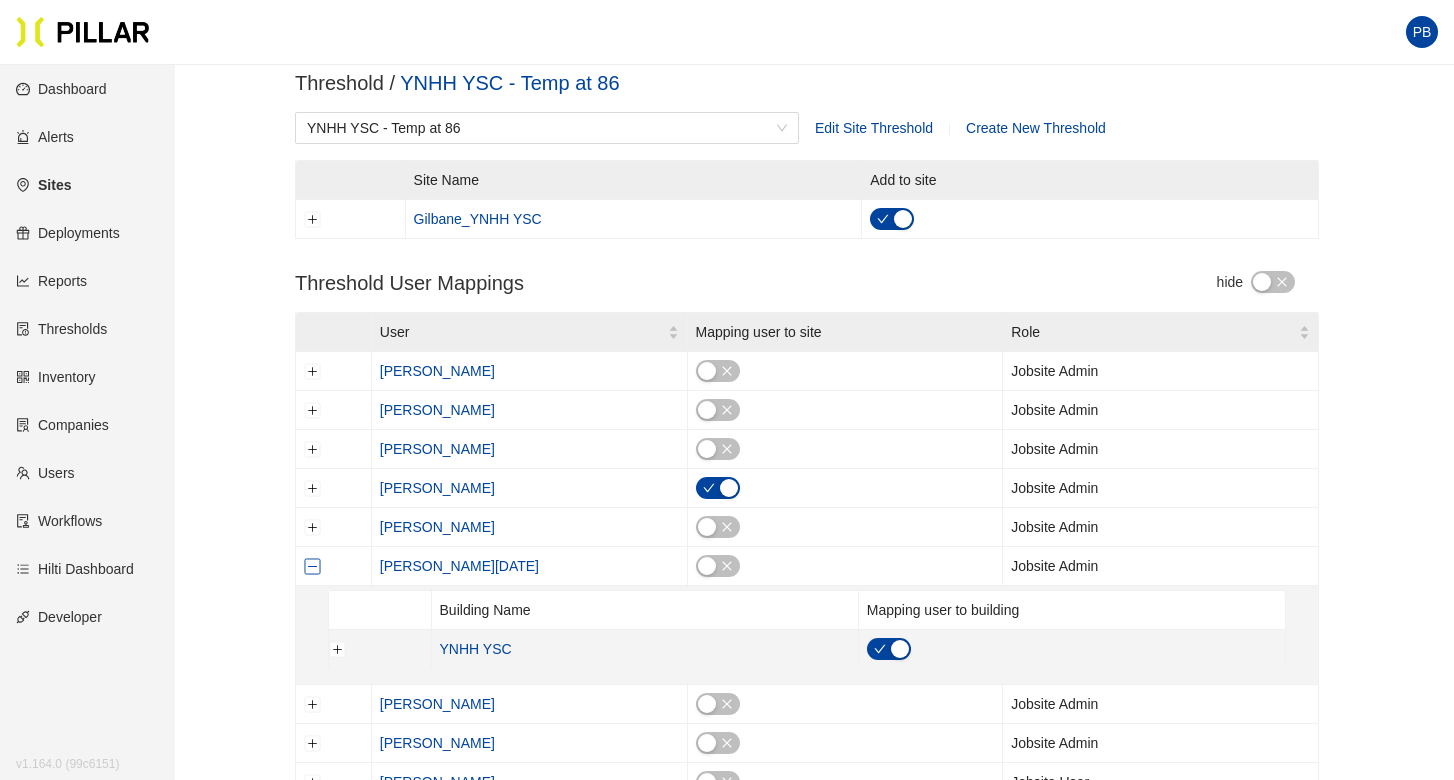scroll, scrollTop: 276, scrollLeft: 0, axis: vertical 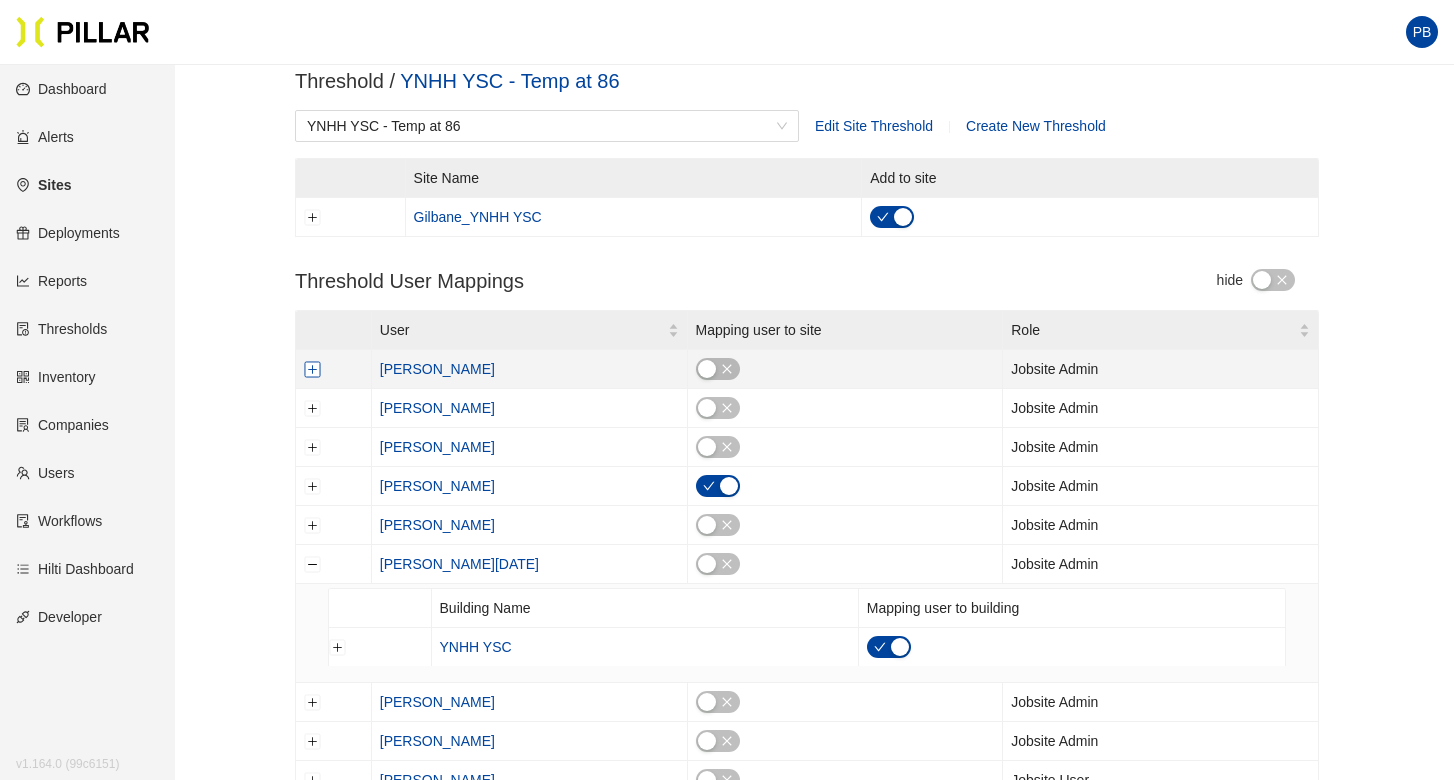 click at bounding box center (313, 369) 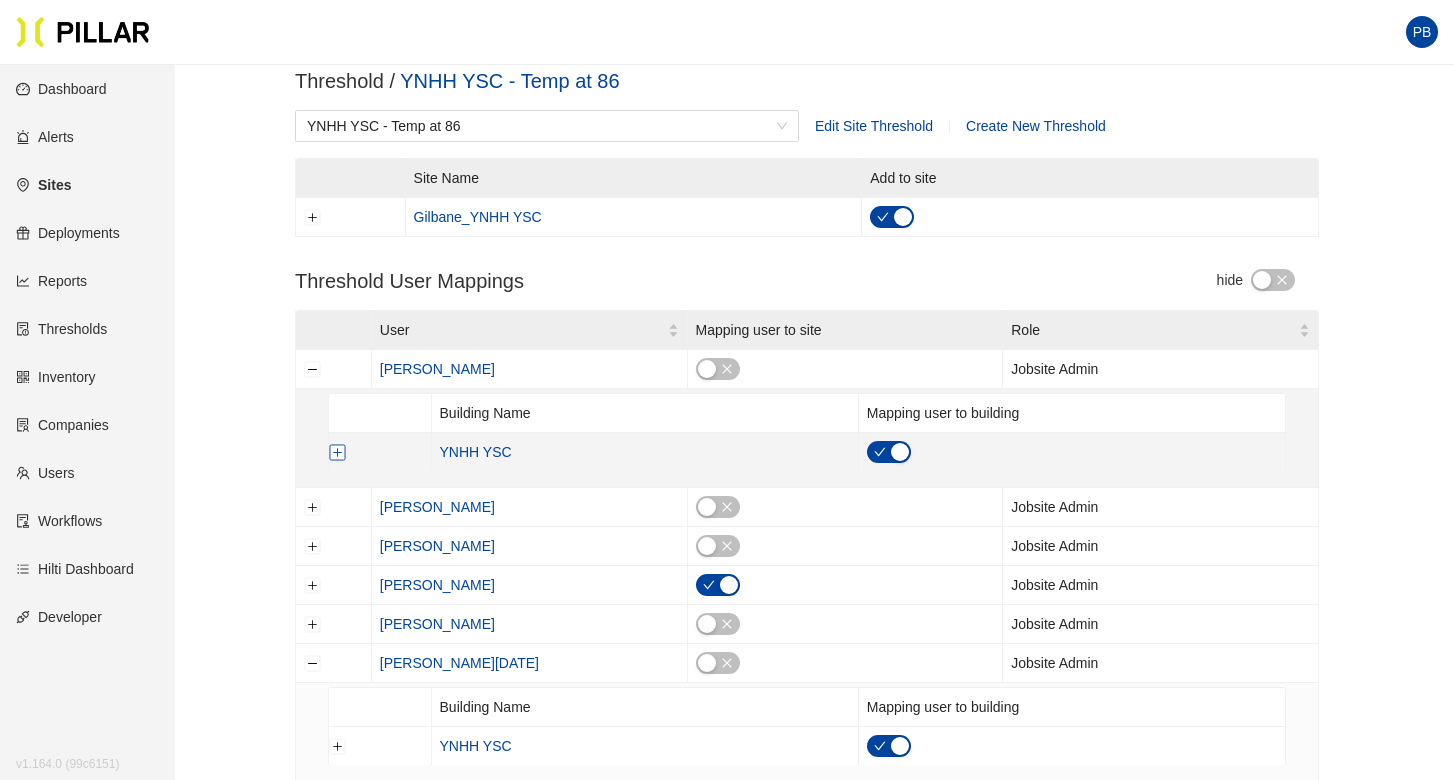 click at bounding box center [338, 452] 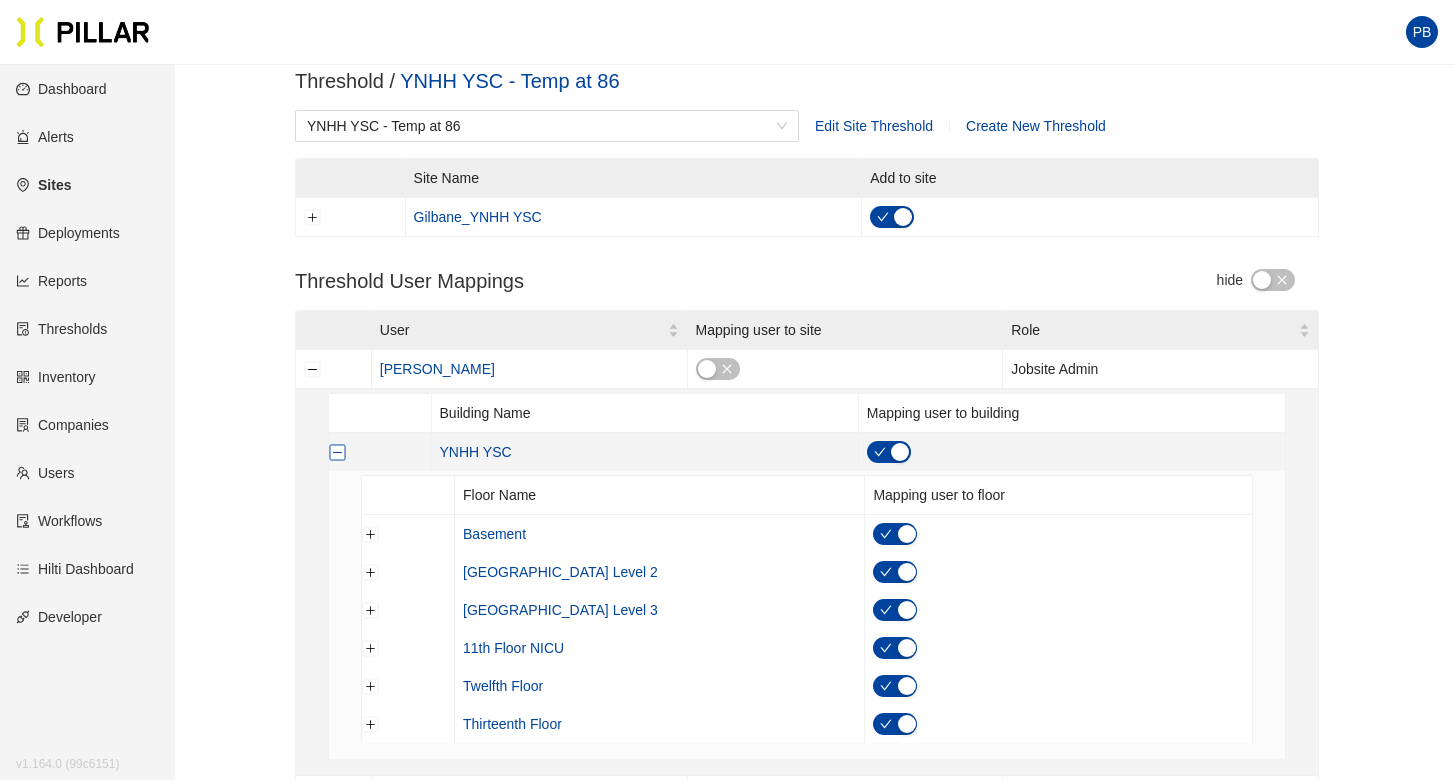 click at bounding box center [338, 452] 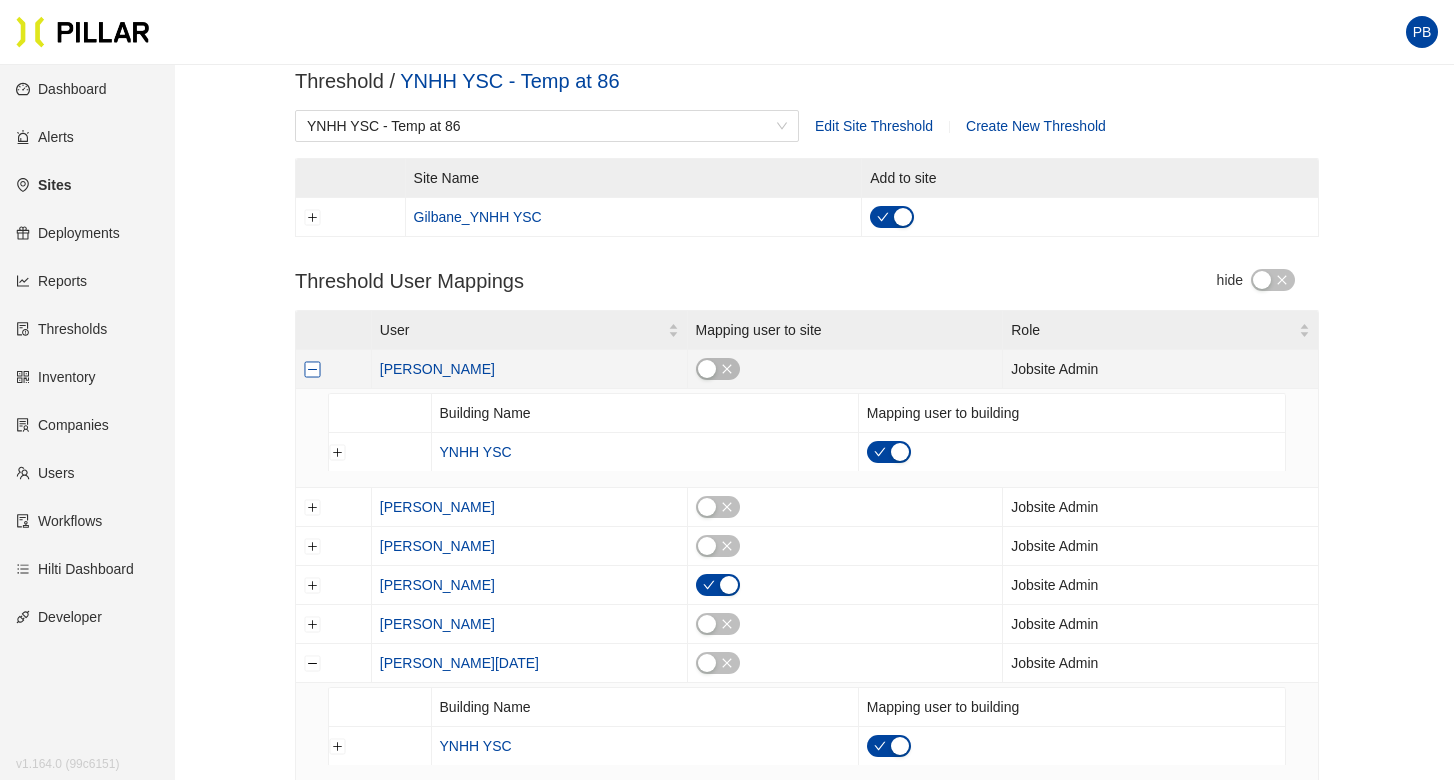 click at bounding box center [313, 369] 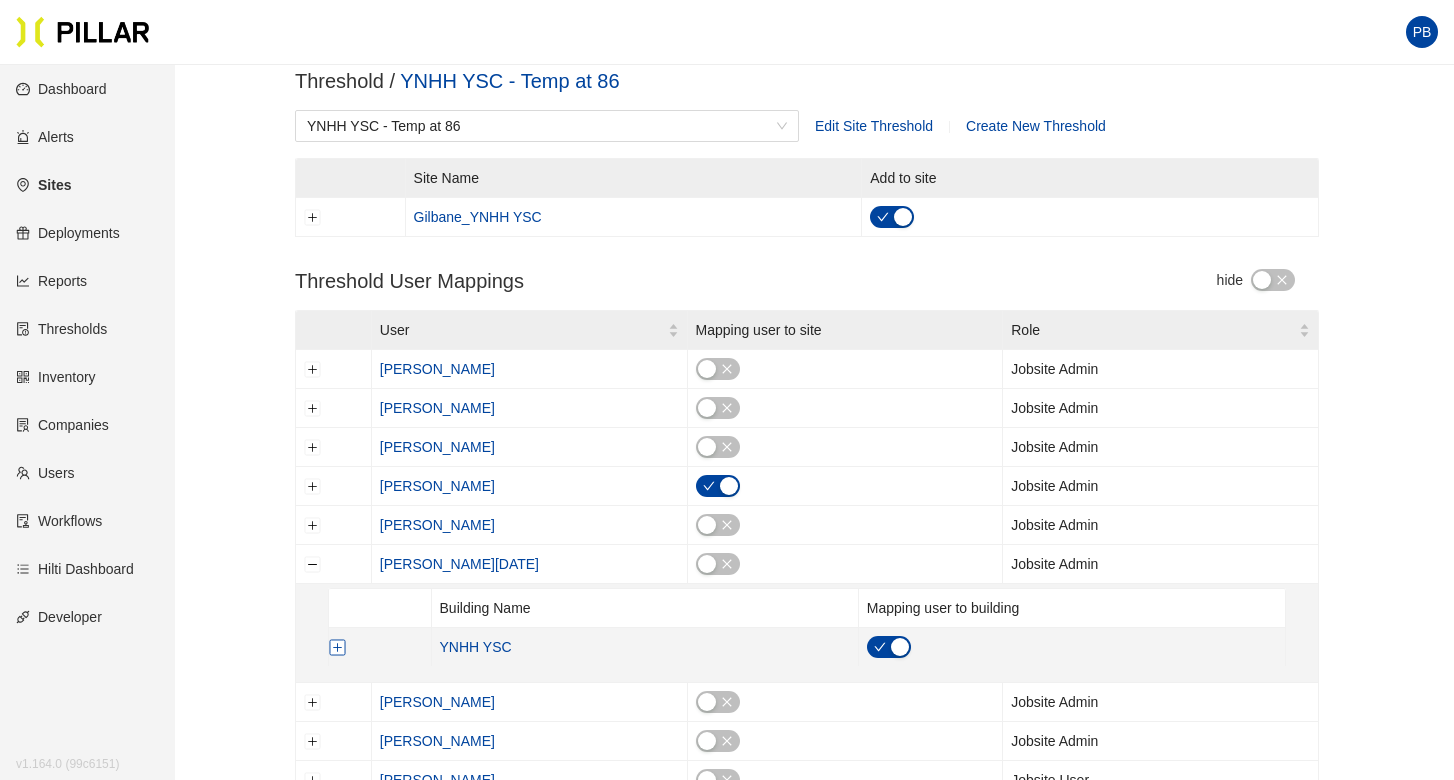 click at bounding box center [338, 647] 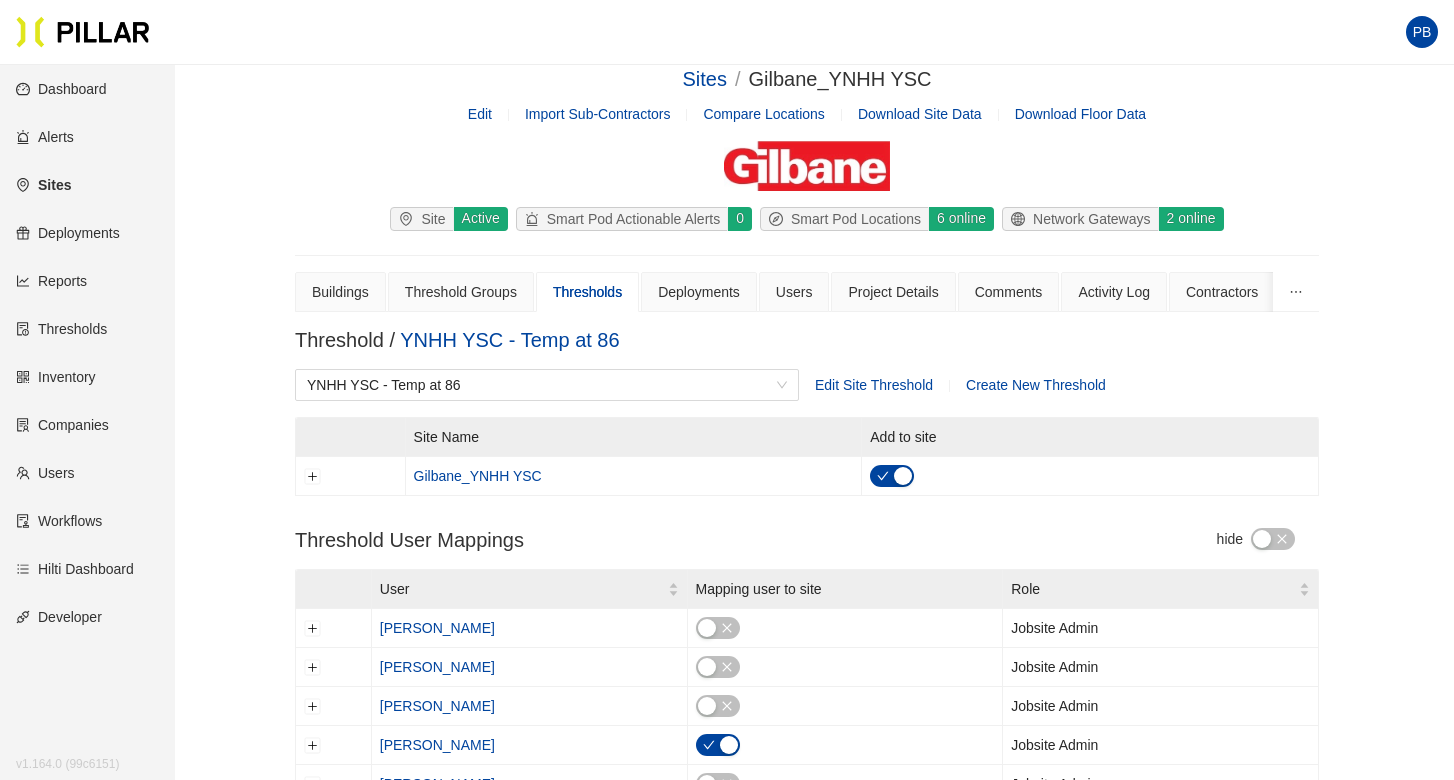 scroll, scrollTop: 0, scrollLeft: 0, axis: both 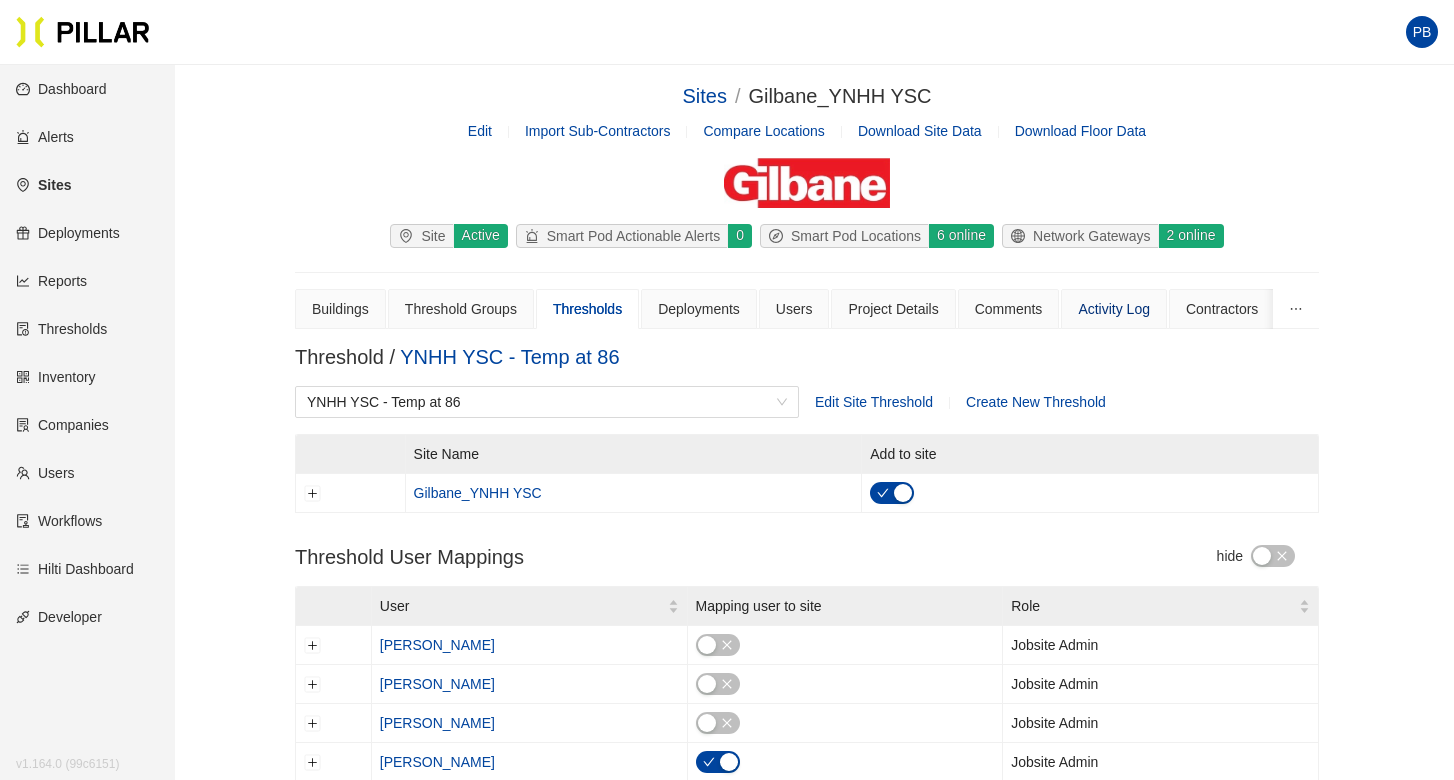 click on "Activity Log" at bounding box center [1114, 309] 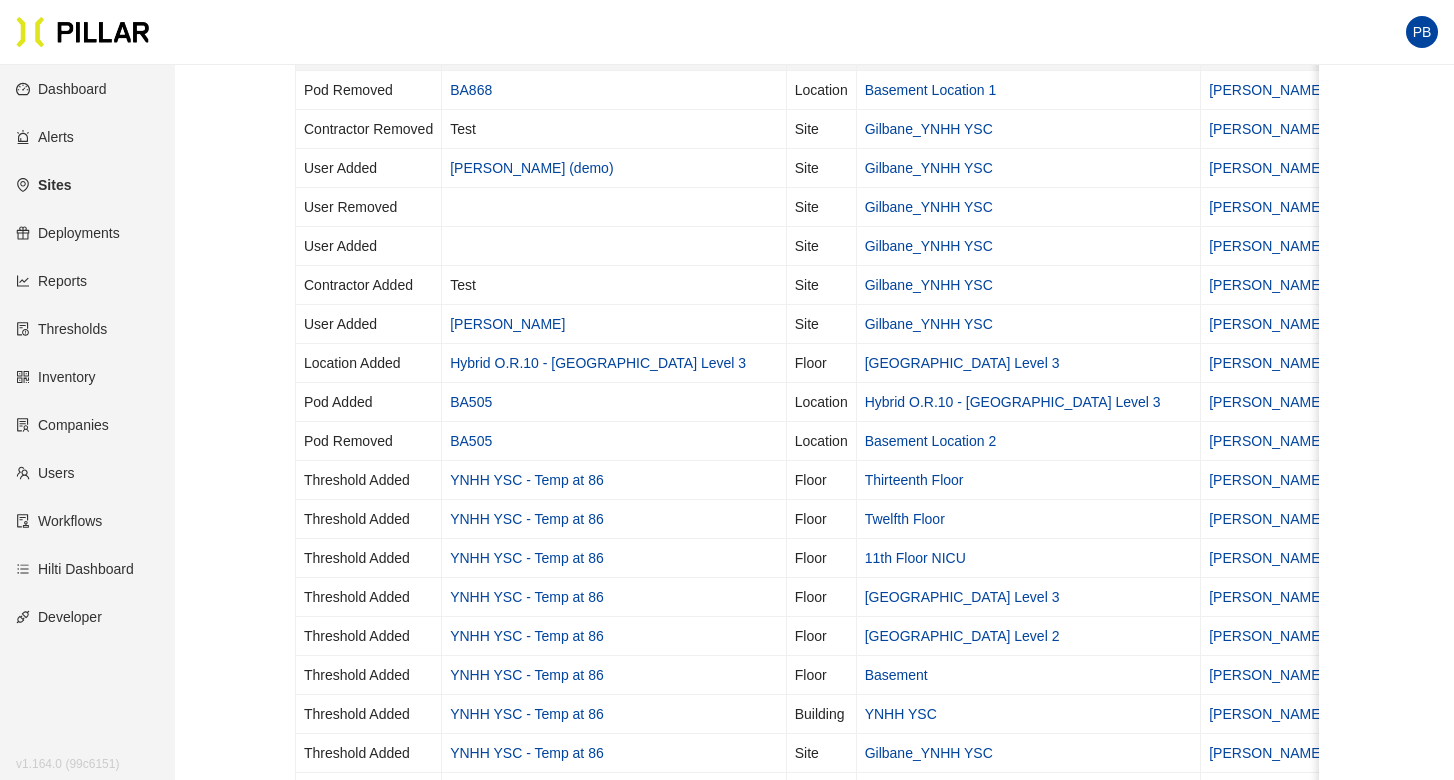 scroll, scrollTop: 559, scrollLeft: 0, axis: vertical 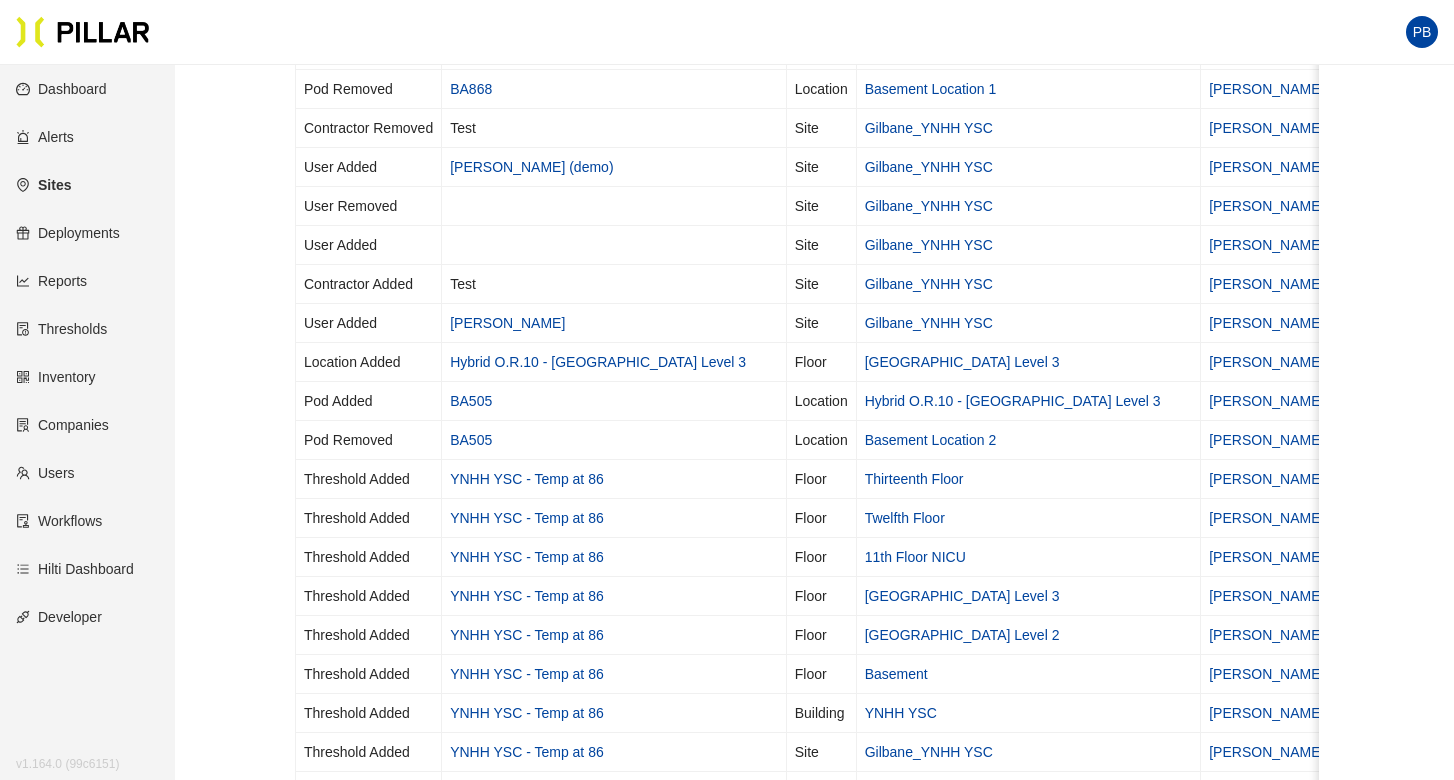 click on "Reports" at bounding box center (51, 281) 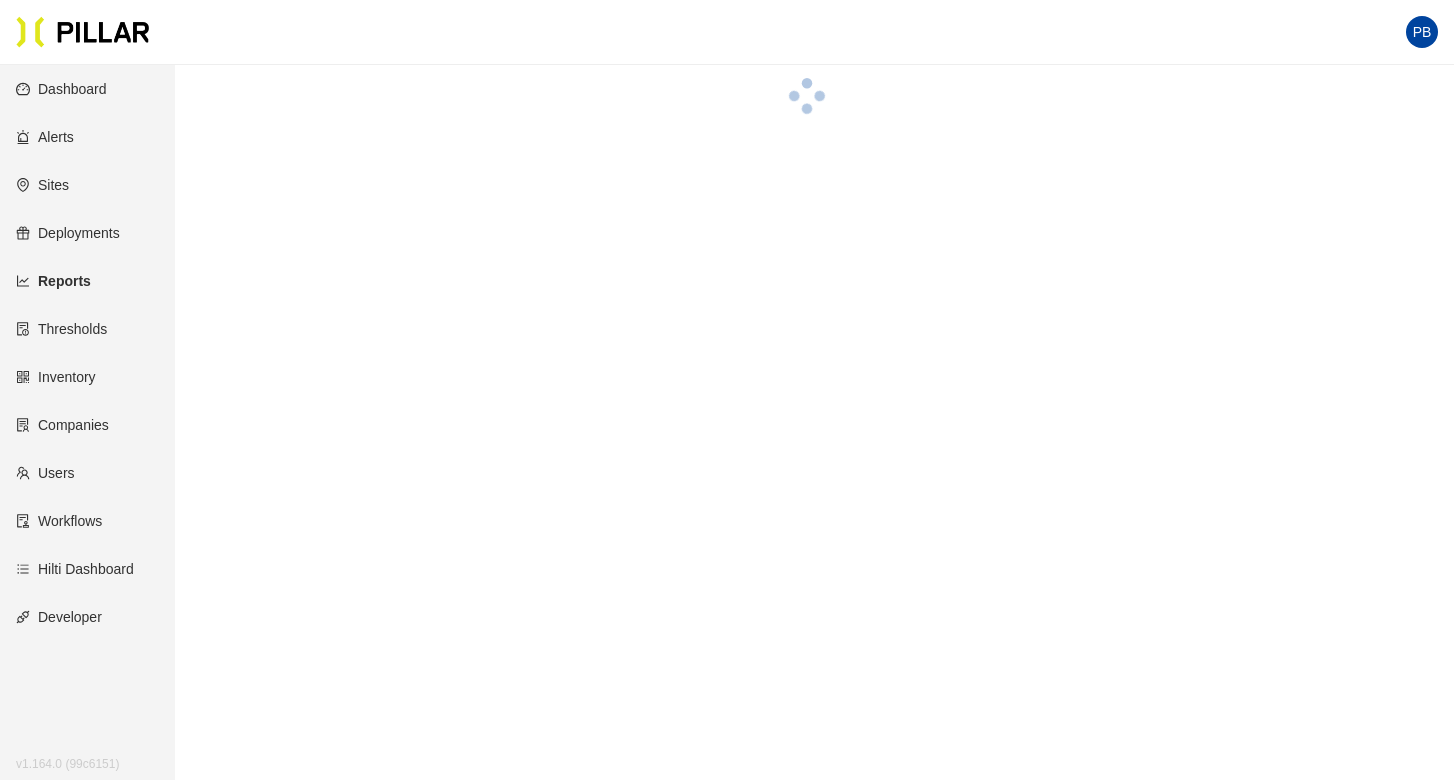 scroll, scrollTop: 0, scrollLeft: 0, axis: both 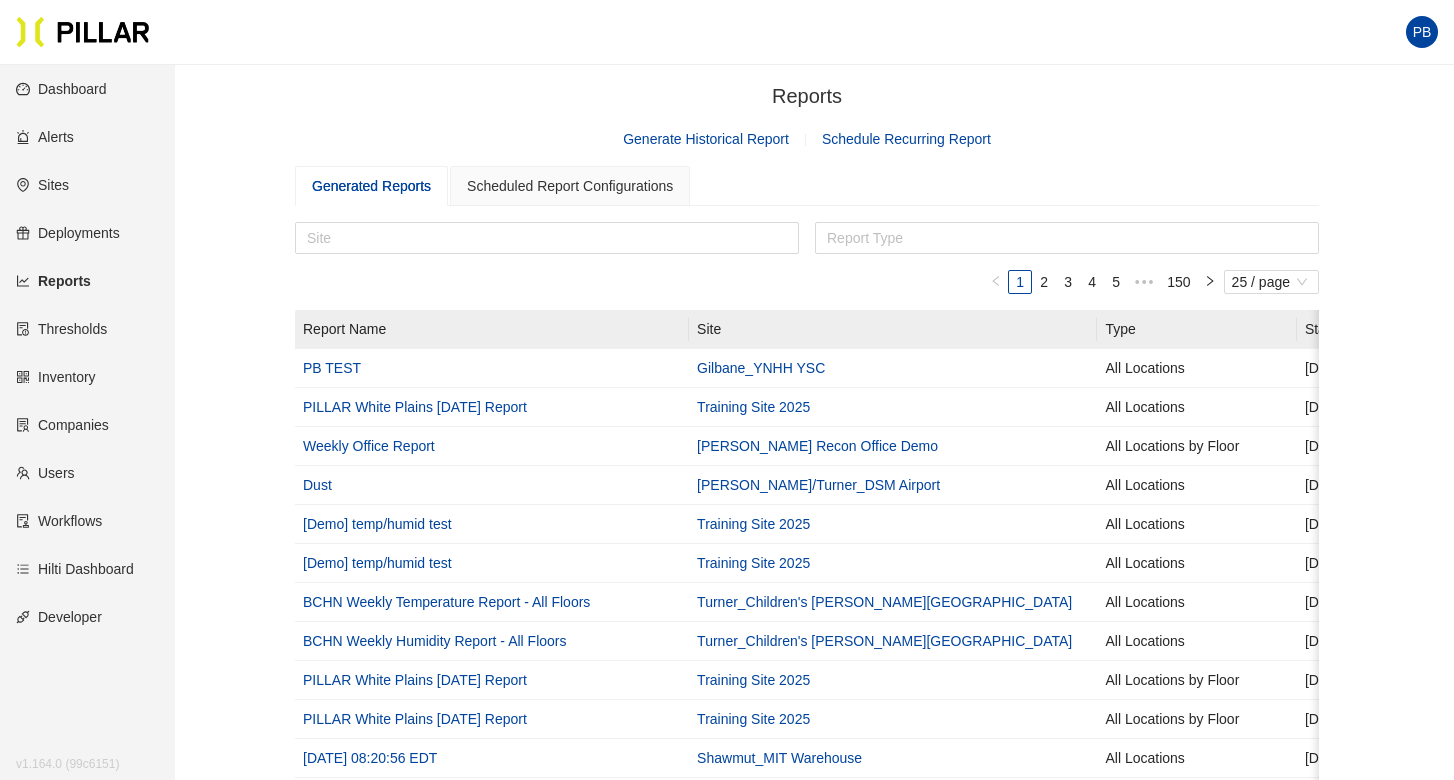 click on "Generate Historical Report" at bounding box center (706, 139) 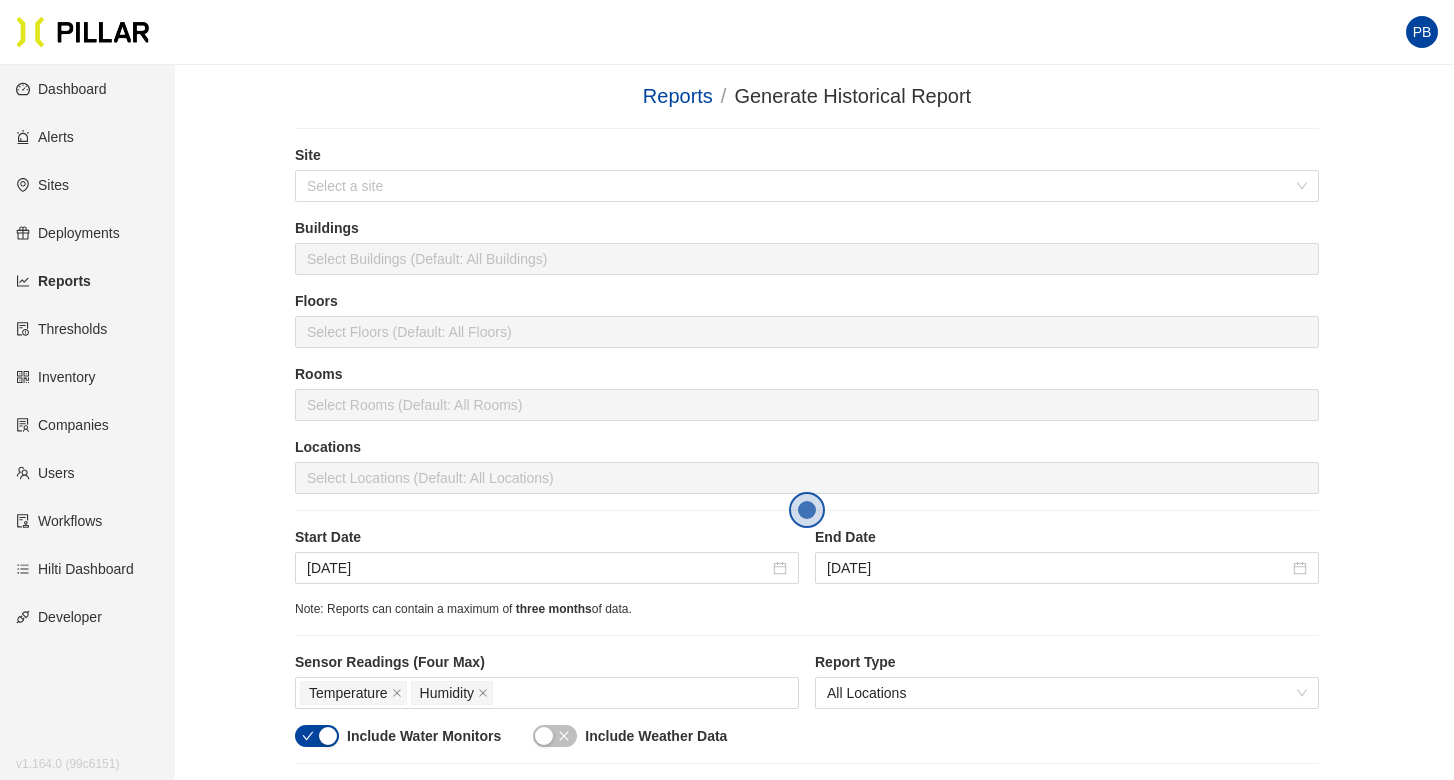 click at bounding box center (807, 478) 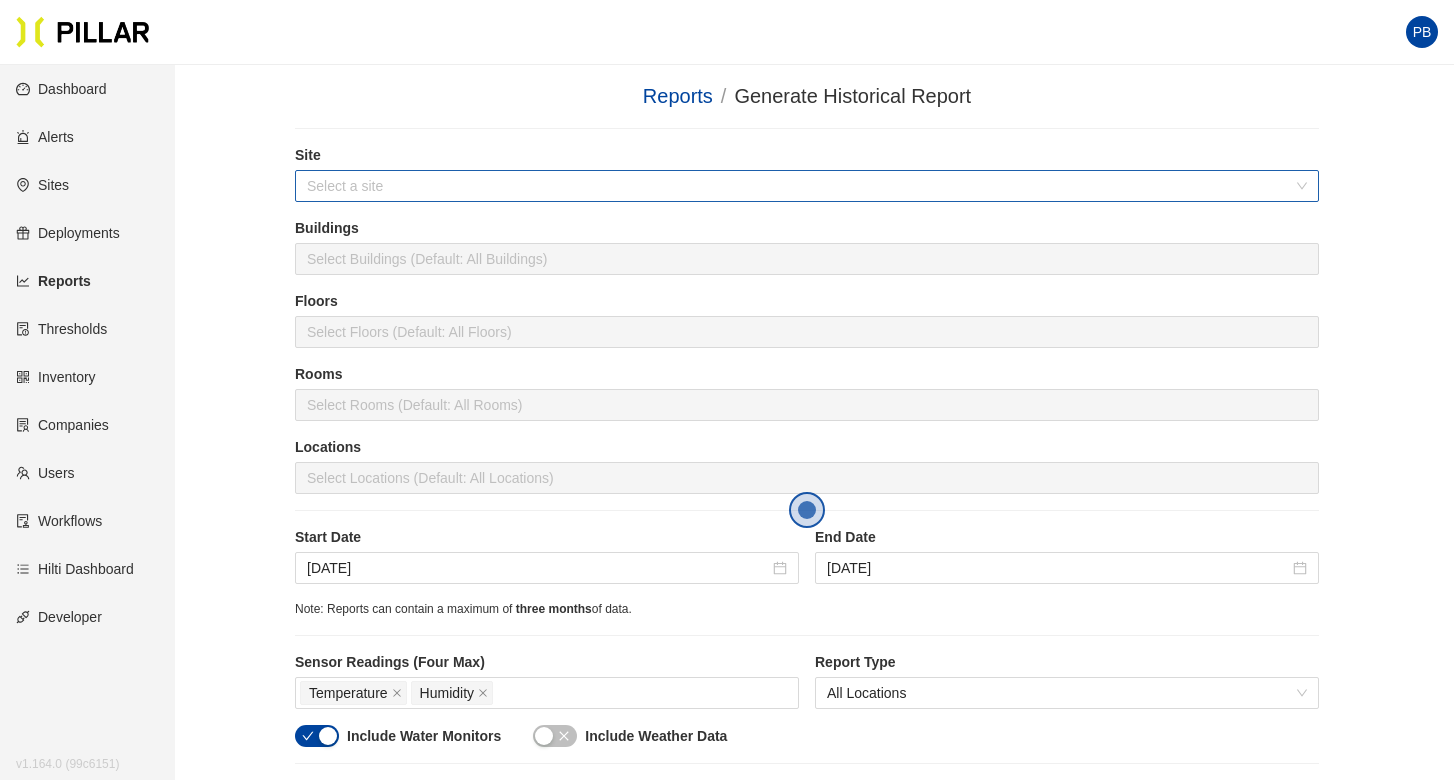 click at bounding box center (800, 186) 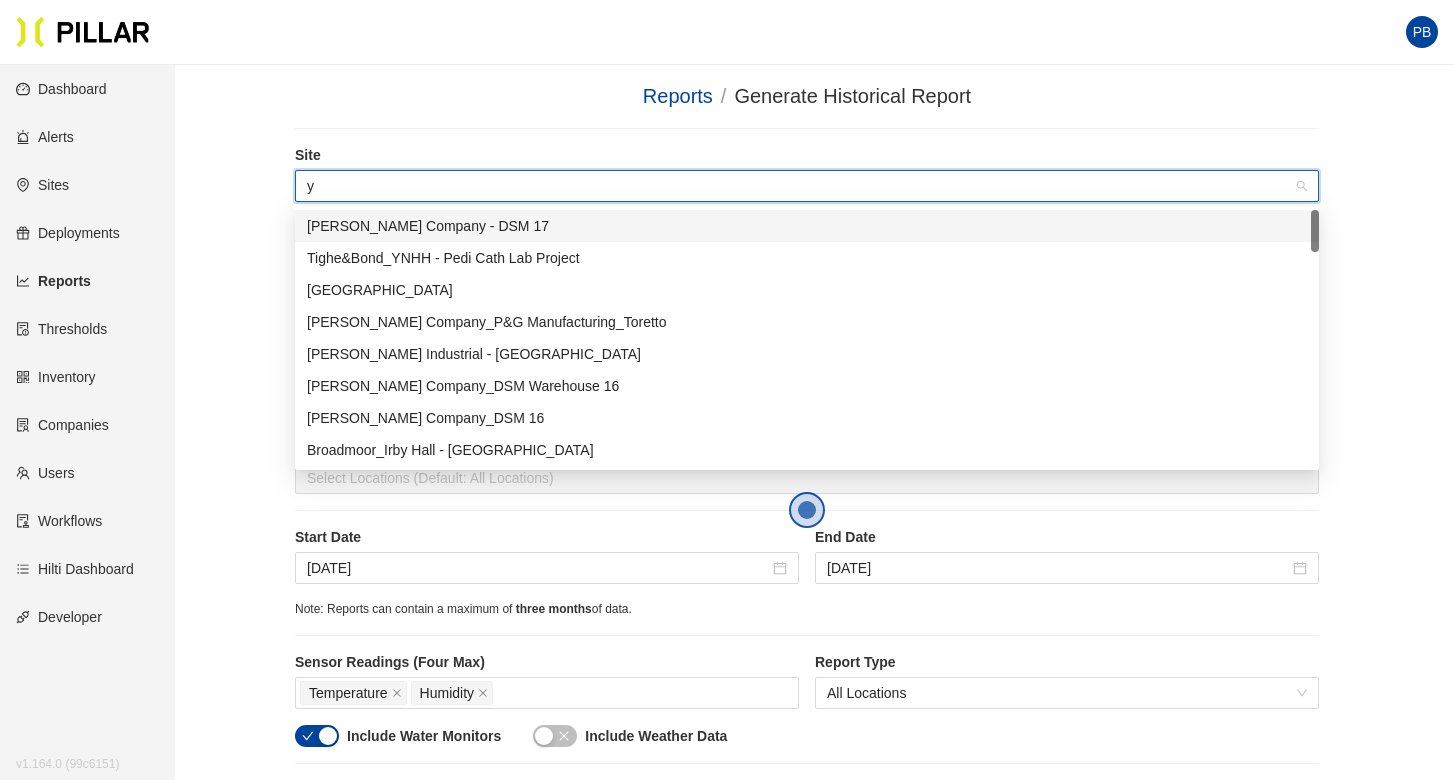 type on "ys" 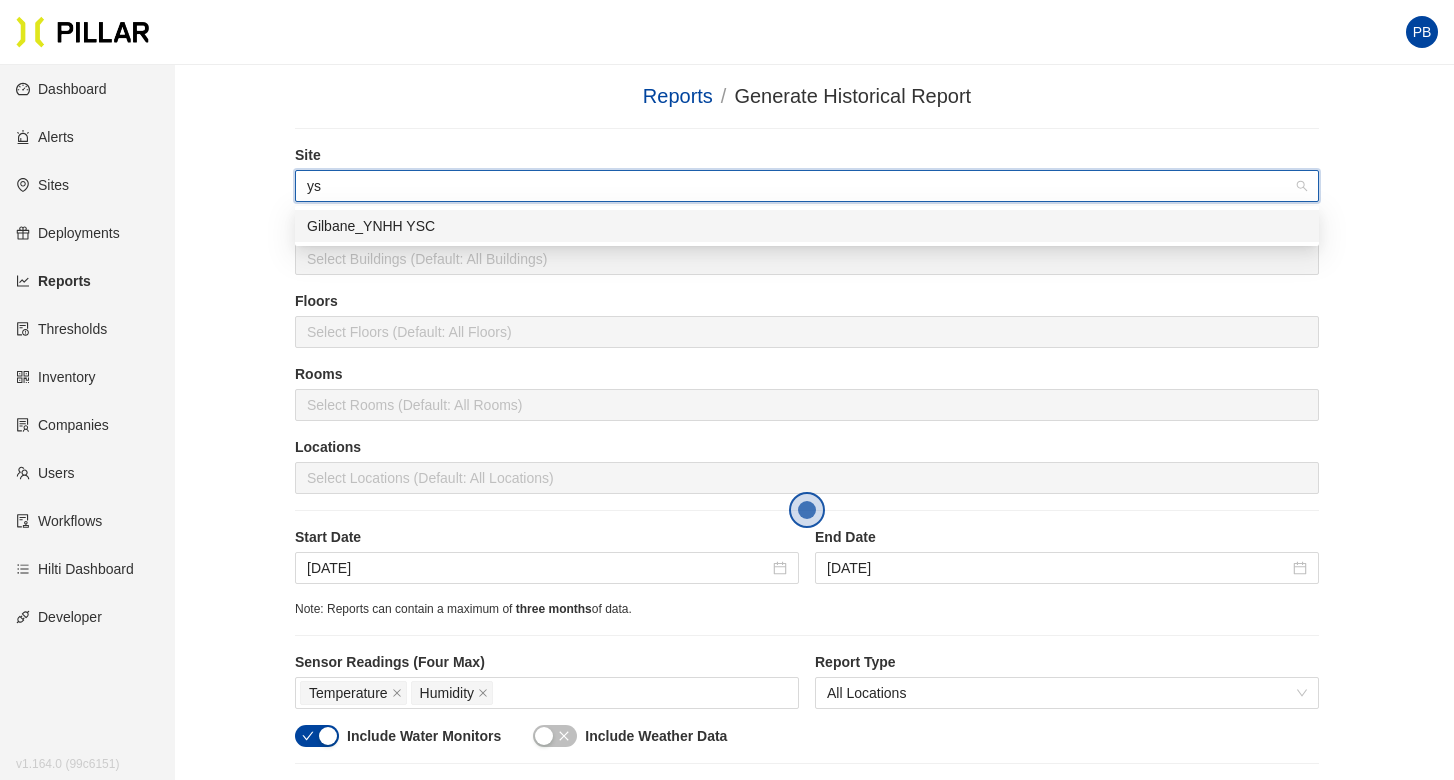 click on "Gilbane_YNHH YSC" at bounding box center [807, 226] 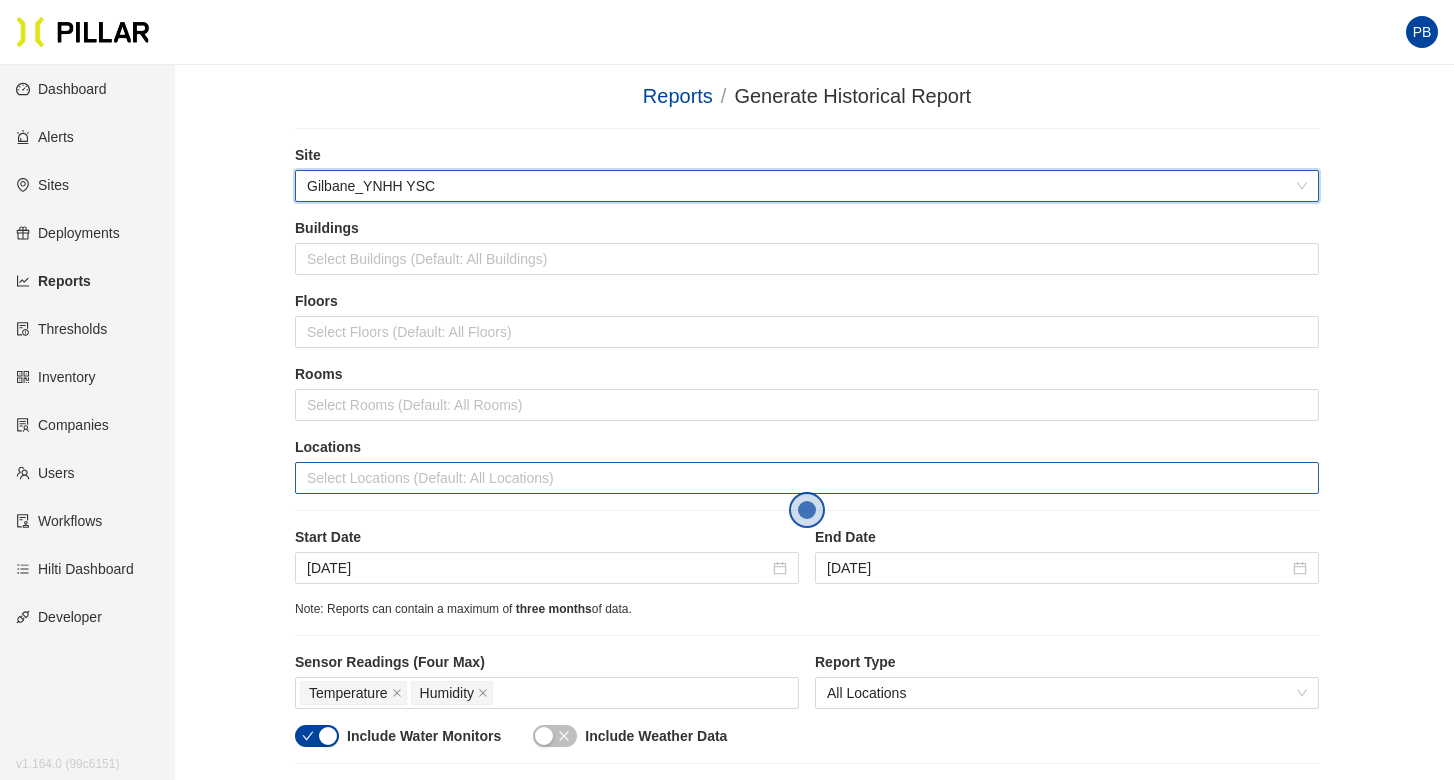 click at bounding box center [807, 478] 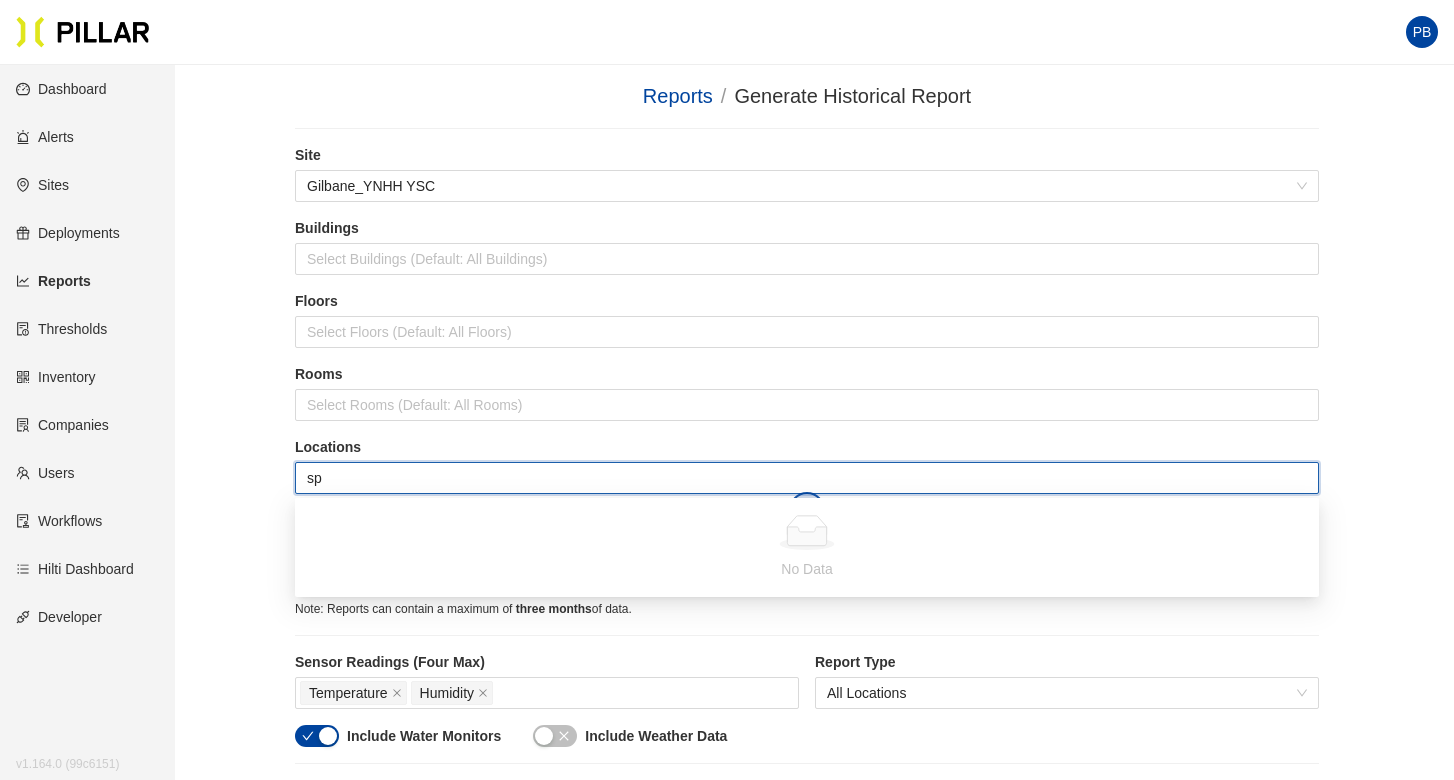 type on "s" 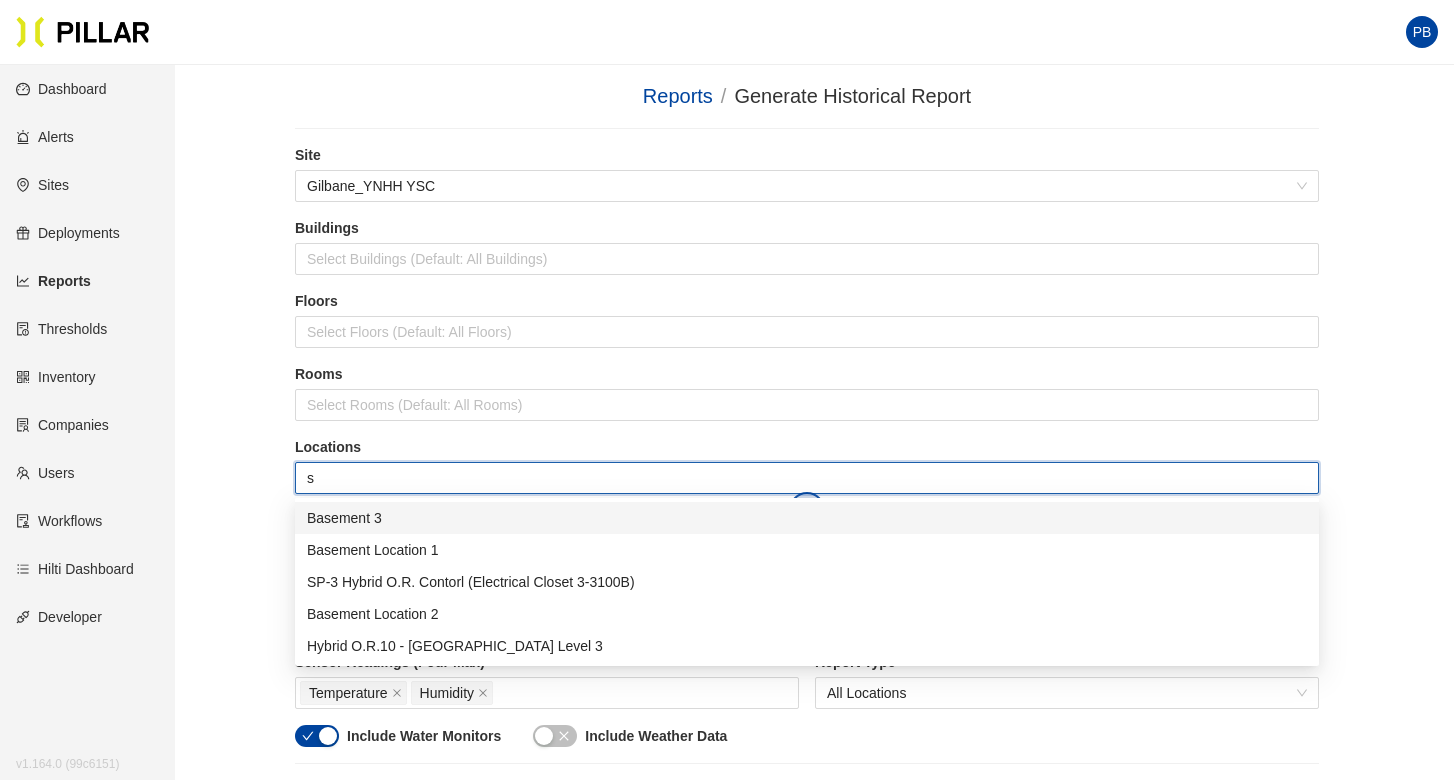 type 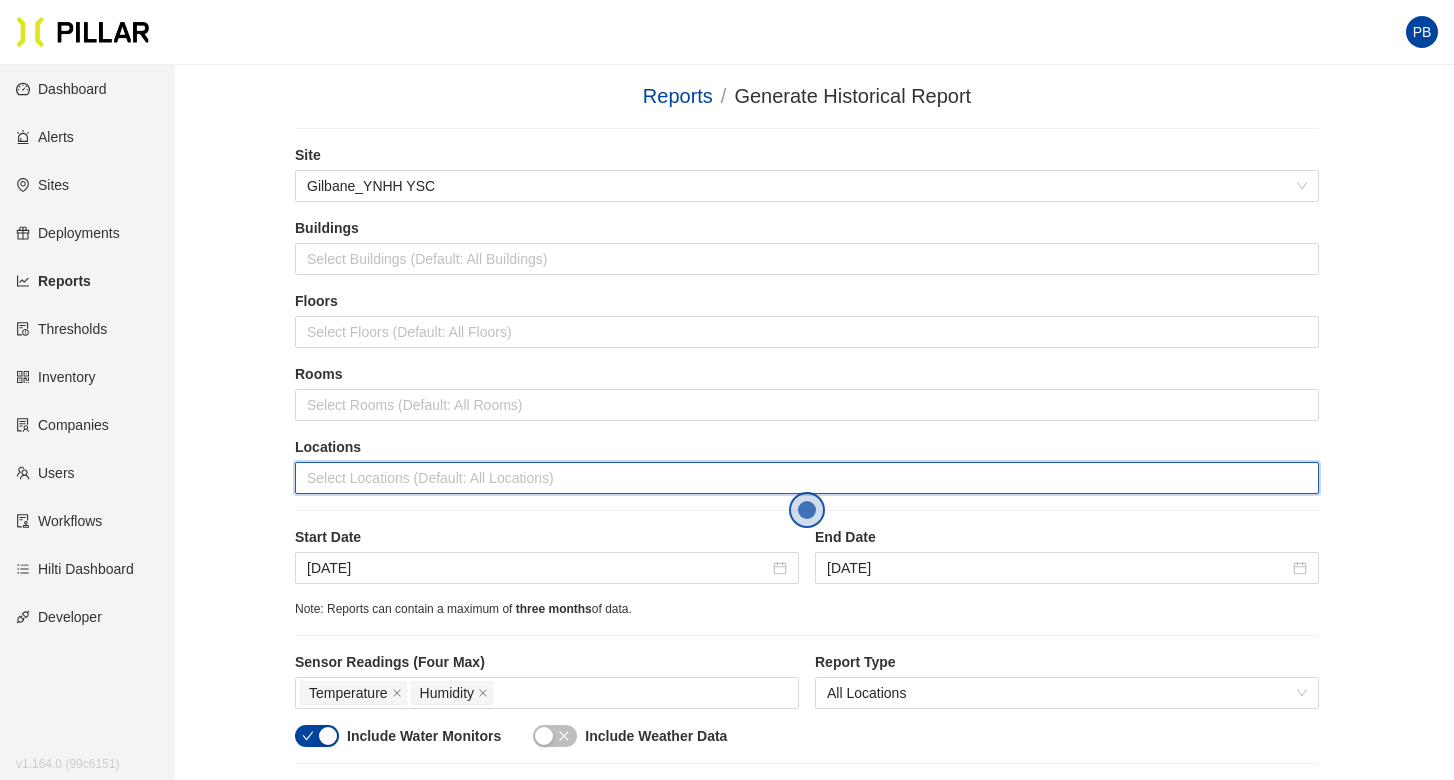 click on "Dashboard" at bounding box center (61, 89) 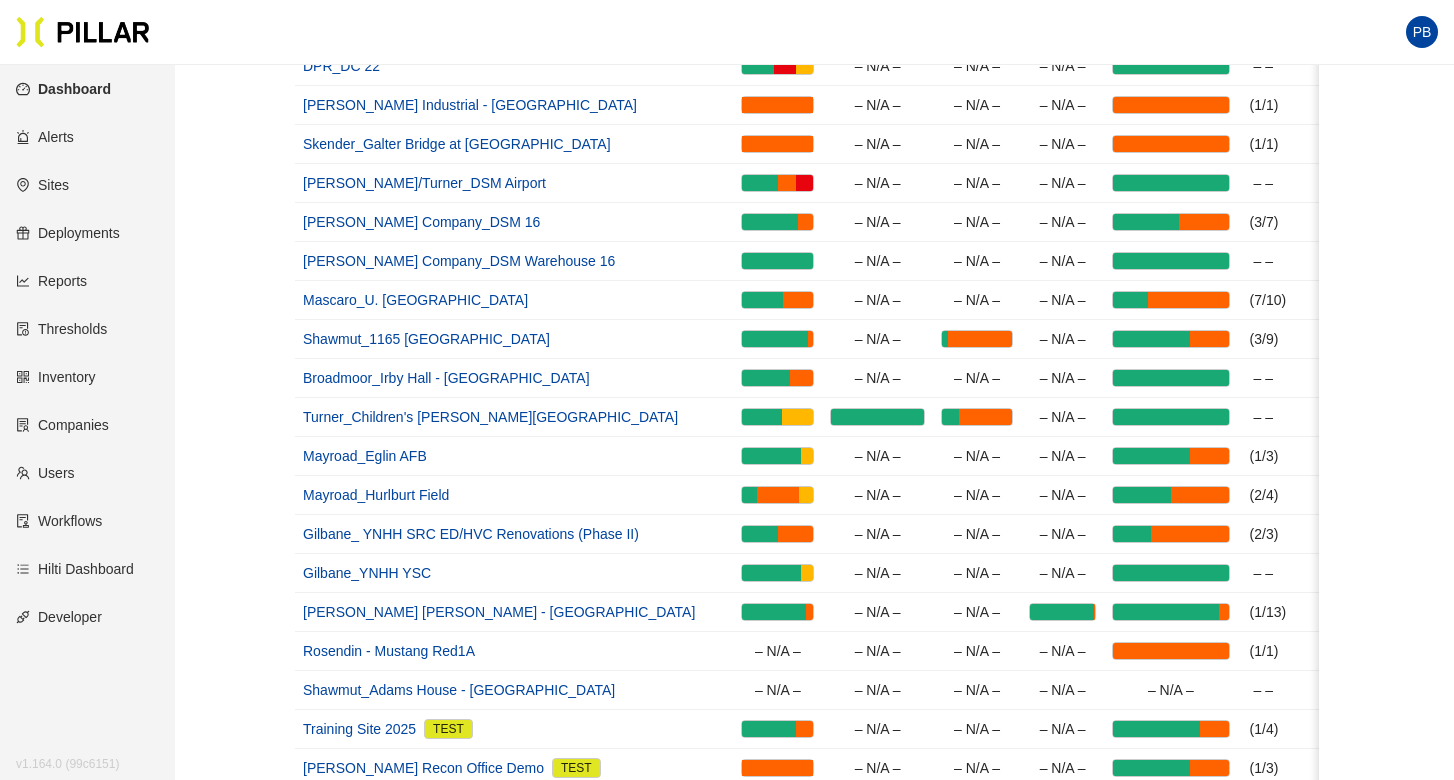scroll, scrollTop: 743, scrollLeft: 0, axis: vertical 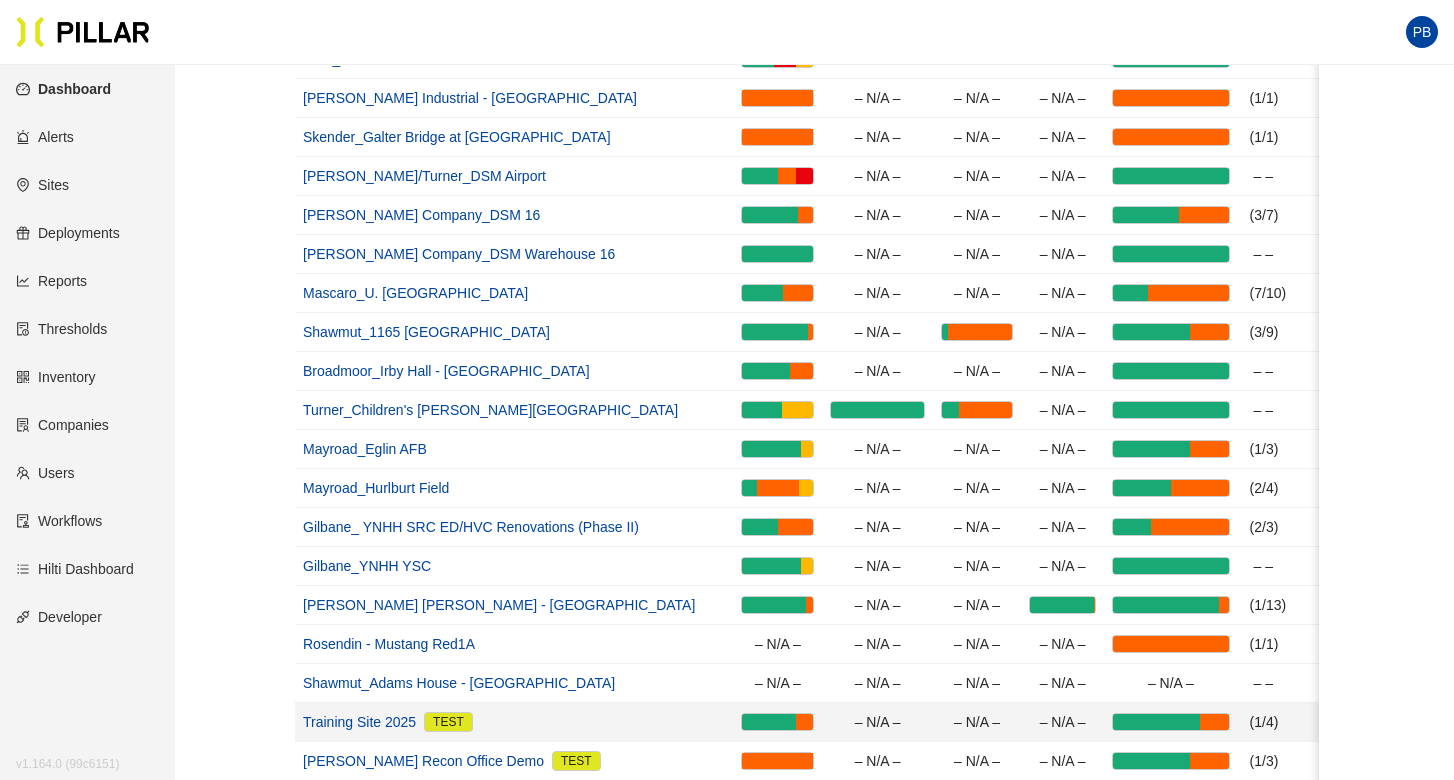 click on "Training Site 2025" at bounding box center [359, 722] 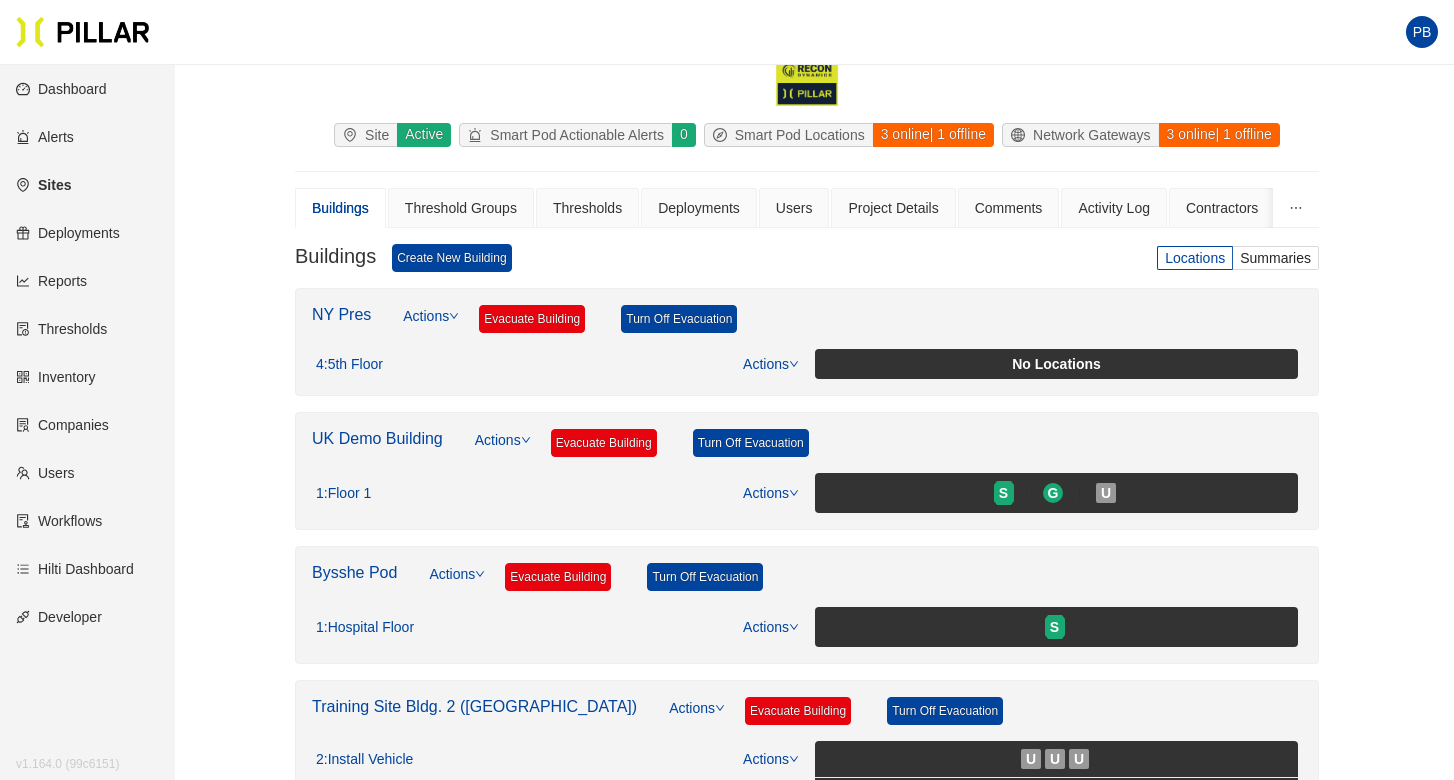 scroll, scrollTop: 117, scrollLeft: 0, axis: vertical 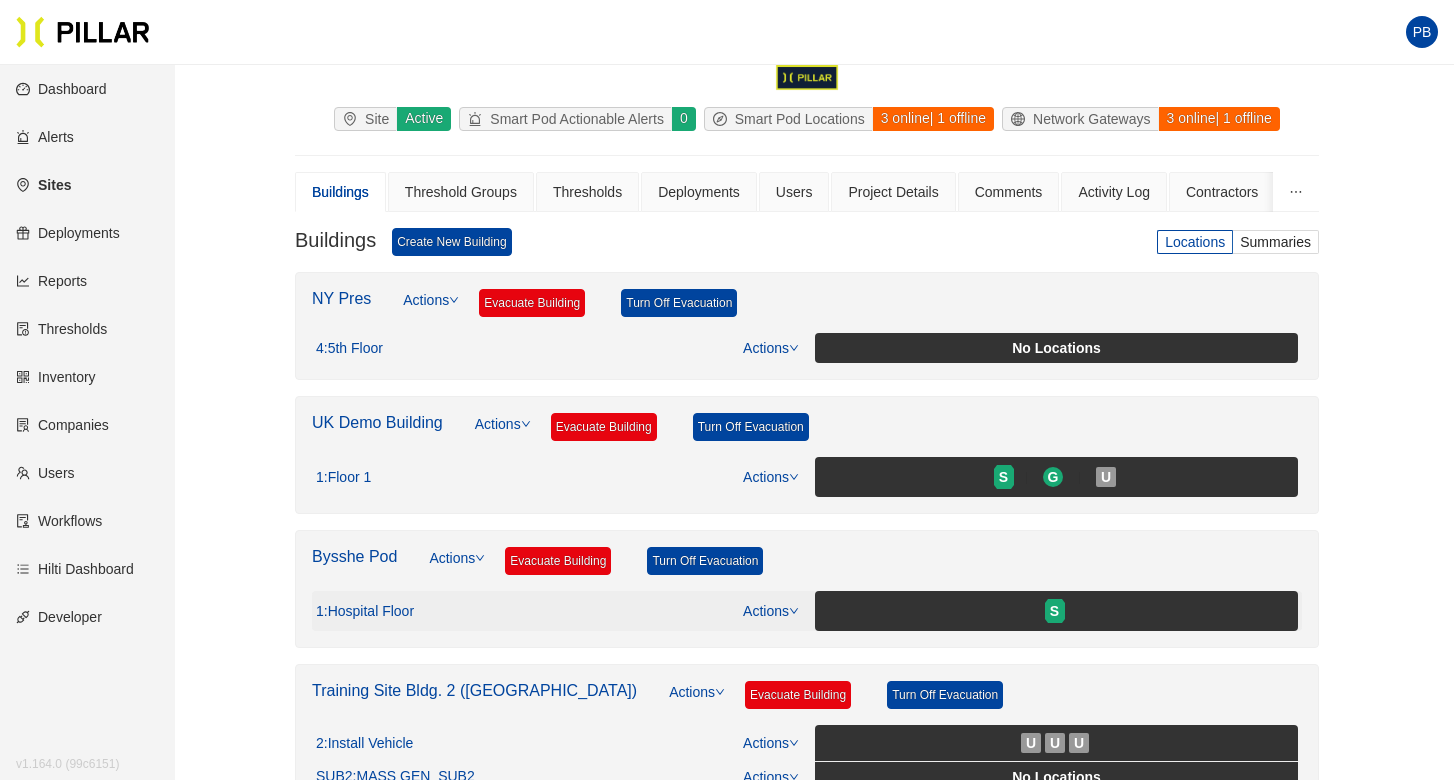 click 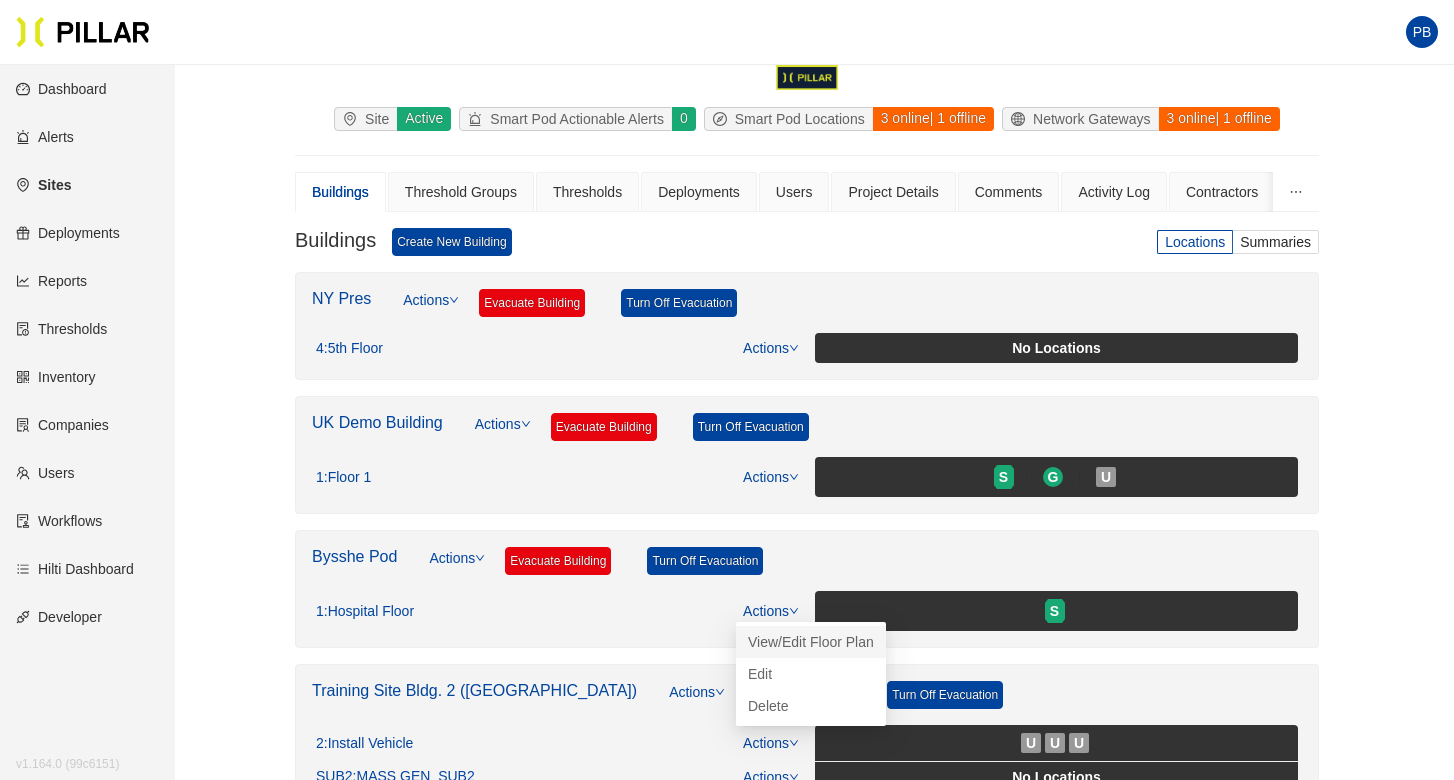 click on "View/Edit Floor Plan" at bounding box center [811, 642] 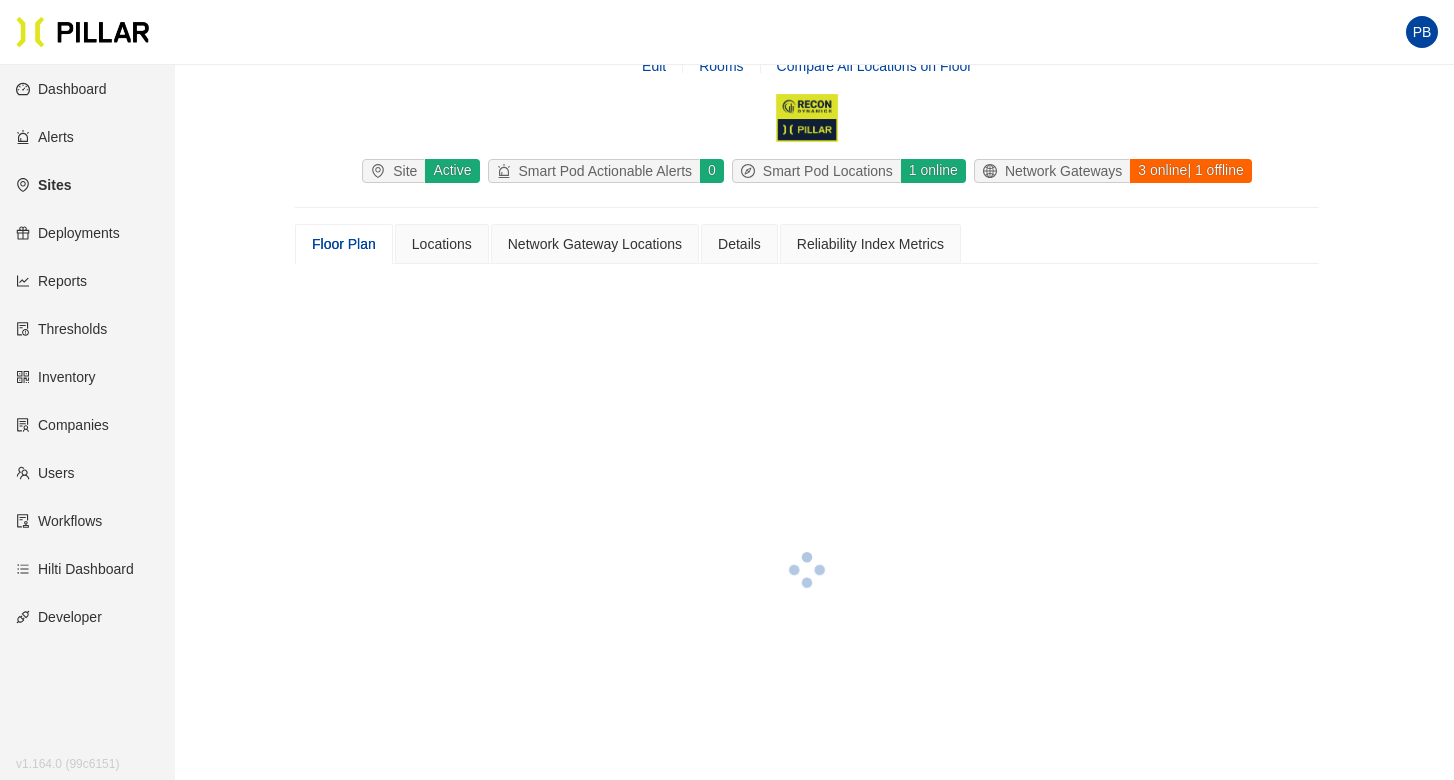 scroll, scrollTop: 117, scrollLeft: 0, axis: vertical 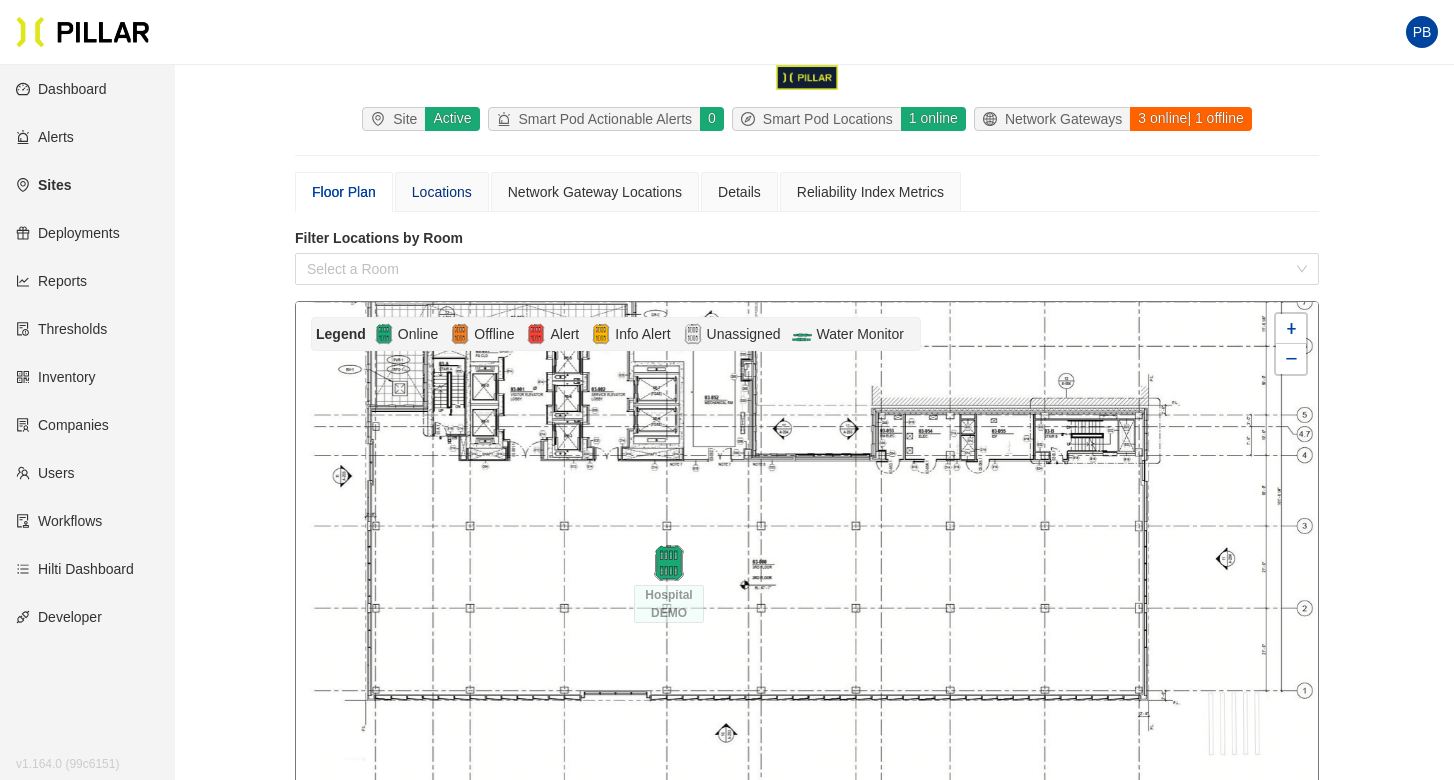 click on "Locations" at bounding box center [442, 192] 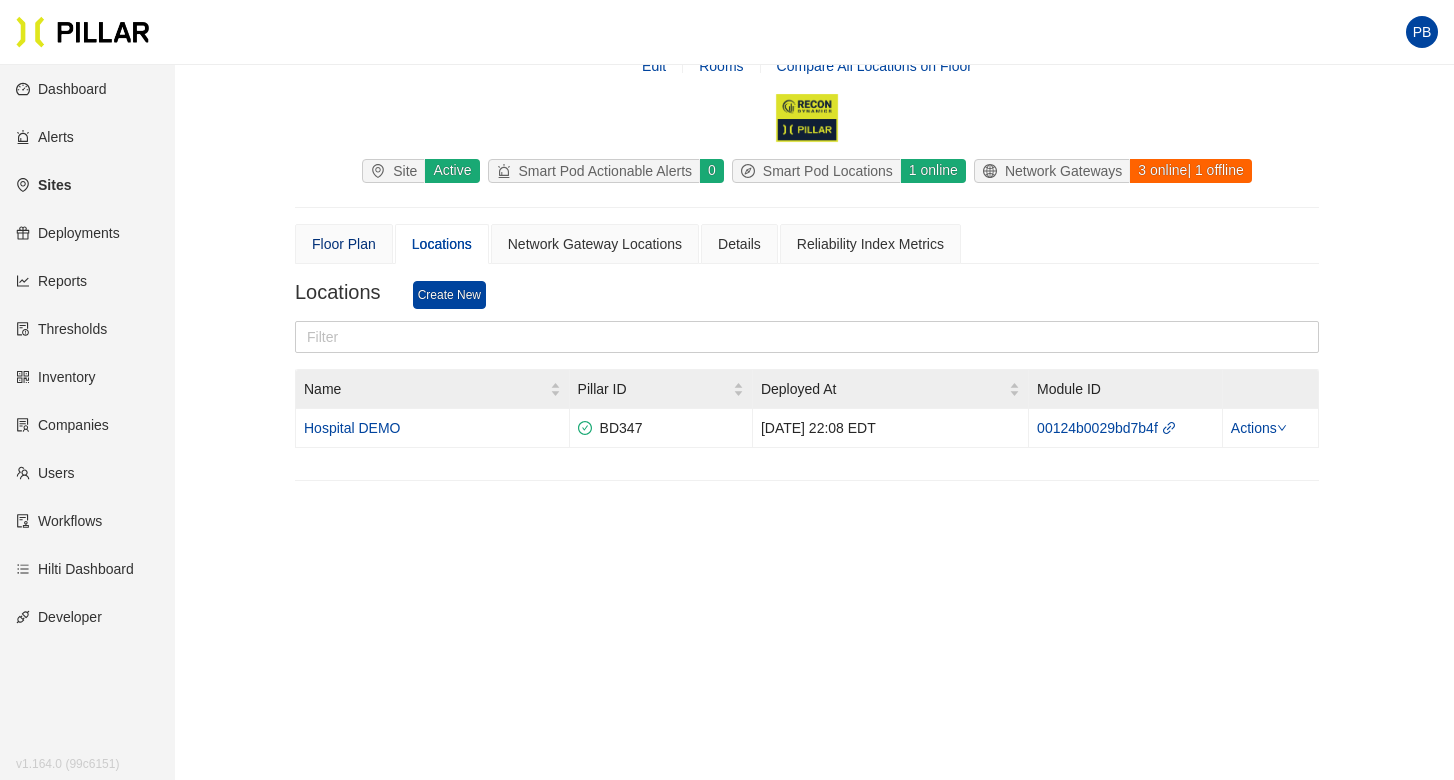 click on "Floor Plan" at bounding box center (344, 244) 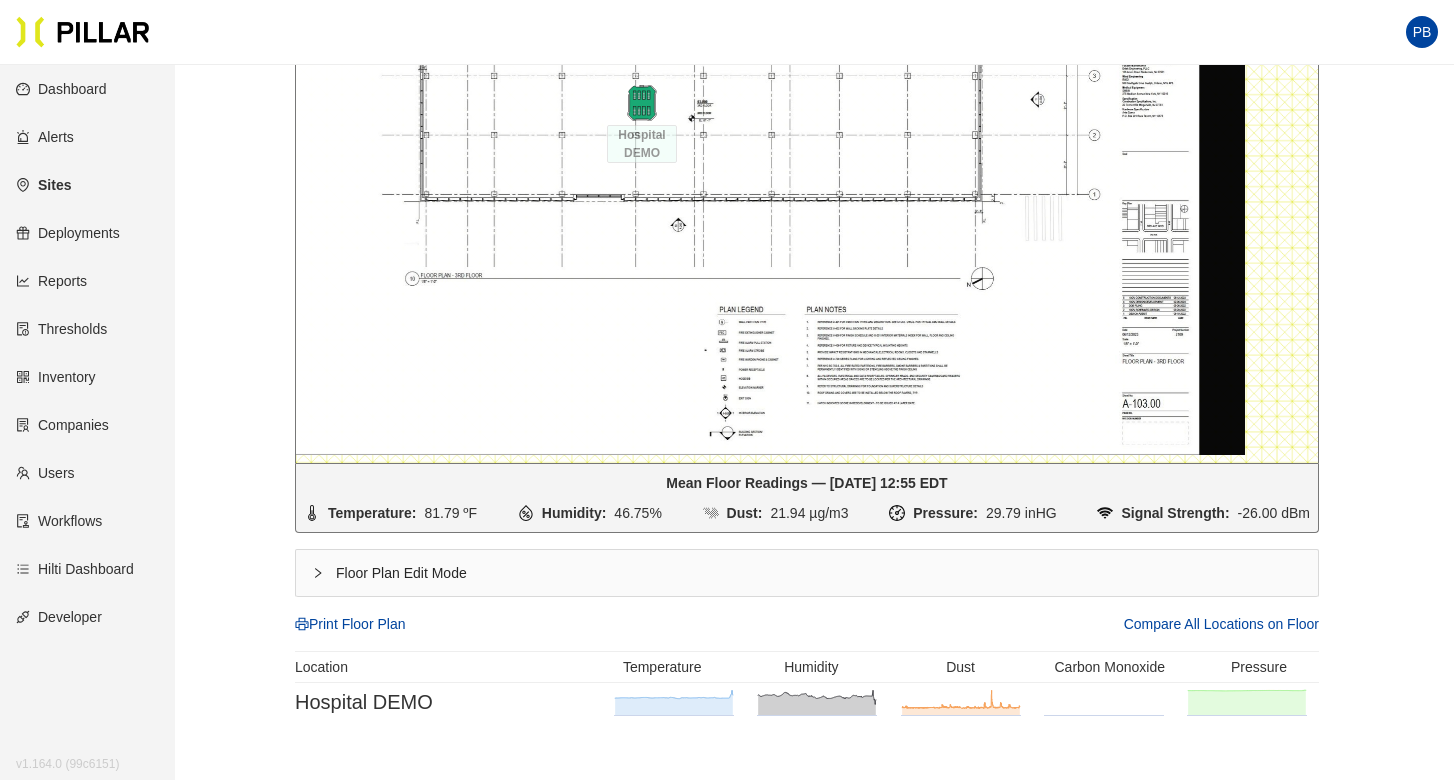 scroll, scrollTop: 557, scrollLeft: 0, axis: vertical 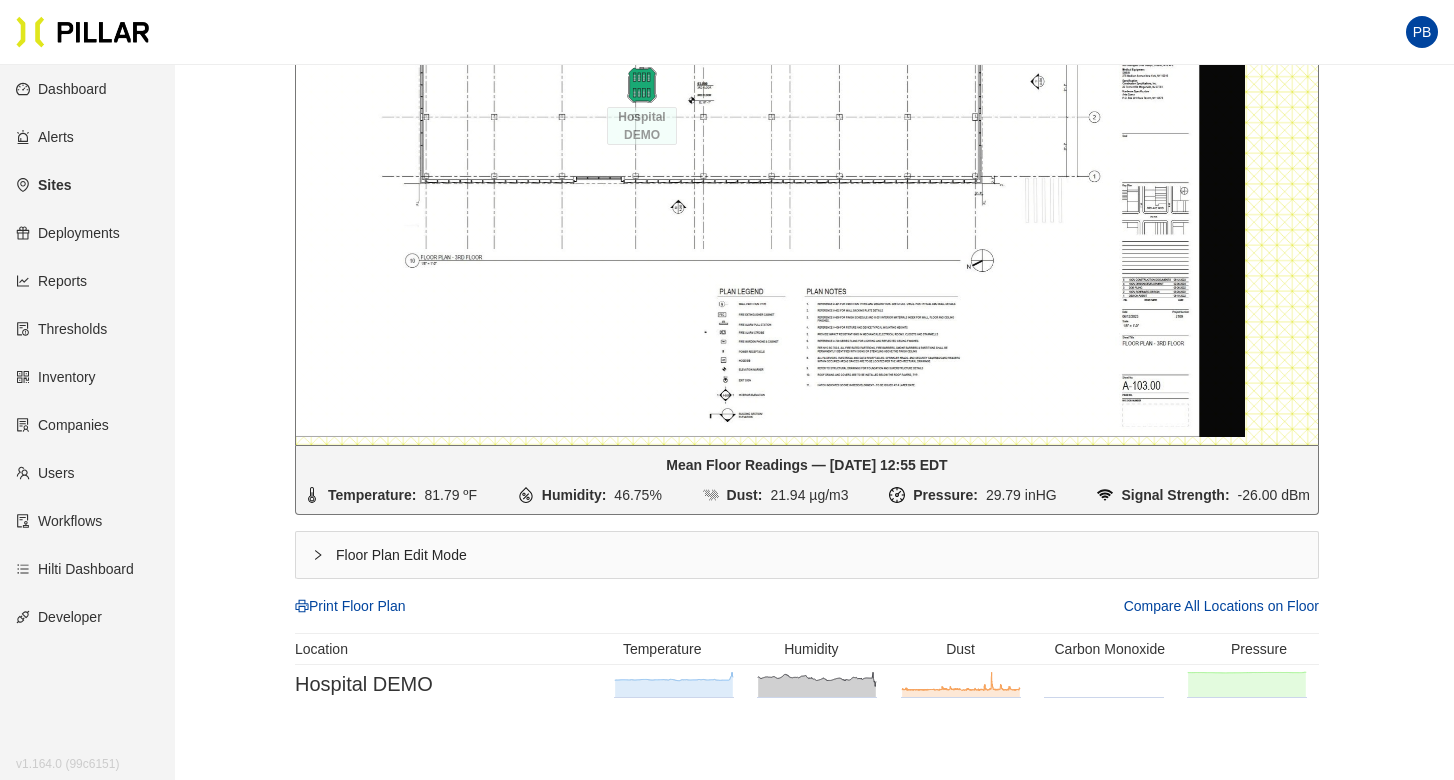 click 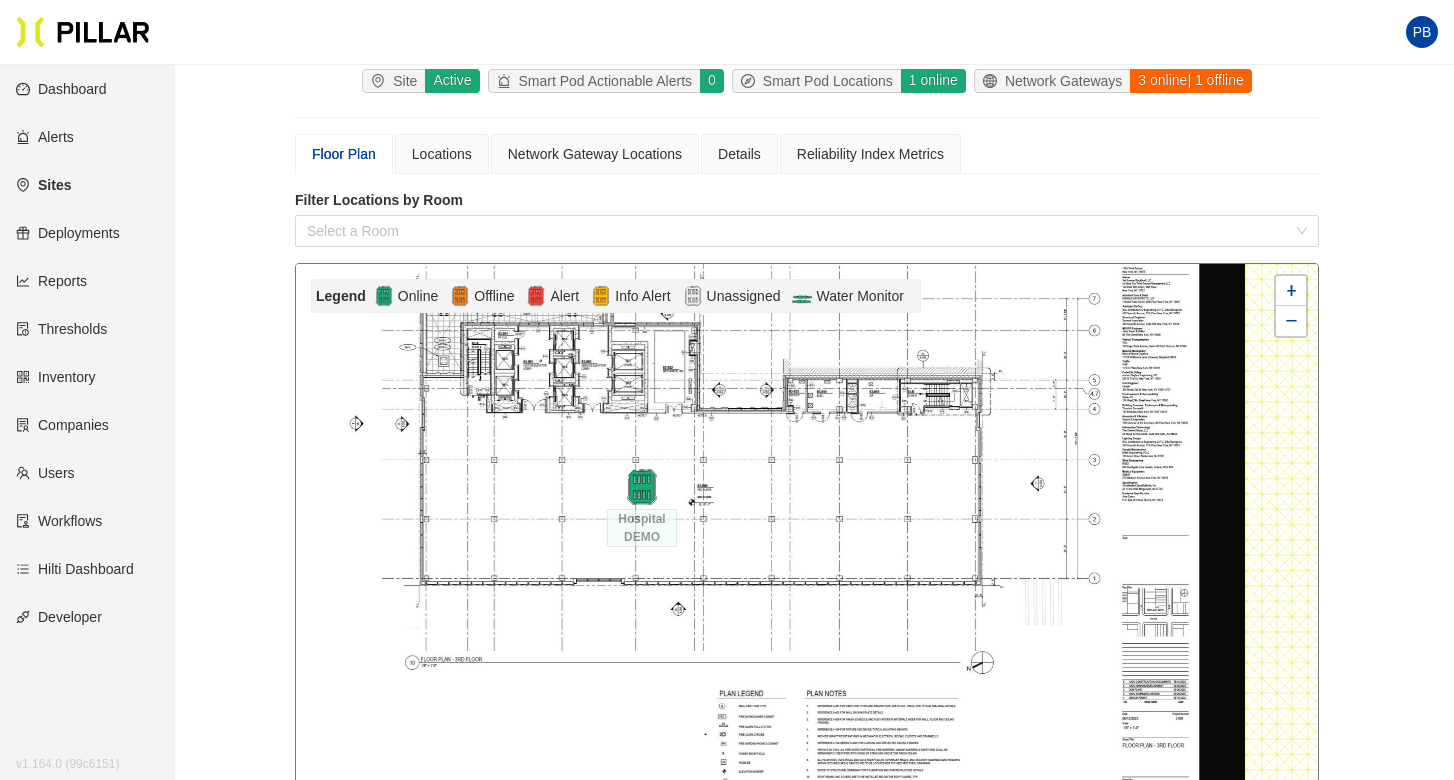 scroll, scrollTop: 105, scrollLeft: 0, axis: vertical 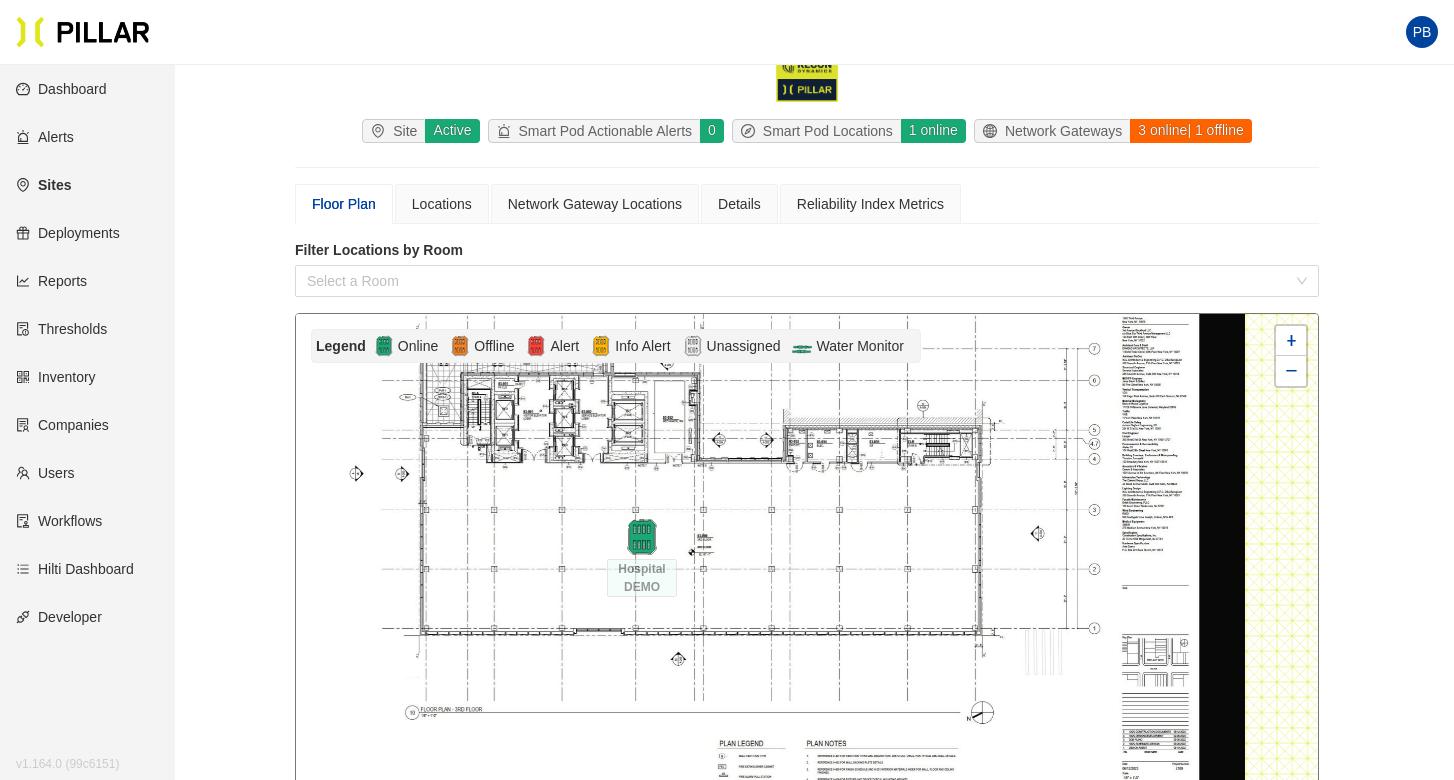 click at bounding box center (807, 605) 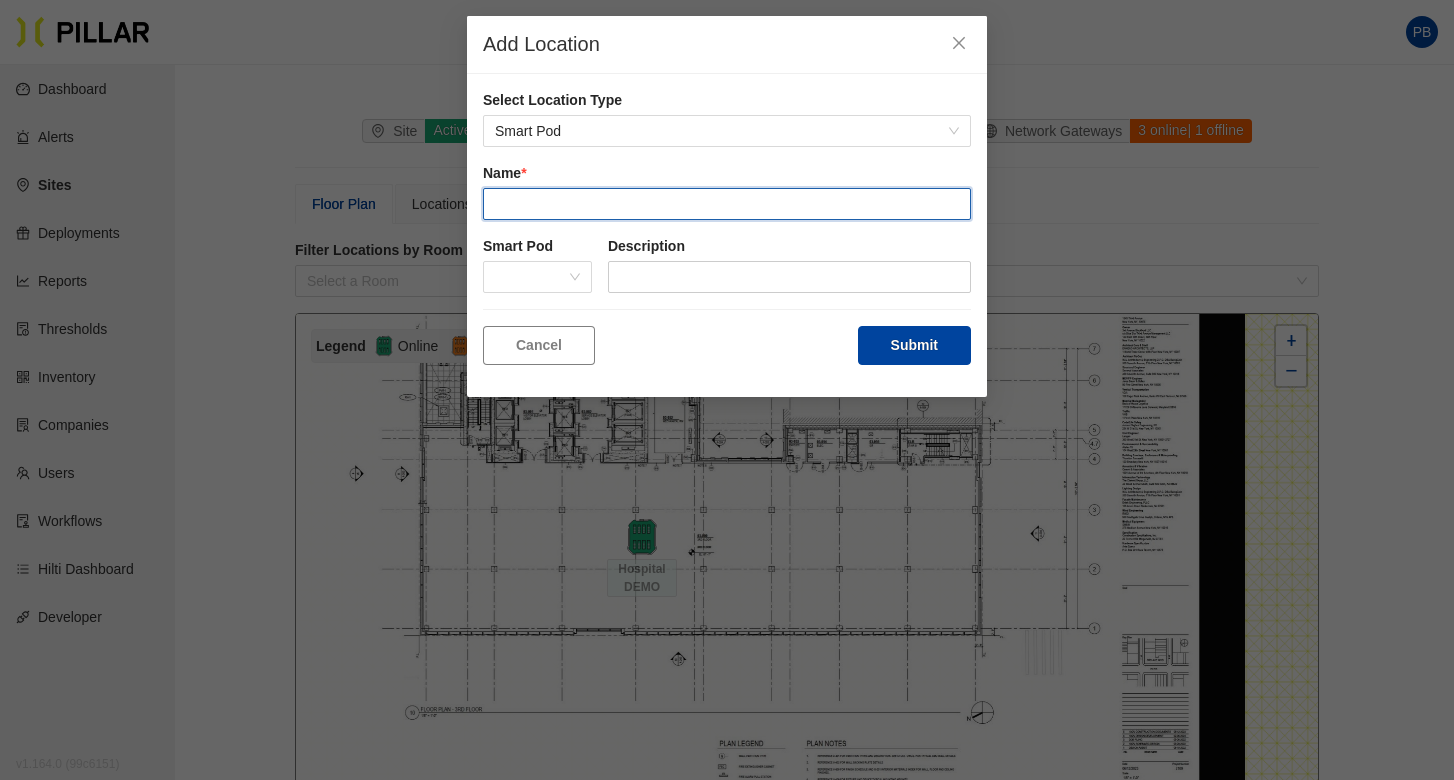 click at bounding box center (727, 204) 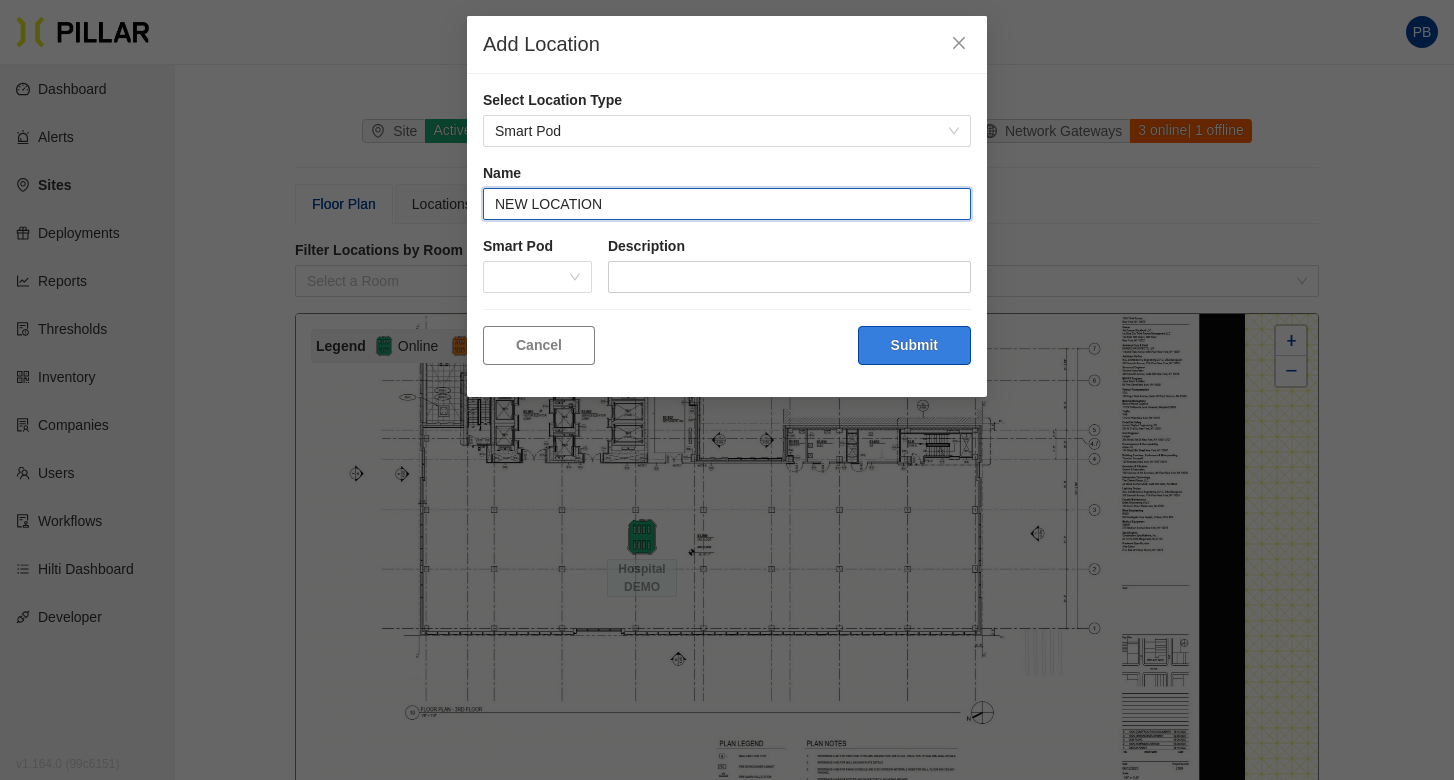 type on "NEW LOCATION" 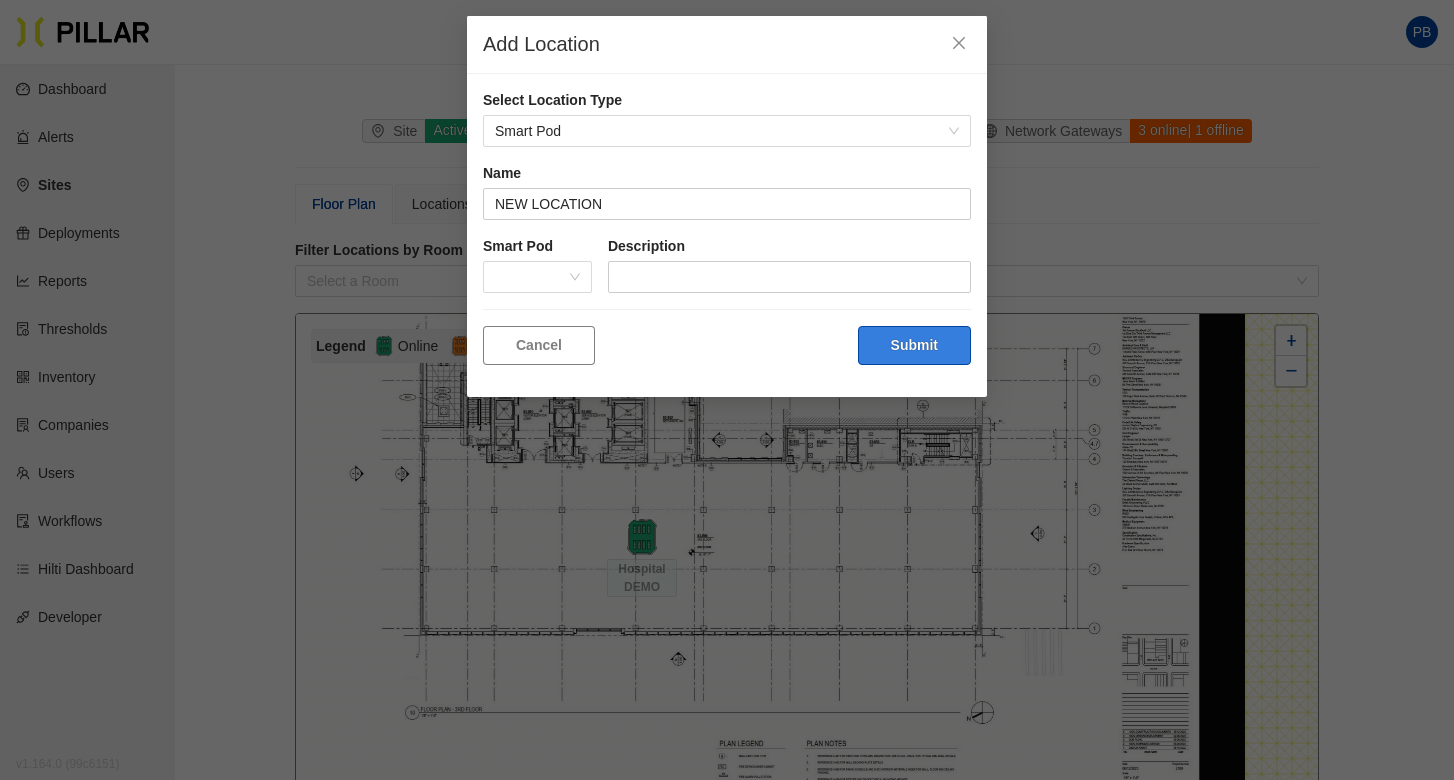 click on "Submit" at bounding box center (914, 345) 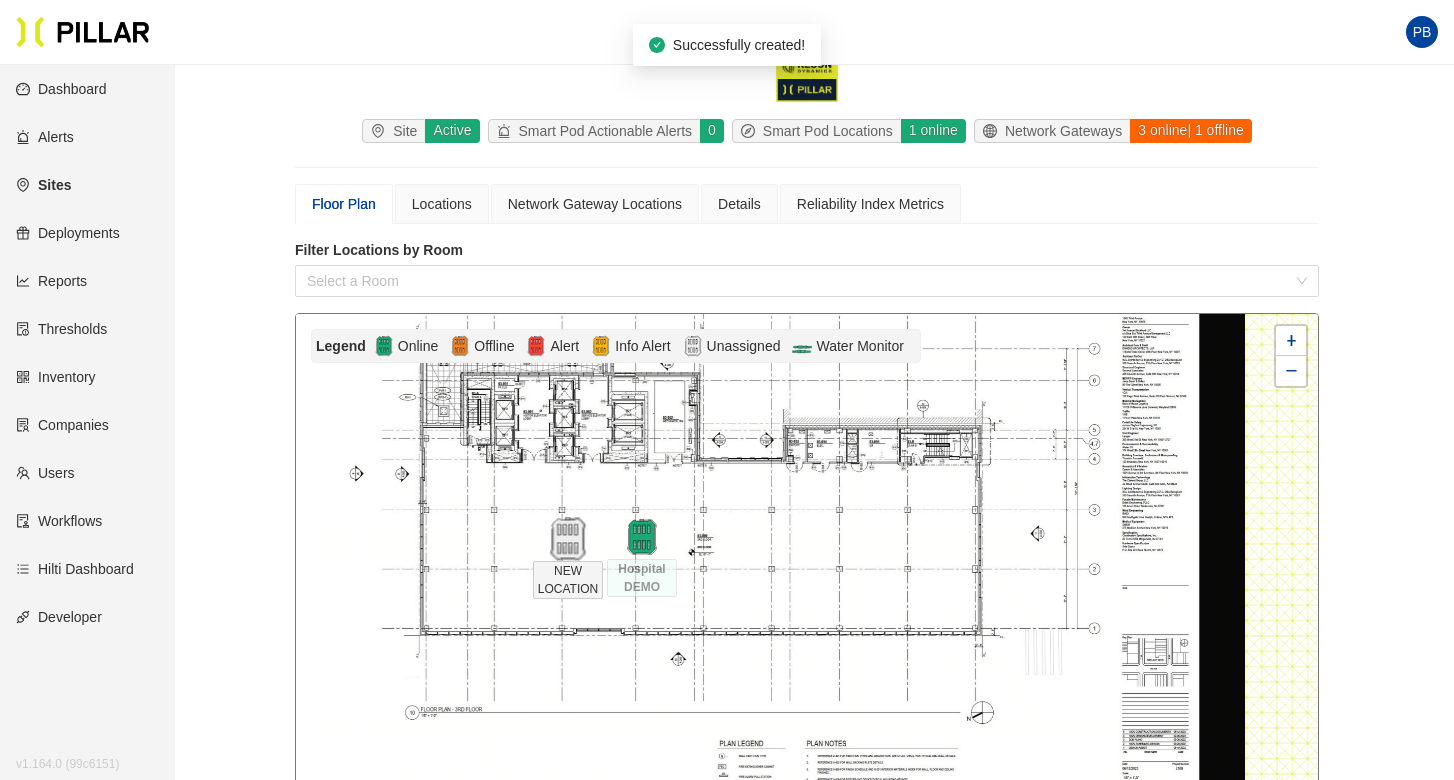 drag, startPoint x: 833, startPoint y: 513, endPoint x: 572, endPoint y: 535, distance: 261.92557 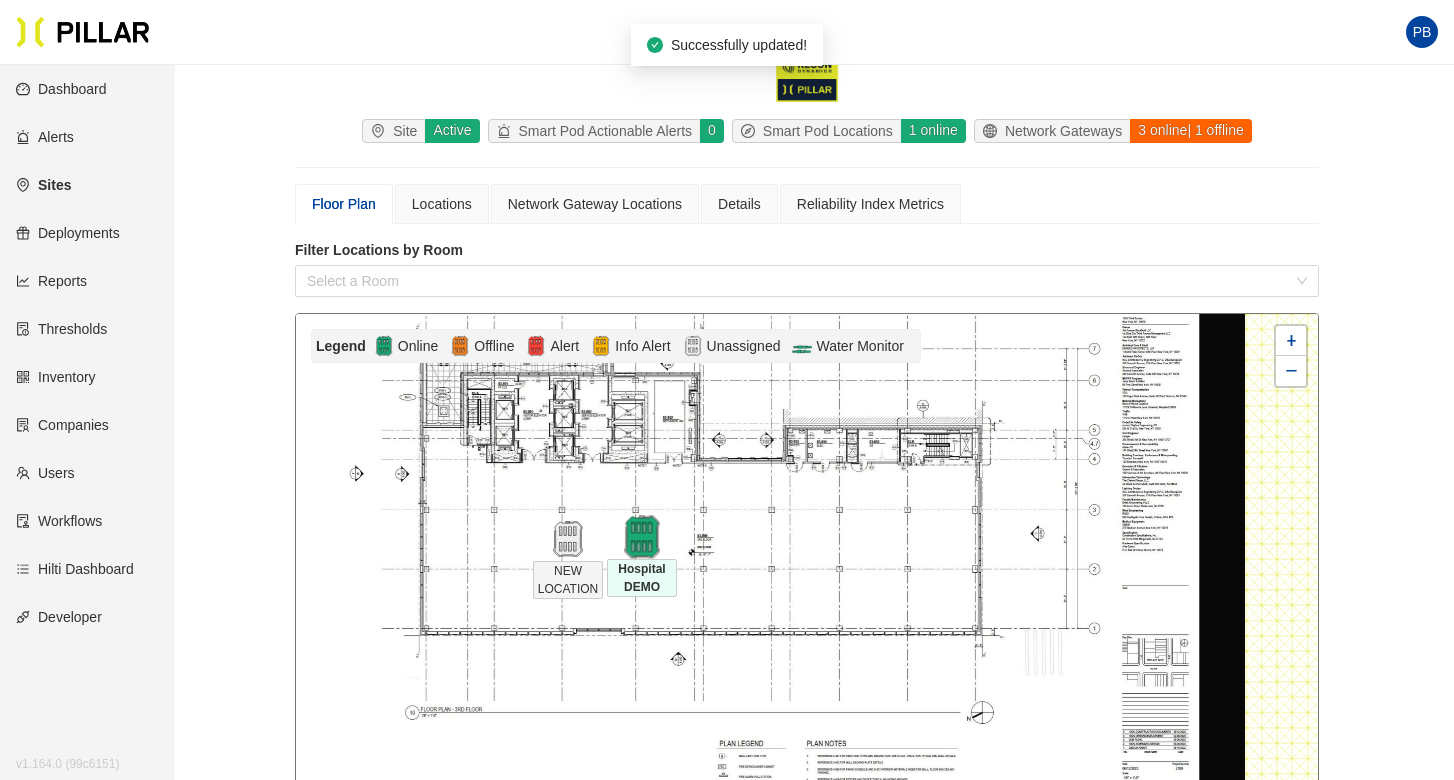click at bounding box center (641, 537) 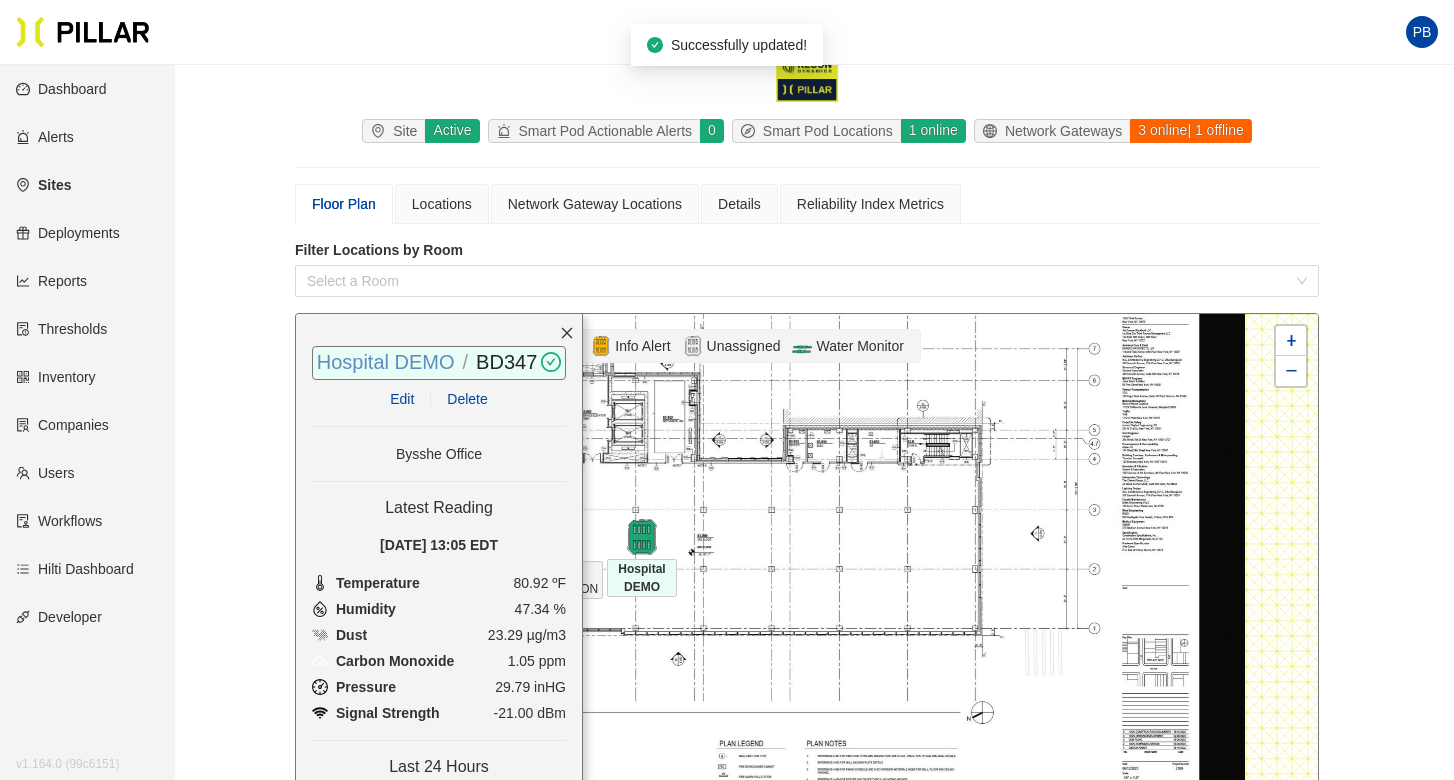 click on "Hospital DEMO" at bounding box center [386, 362] 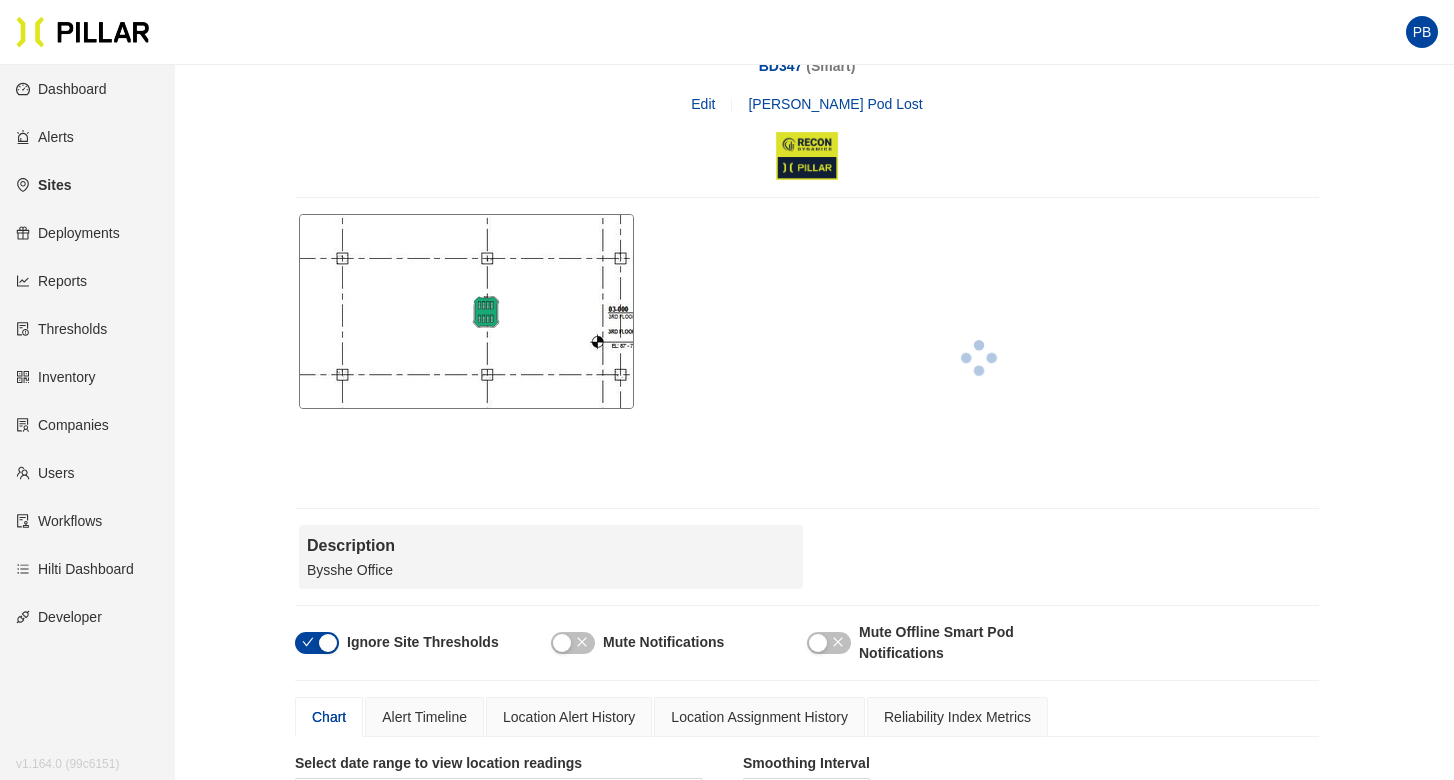 scroll, scrollTop: 105, scrollLeft: 0, axis: vertical 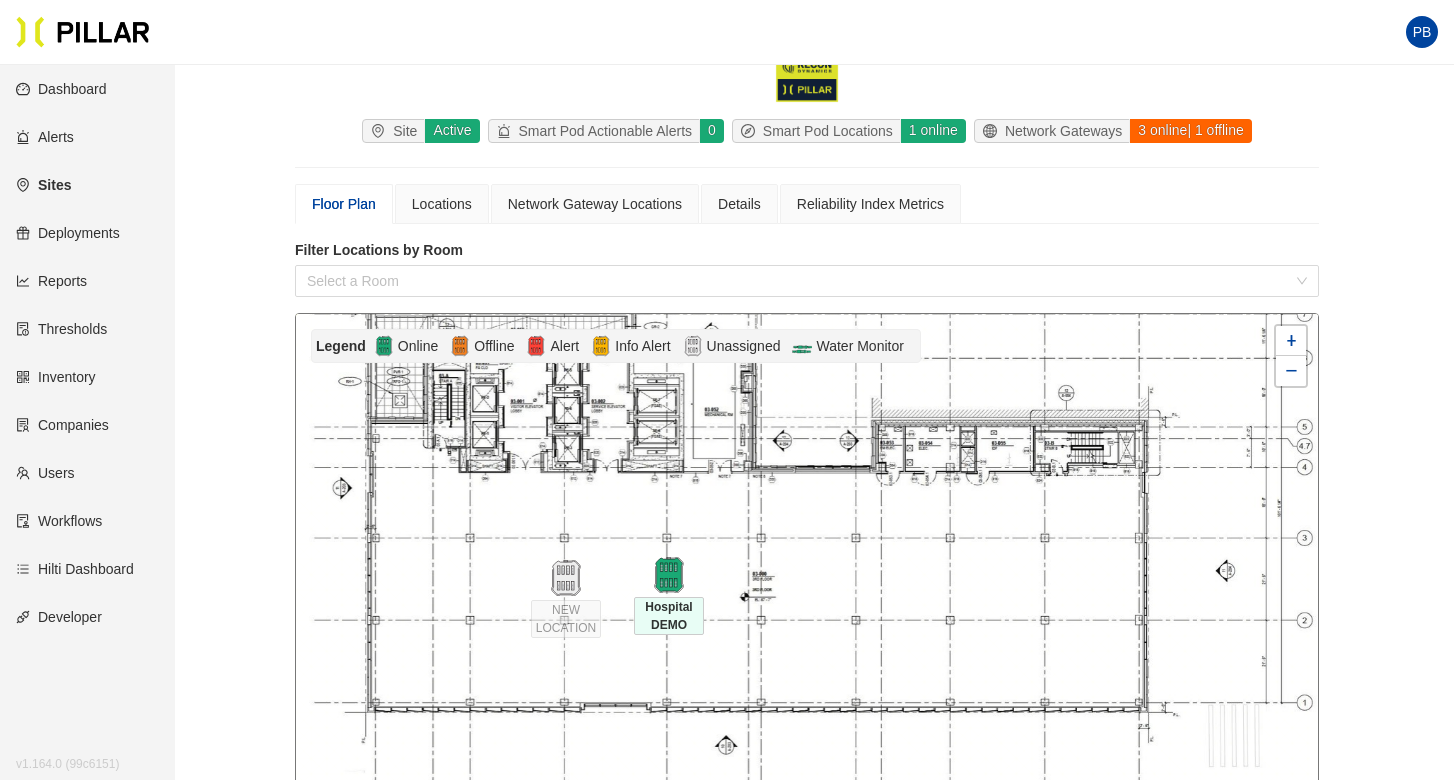 click on "Hospital DEMO" at bounding box center (669, 616) 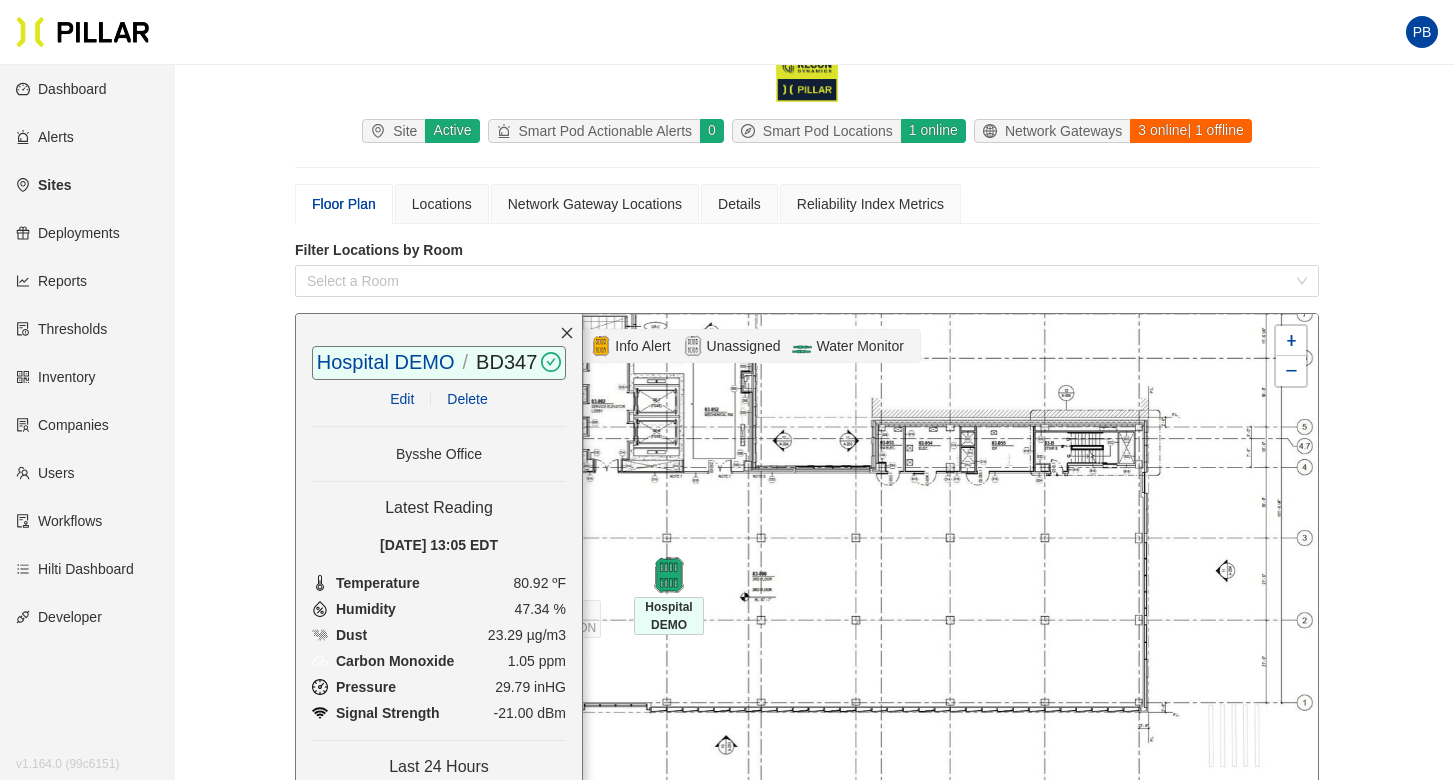 click on "Edit" at bounding box center [402, 399] 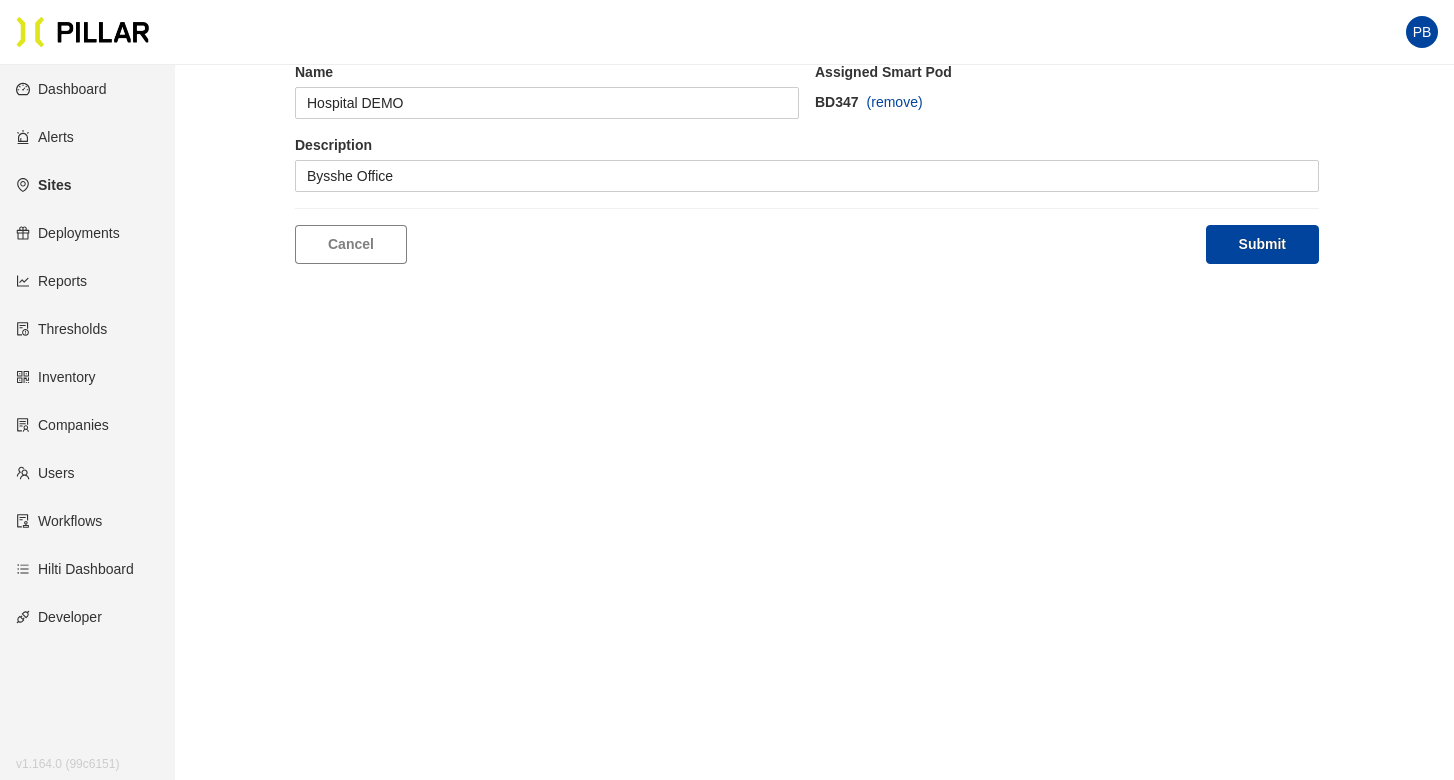 scroll, scrollTop: 65, scrollLeft: 0, axis: vertical 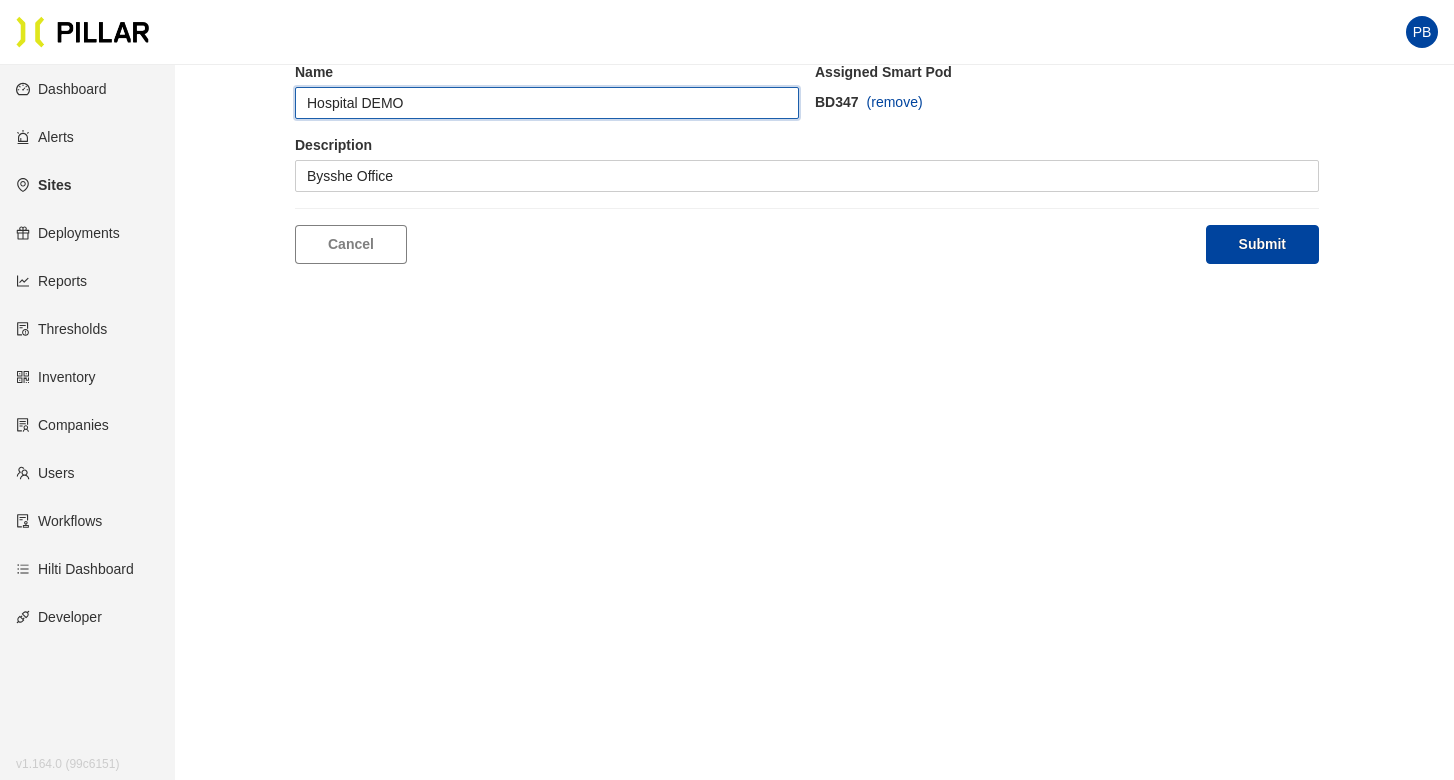 click on "Hospital DEMO" at bounding box center (547, 103) 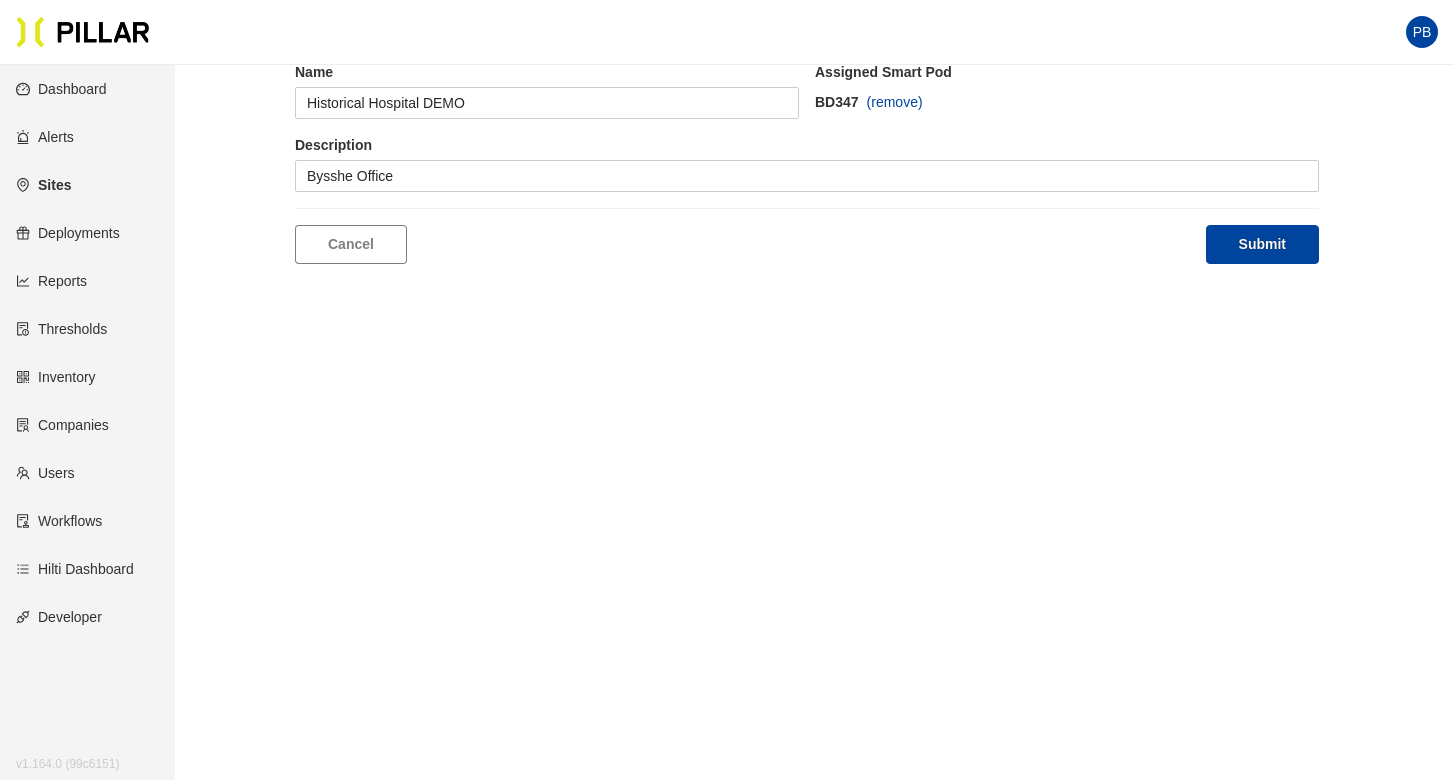 click on "(remove)" at bounding box center [895, 102] 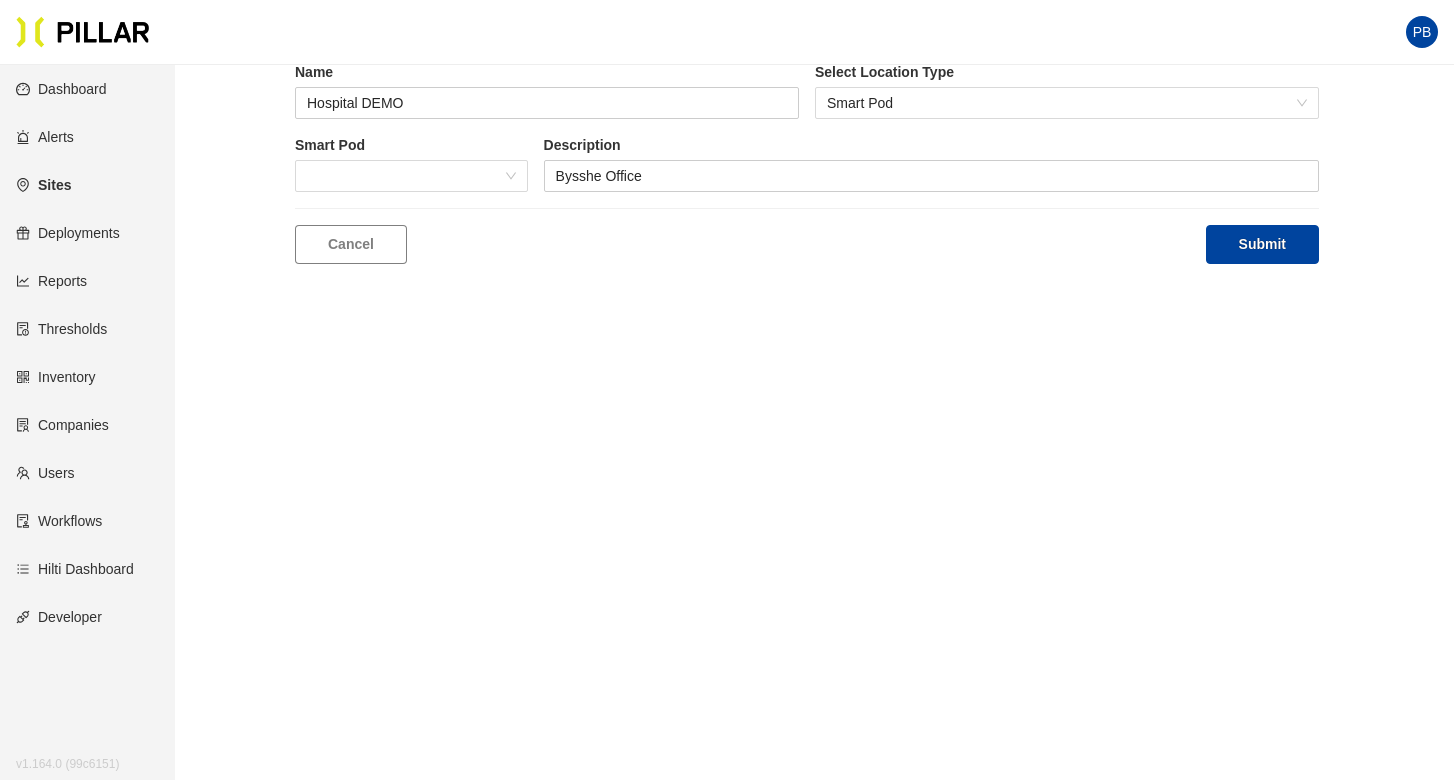scroll, scrollTop: 0, scrollLeft: 0, axis: both 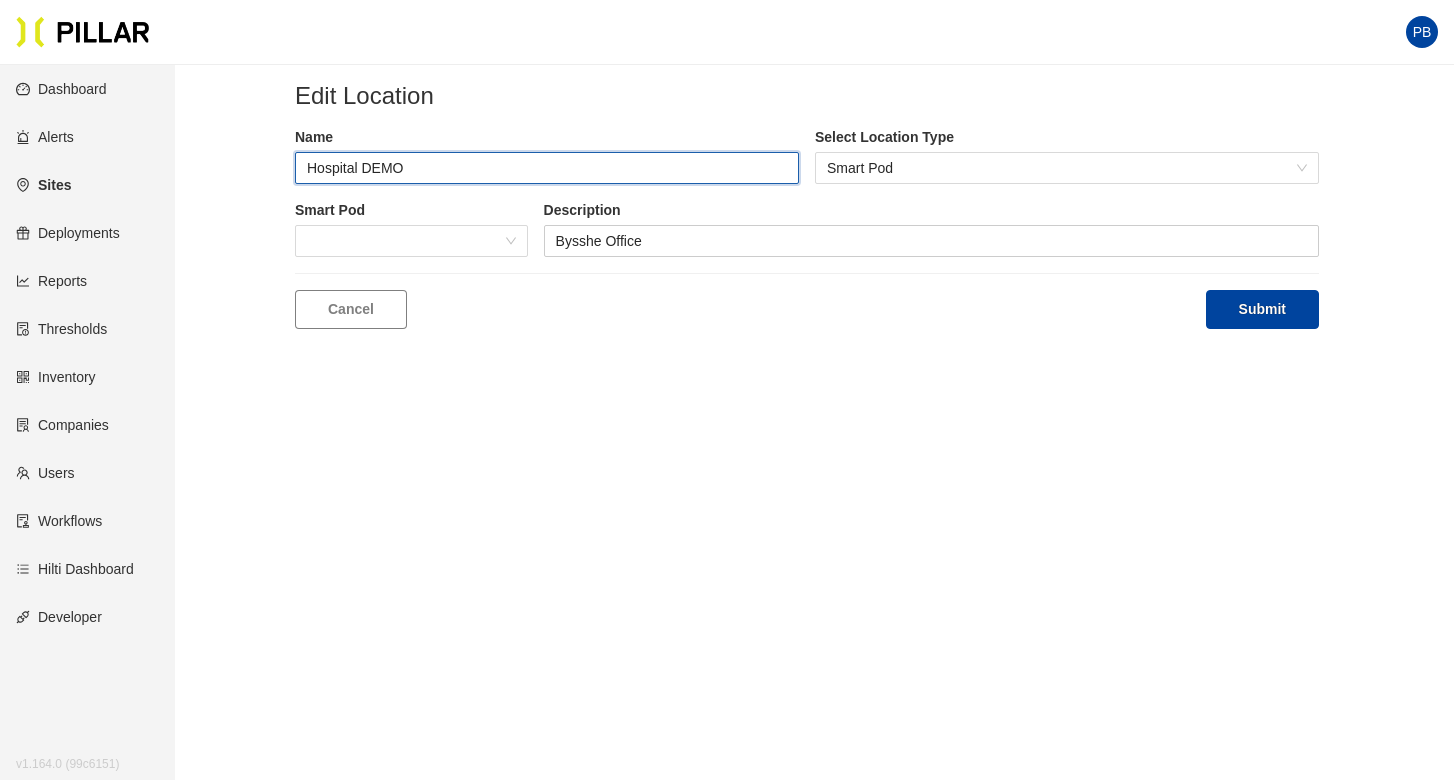 click on "Hospital DEMO" at bounding box center [547, 168] 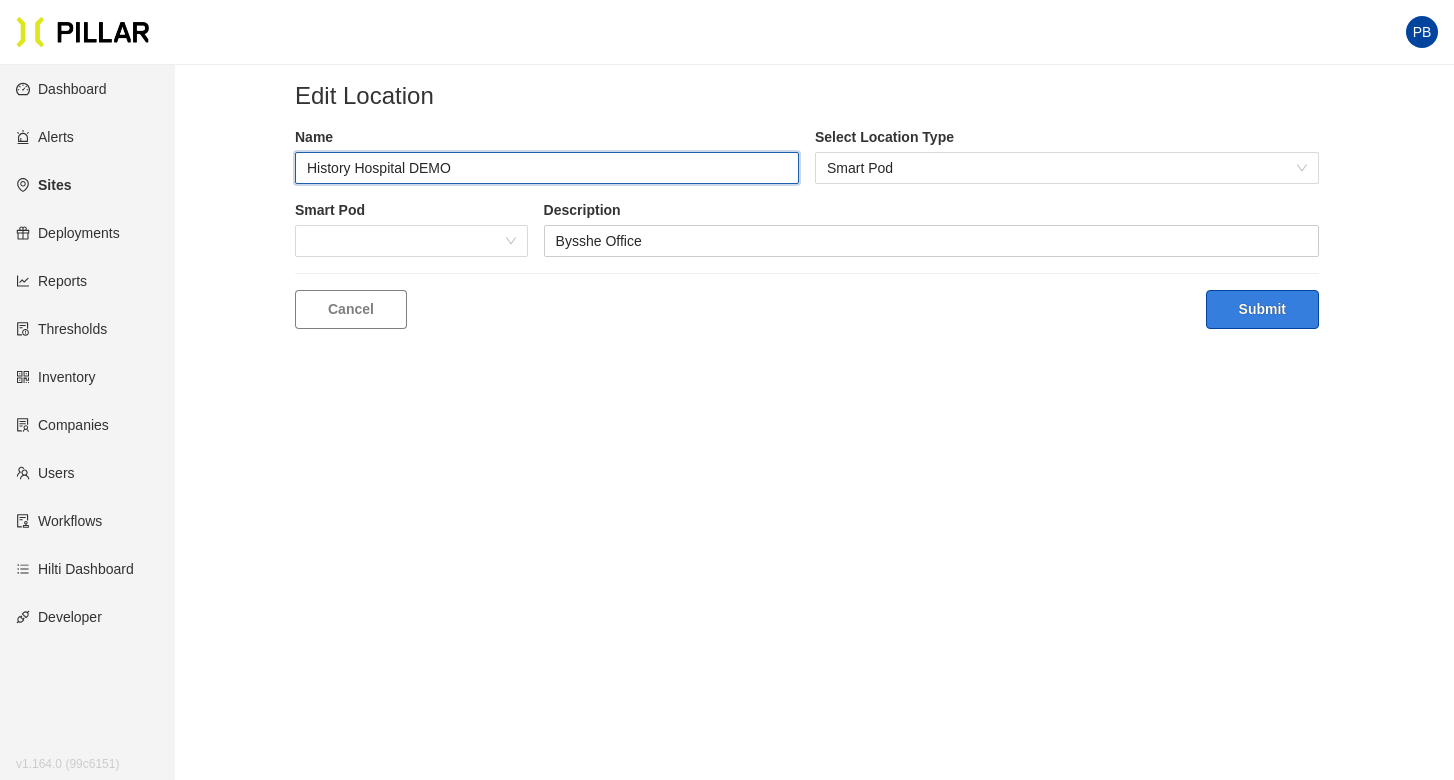 type on "History Hospital DEMO" 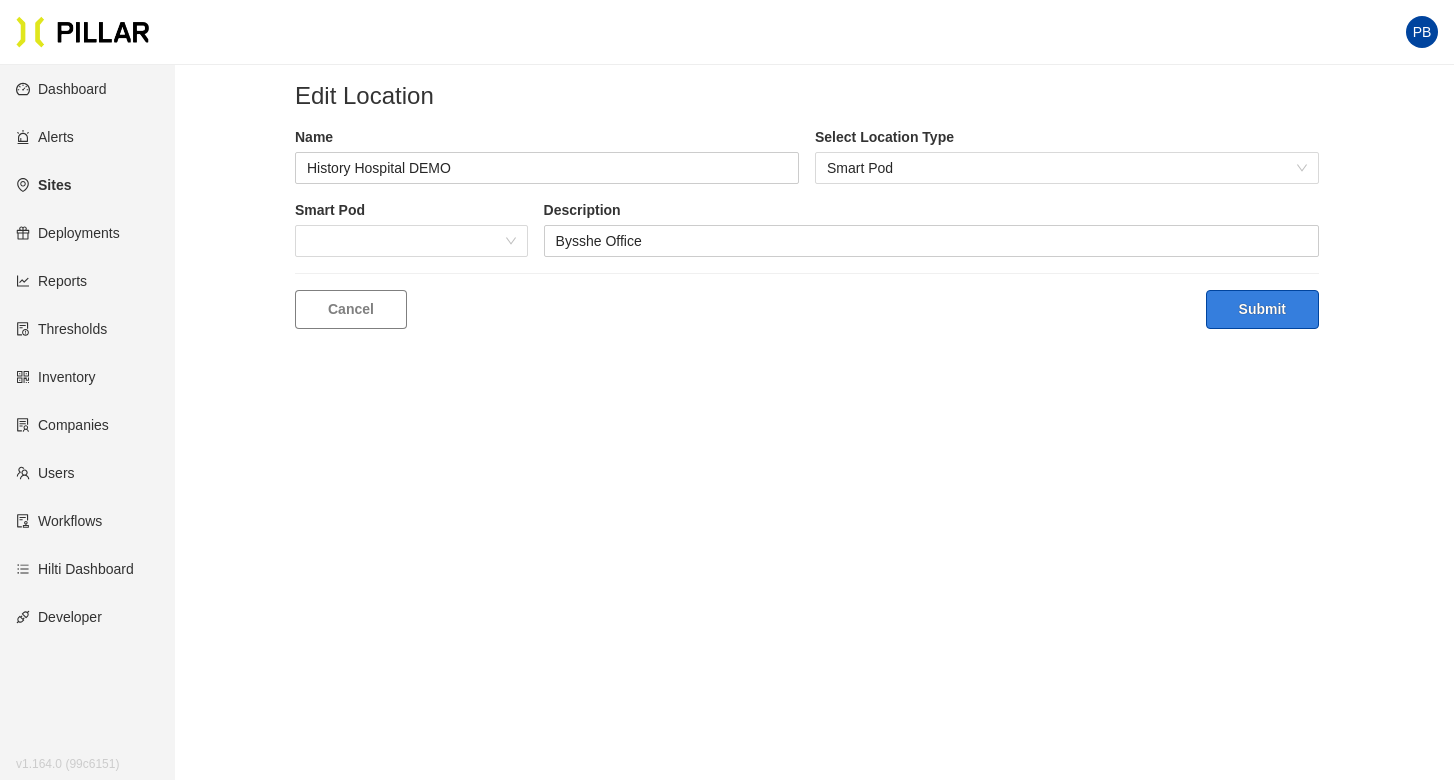 click on "Submit" at bounding box center [1262, 309] 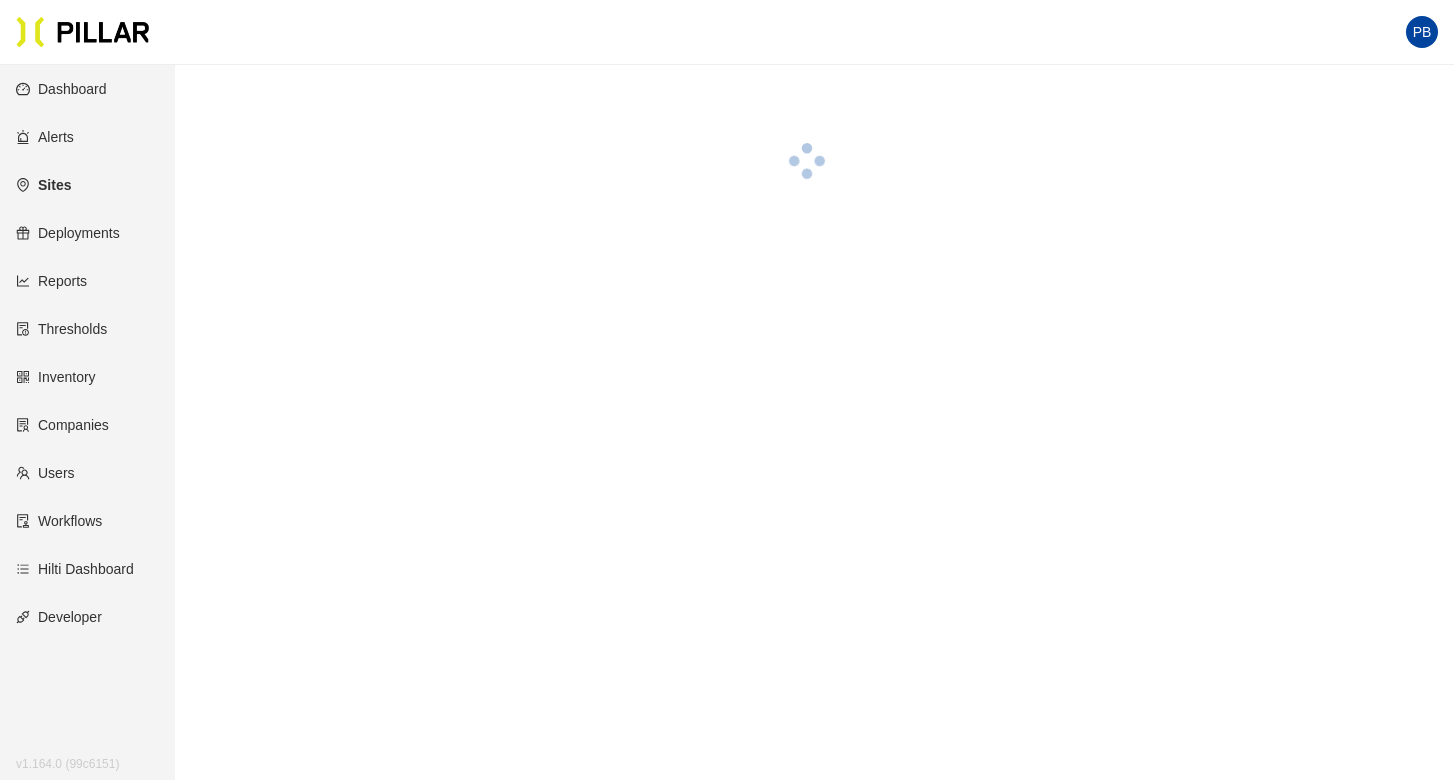 scroll, scrollTop: 65, scrollLeft: 0, axis: vertical 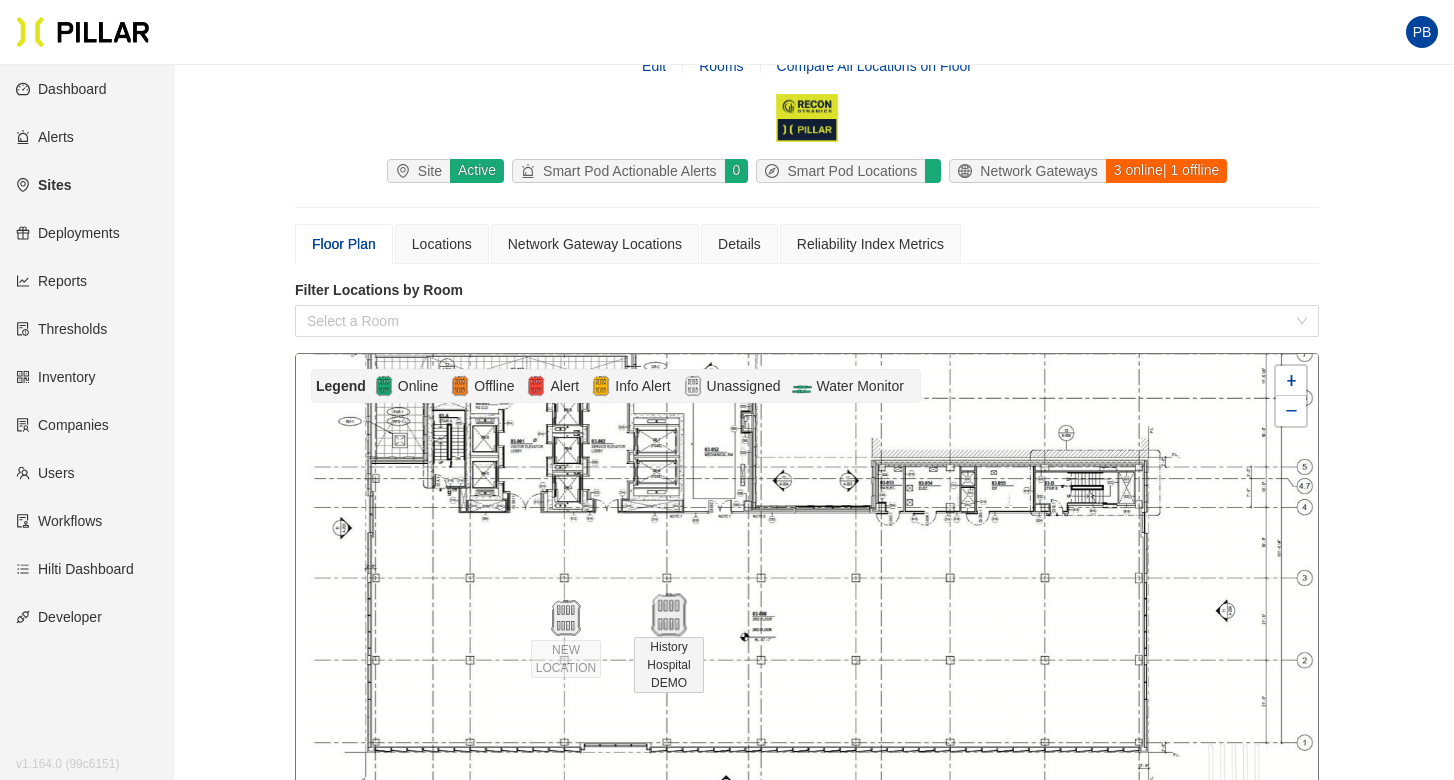 click at bounding box center [668, 615] 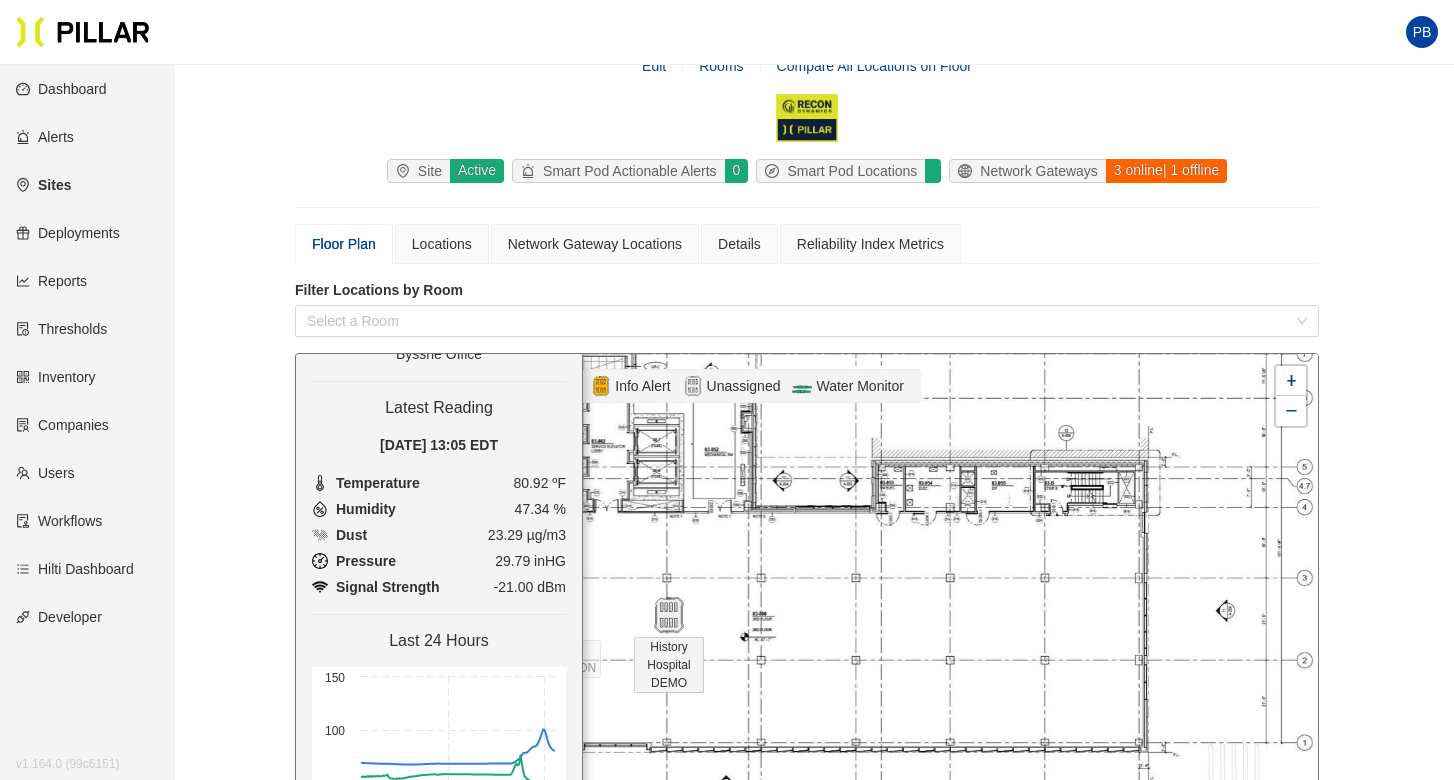 scroll, scrollTop: 148, scrollLeft: 0, axis: vertical 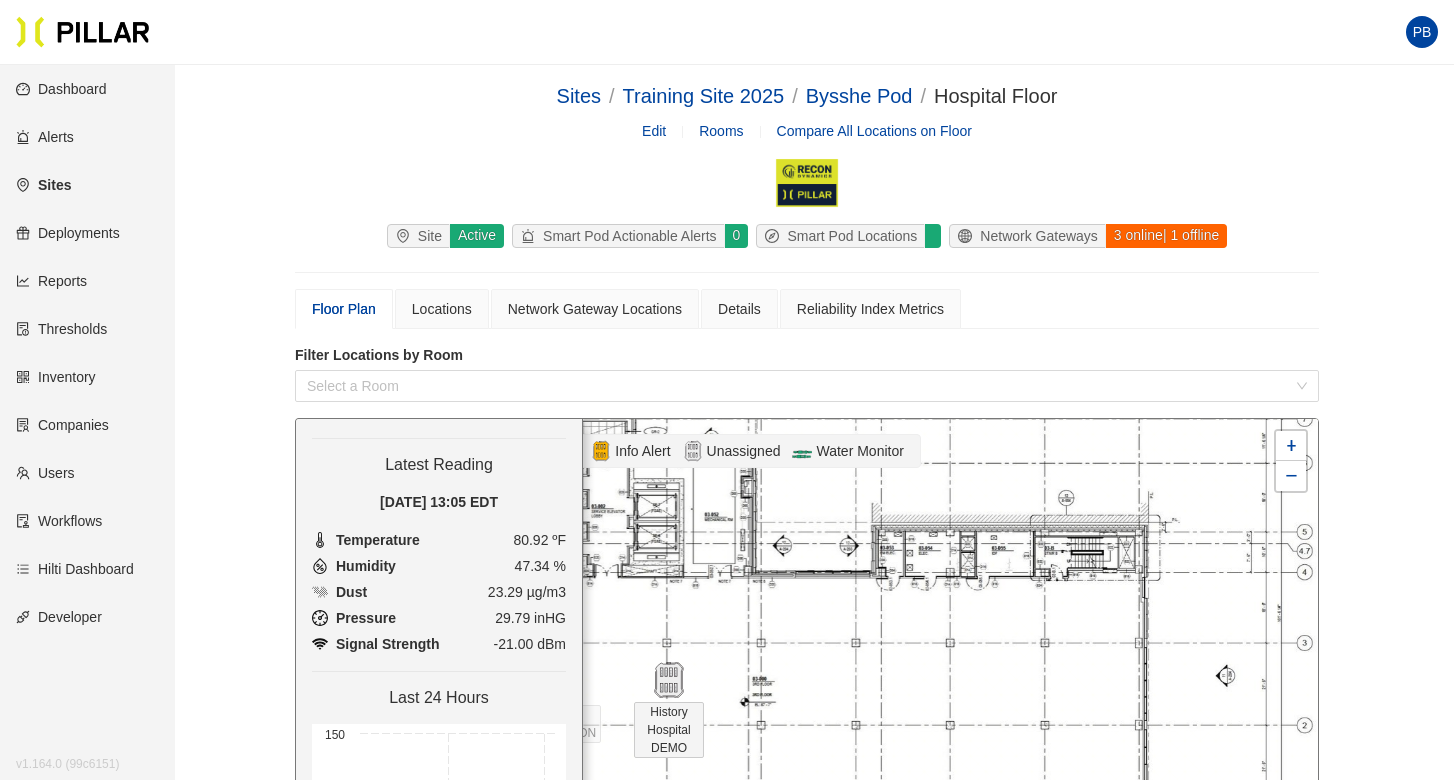 click at bounding box center [807, 710] 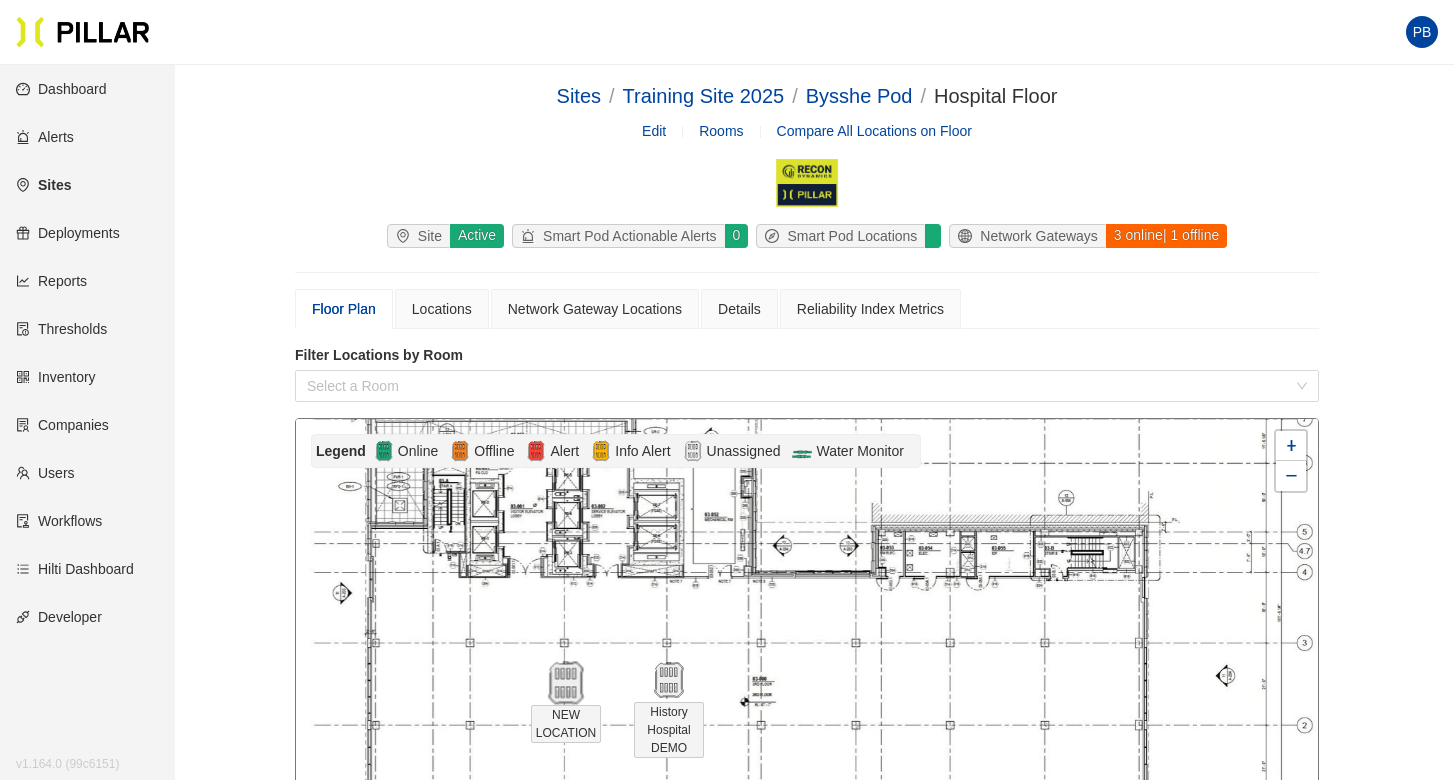 click at bounding box center [565, 683] 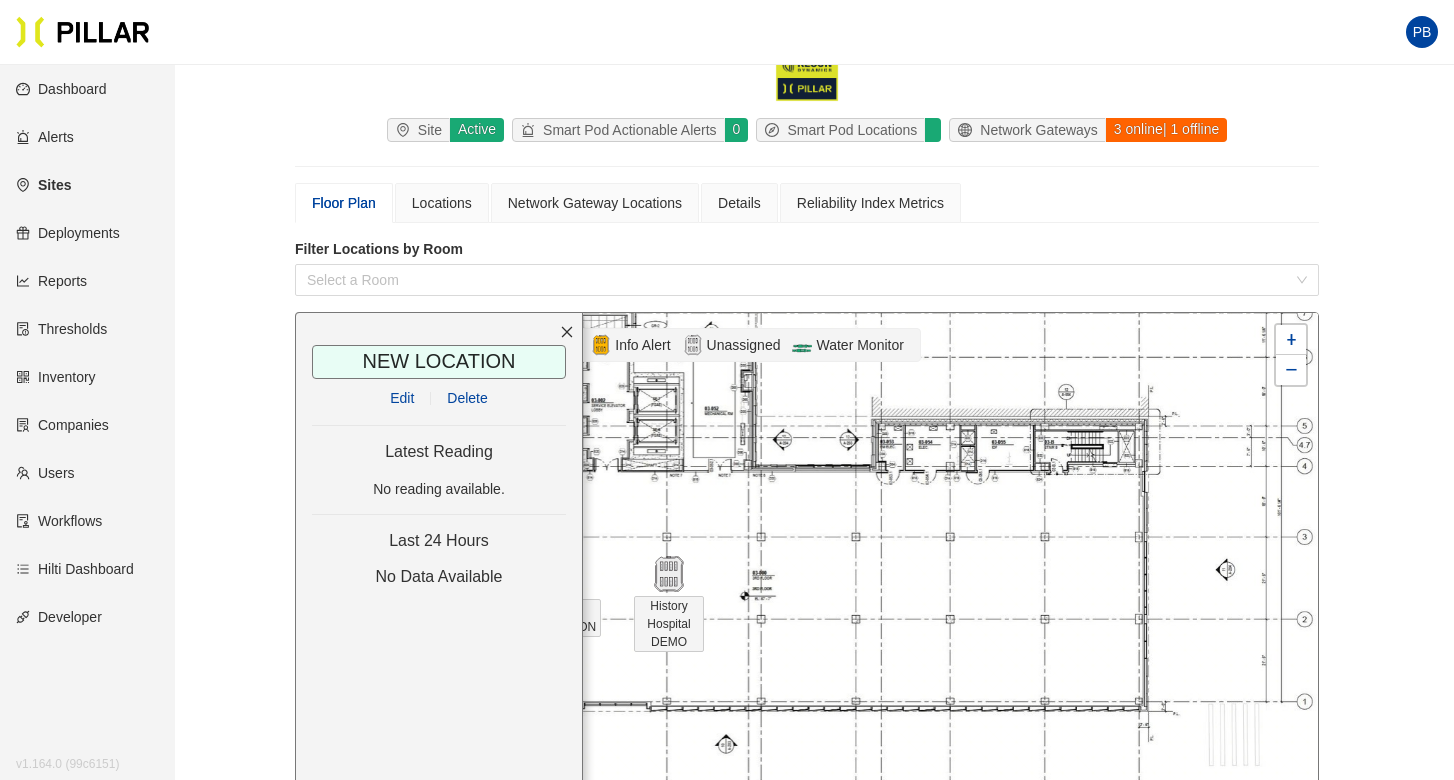 scroll, scrollTop: 129, scrollLeft: 0, axis: vertical 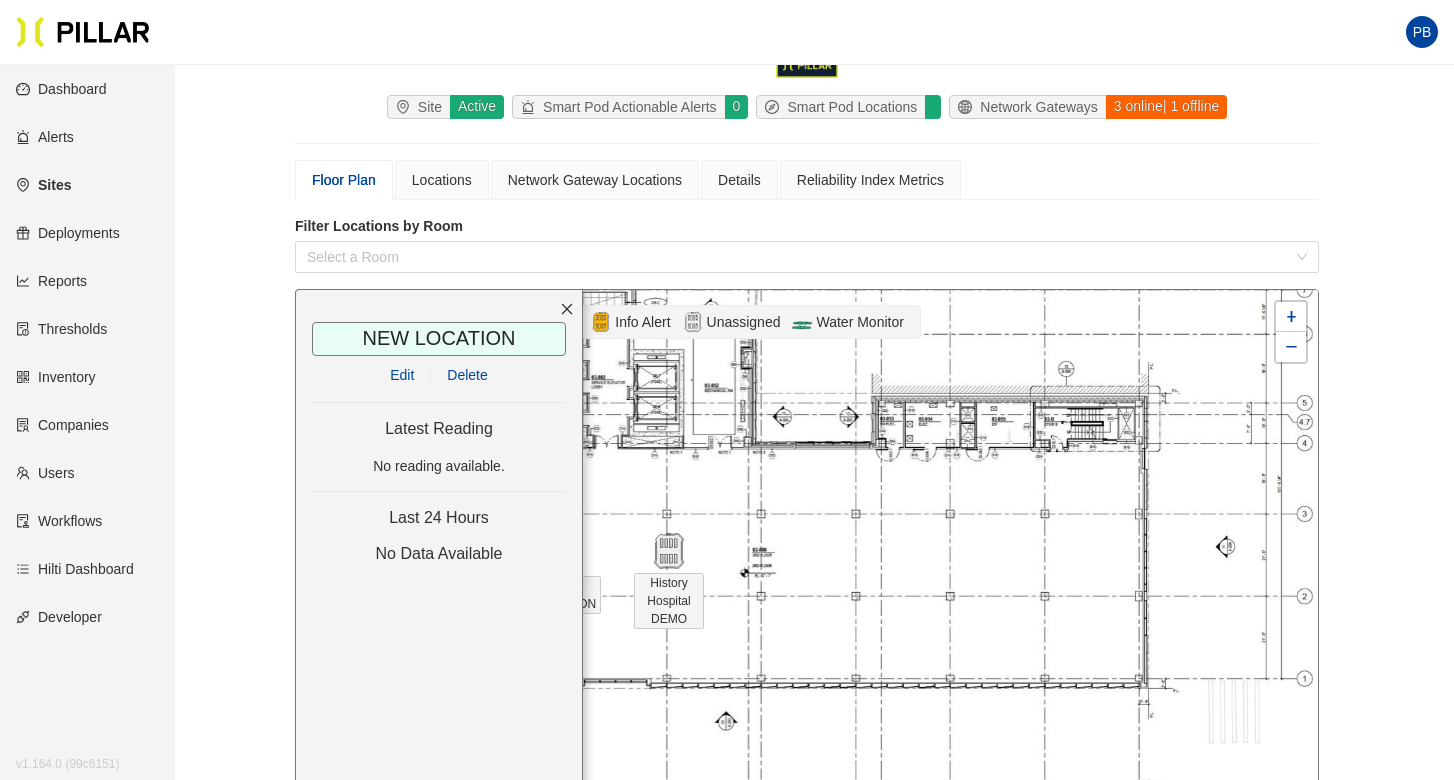 click on "Edit" at bounding box center [402, 375] 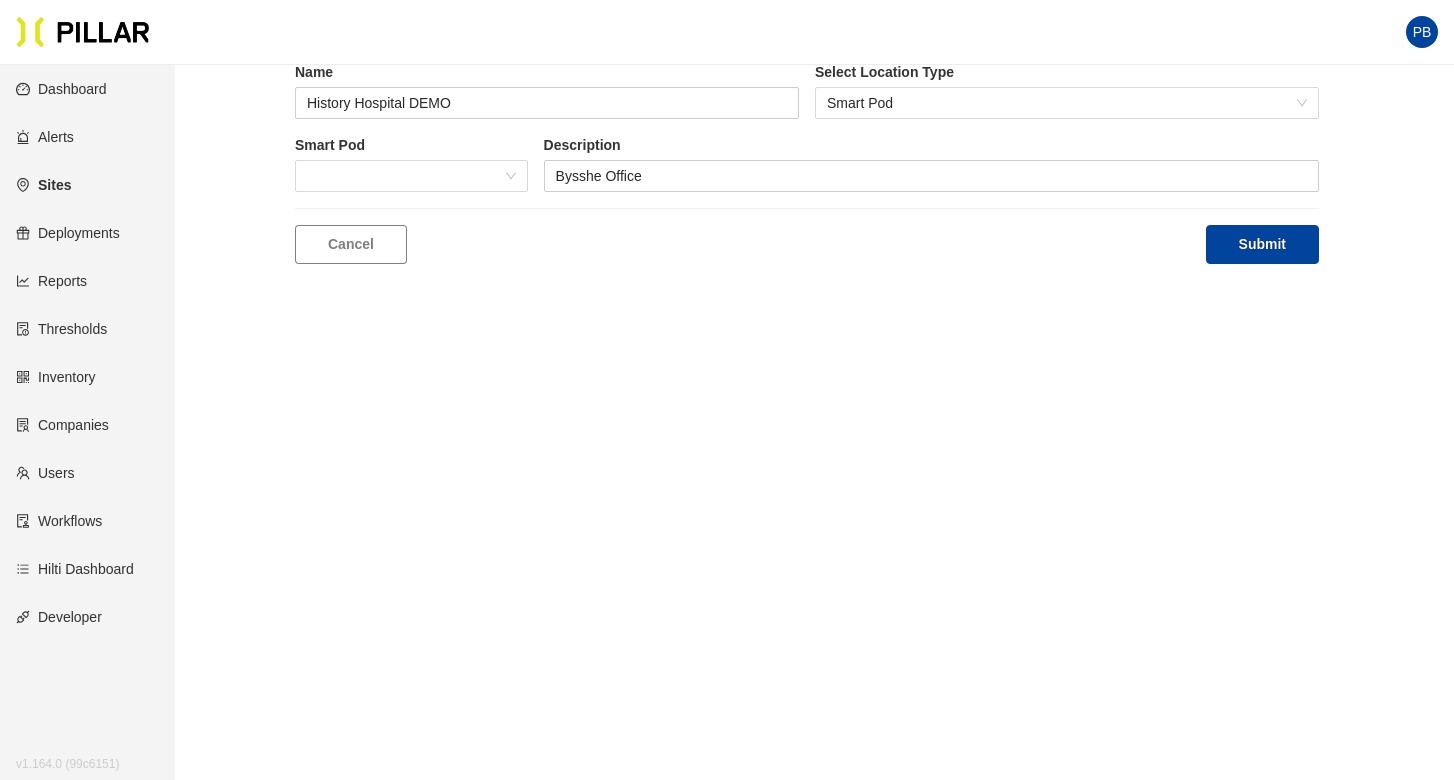 type on "NEW LOCATION" 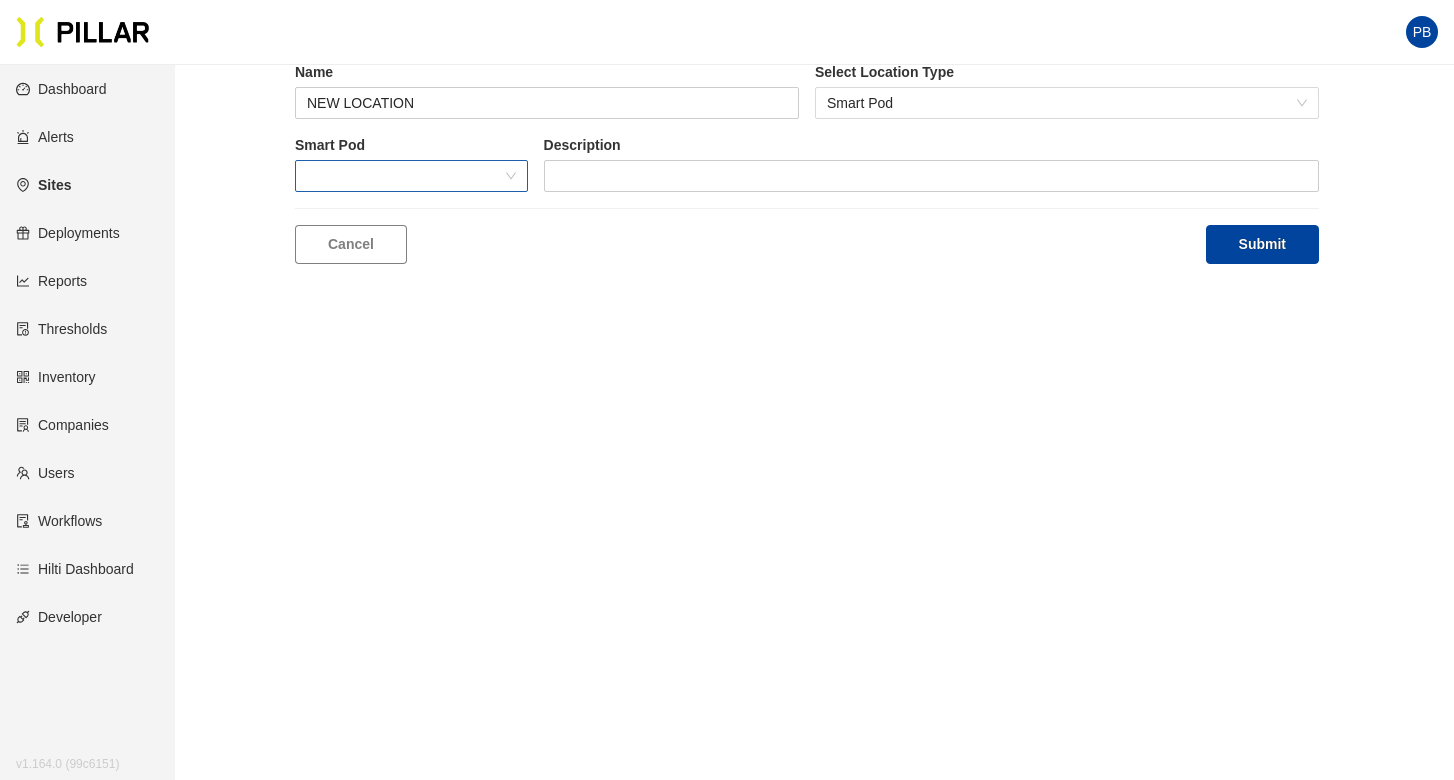 click at bounding box center (411, 176) 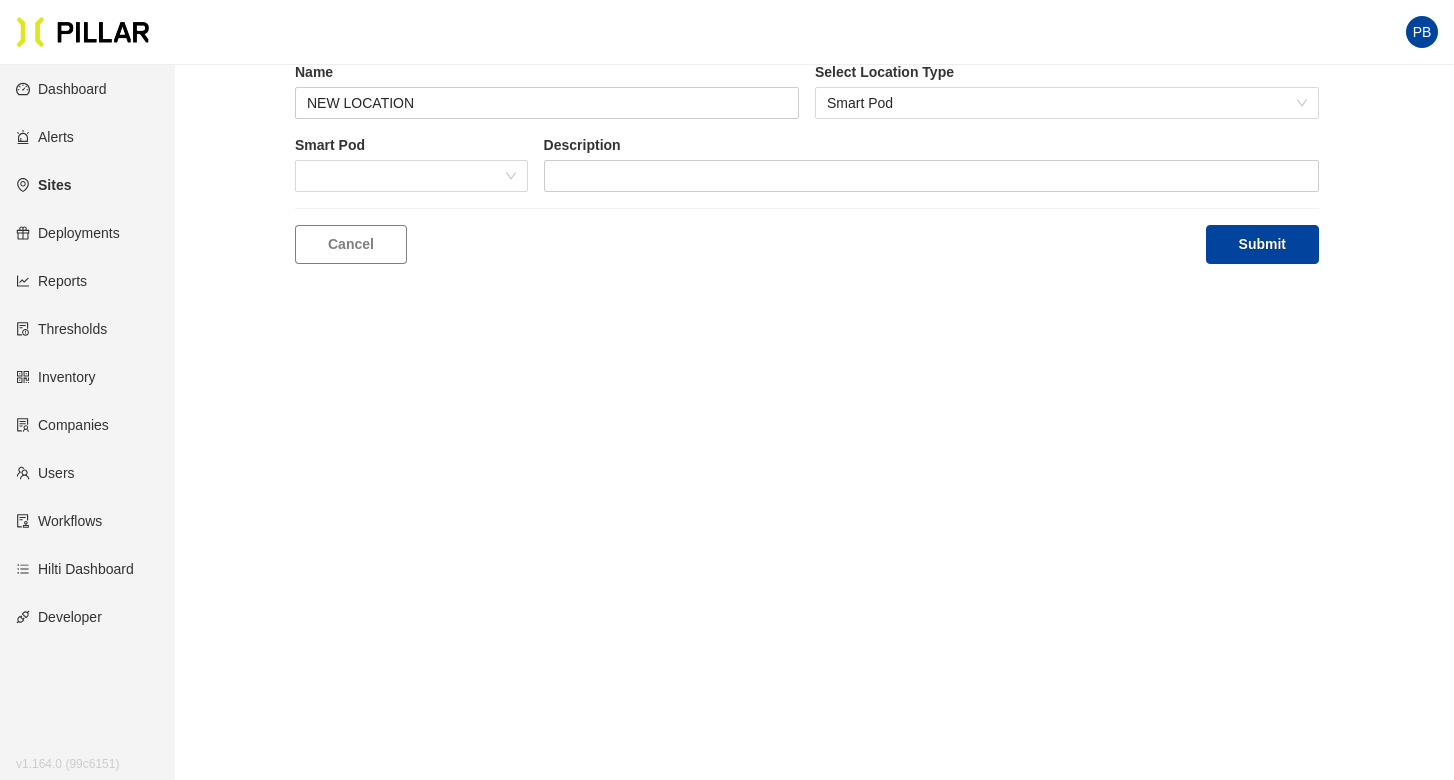 click on "Edit Location Name NEW LOCATION Select Location Type Smart Pod Smart Pod Description Cancel Submit" at bounding box center (727, 390) 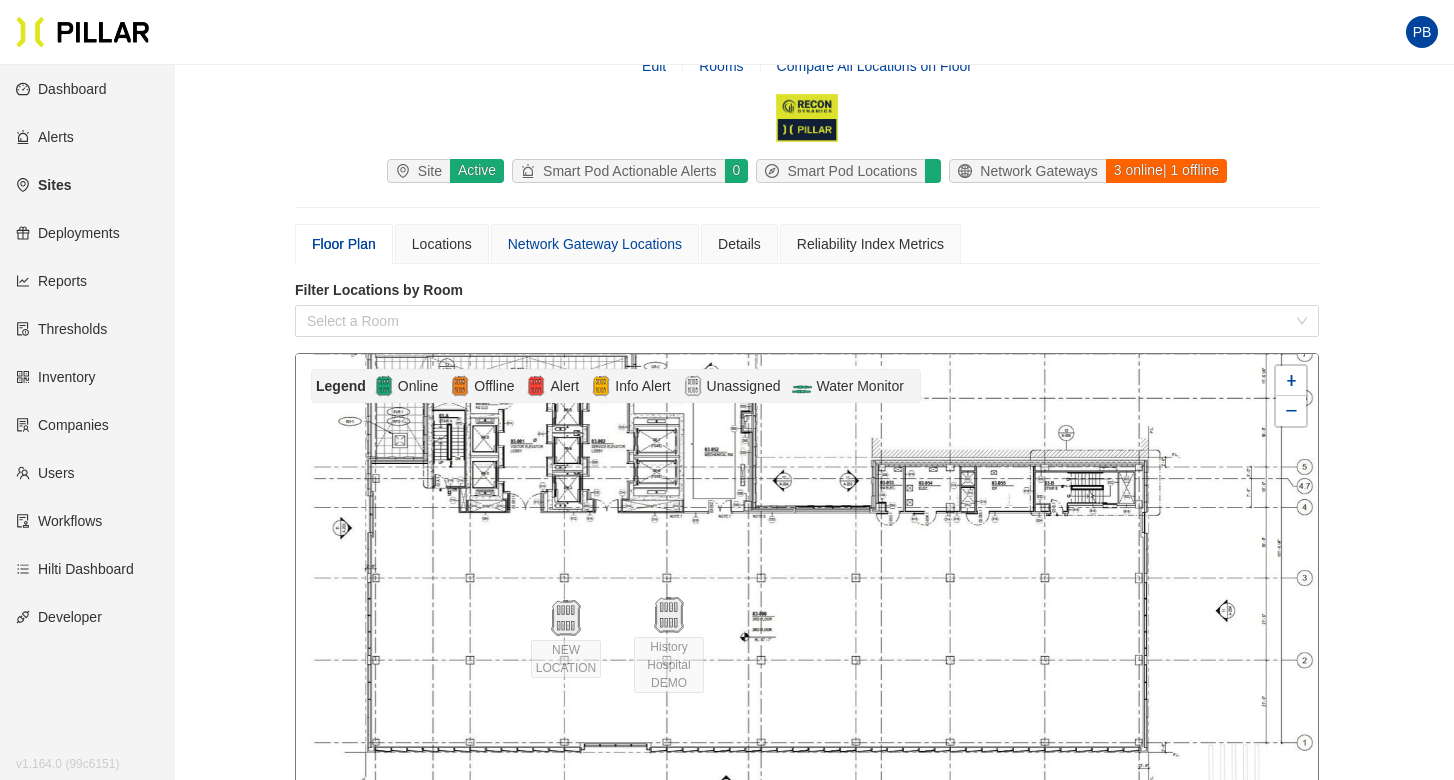 scroll, scrollTop: 0, scrollLeft: 0, axis: both 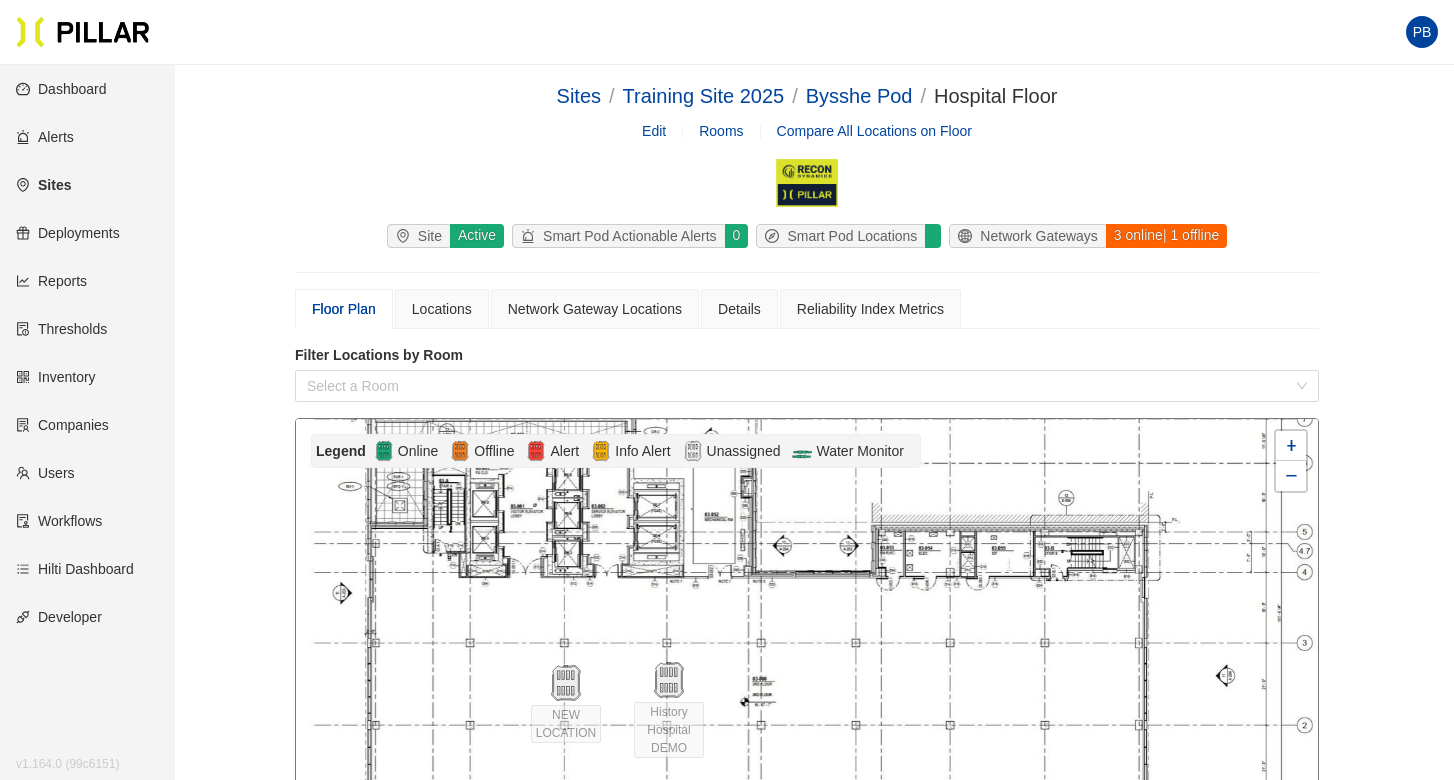 click on "Sites" at bounding box center (43, 185) 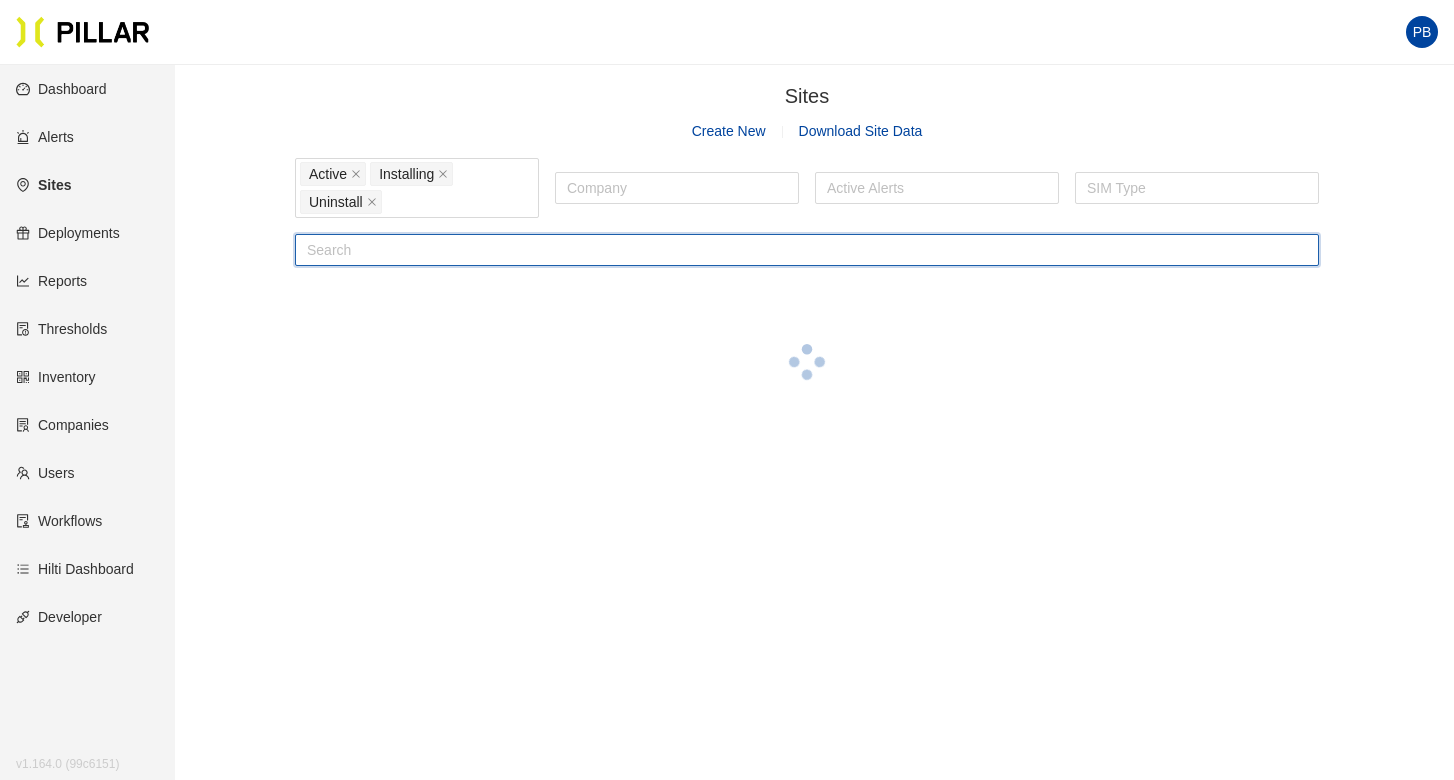 click at bounding box center (807, 250) 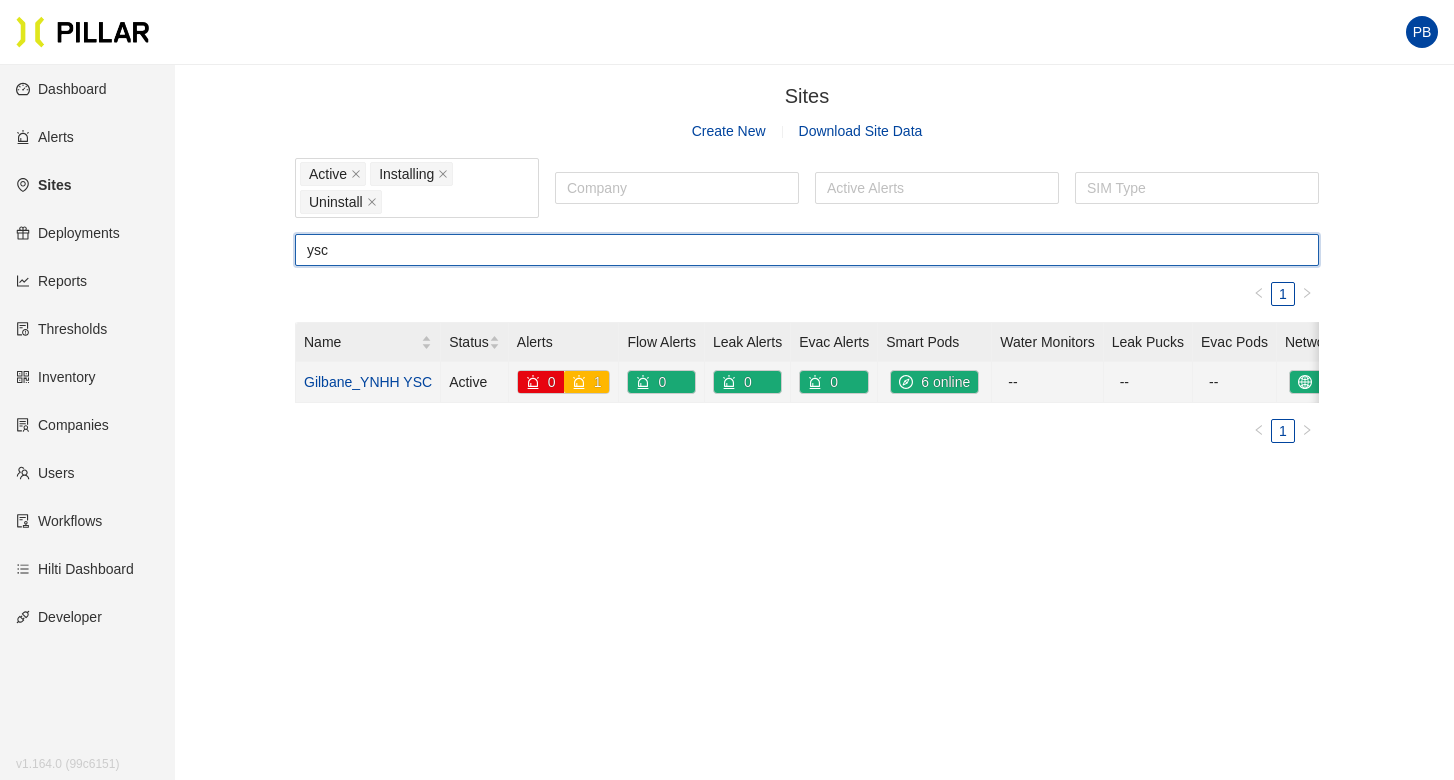 type on "ysc" 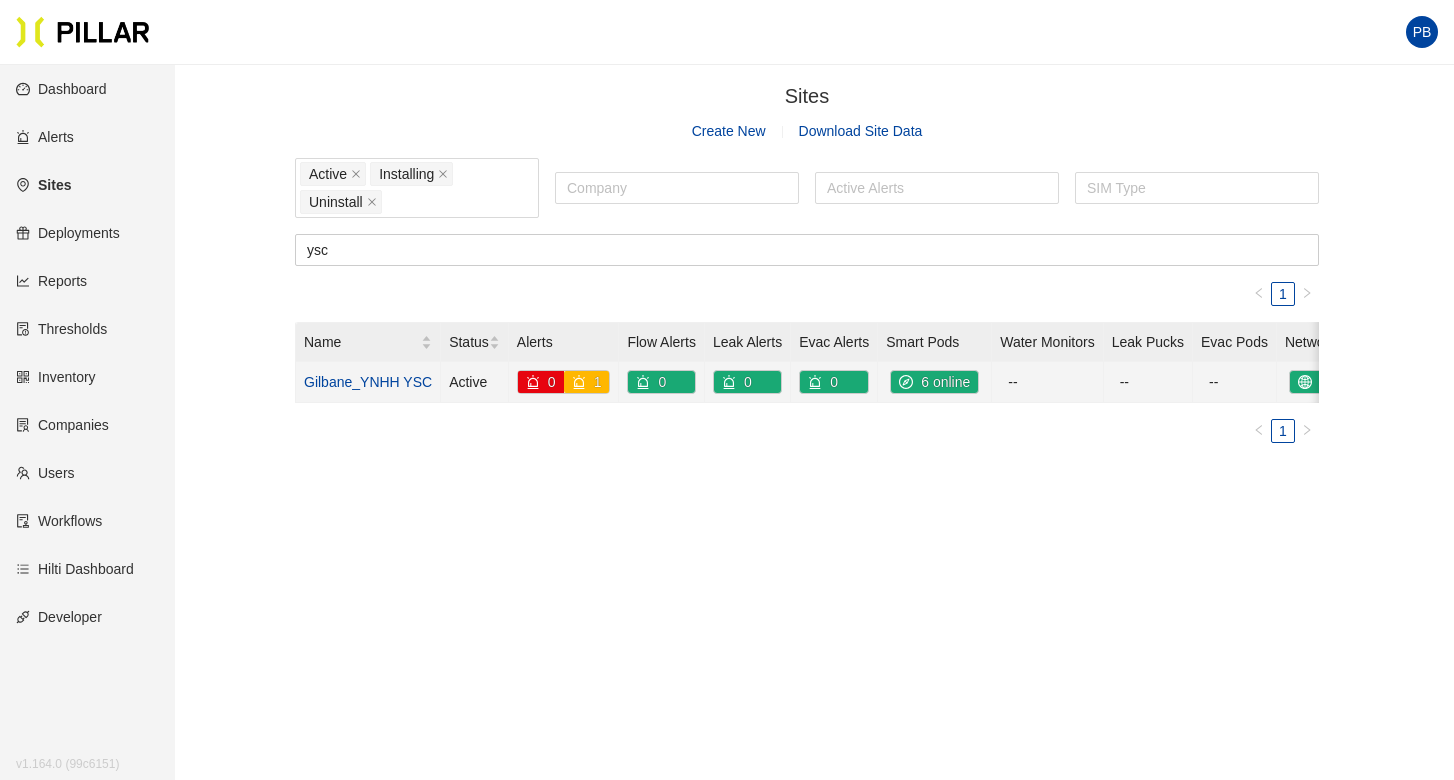 click on "Gilbane_YNHH YSC" at bounding box center [368, 382] 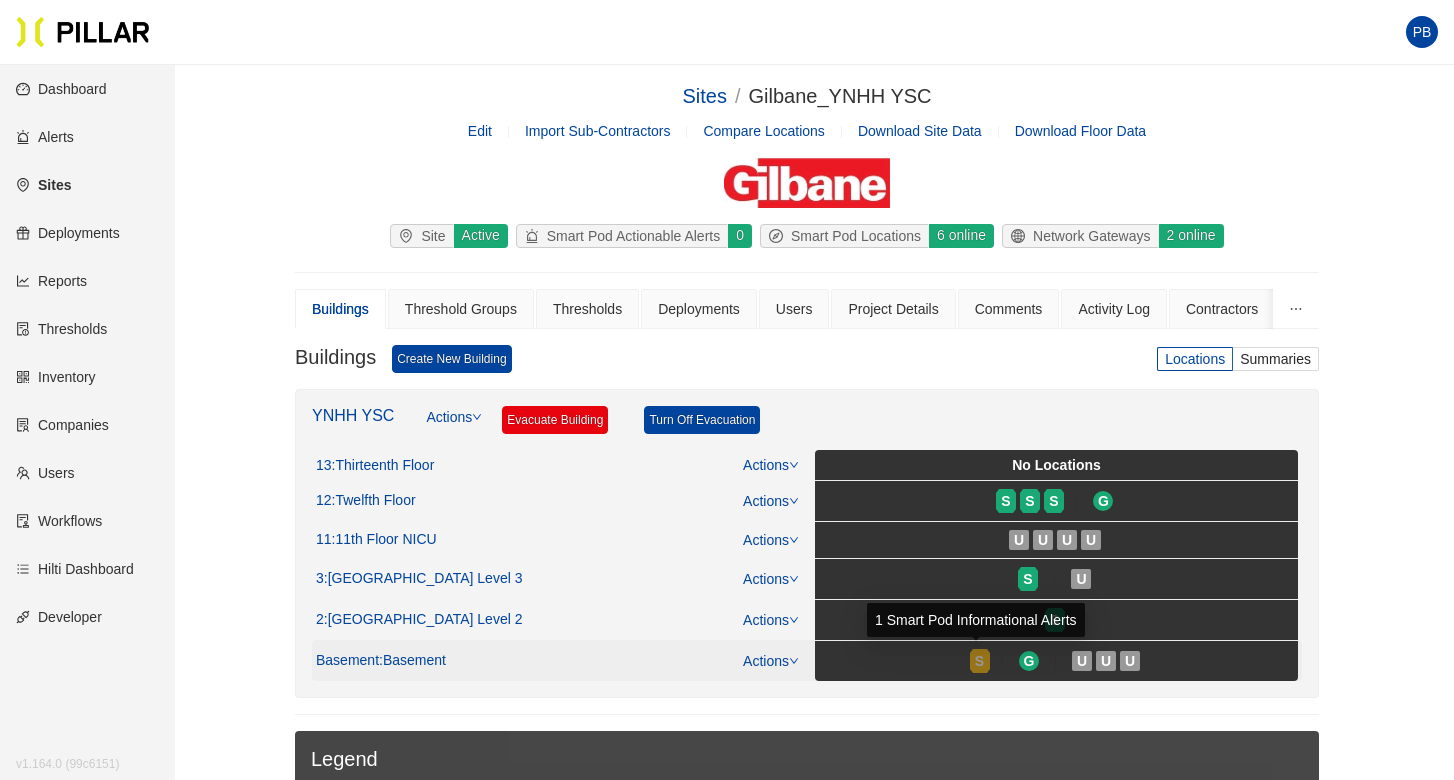 click on "S" at bounding box center (980, 661) 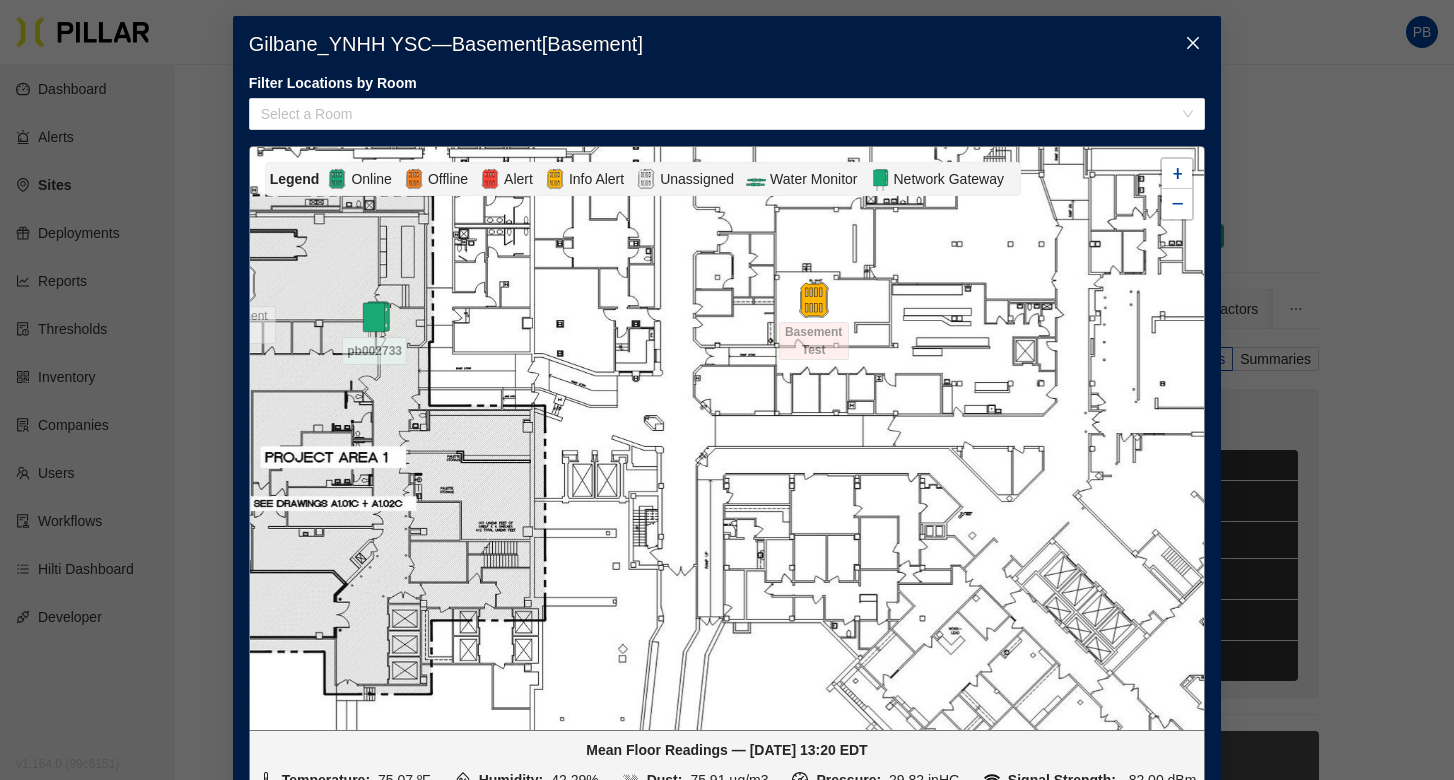 click 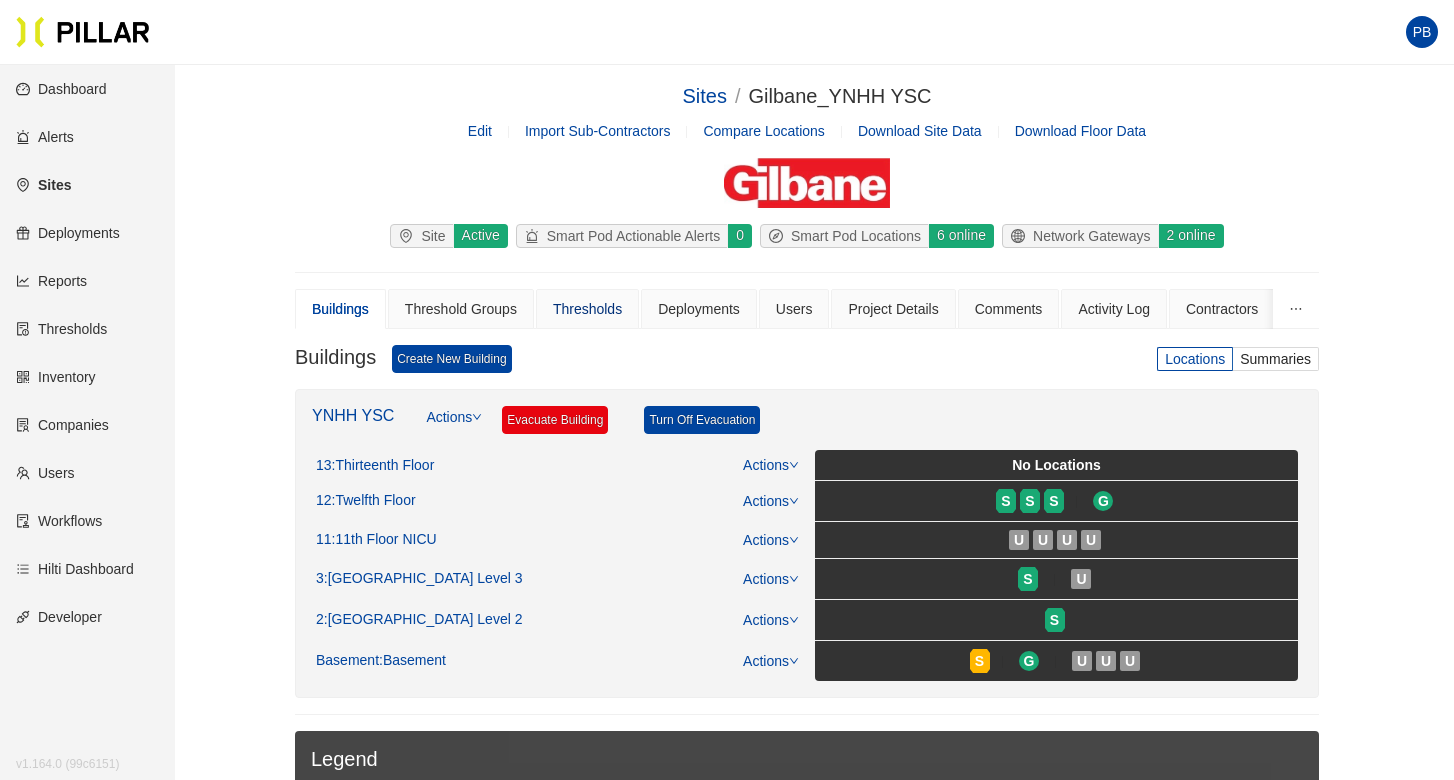 click on "Thresholds" at bounding box center (587, 309) 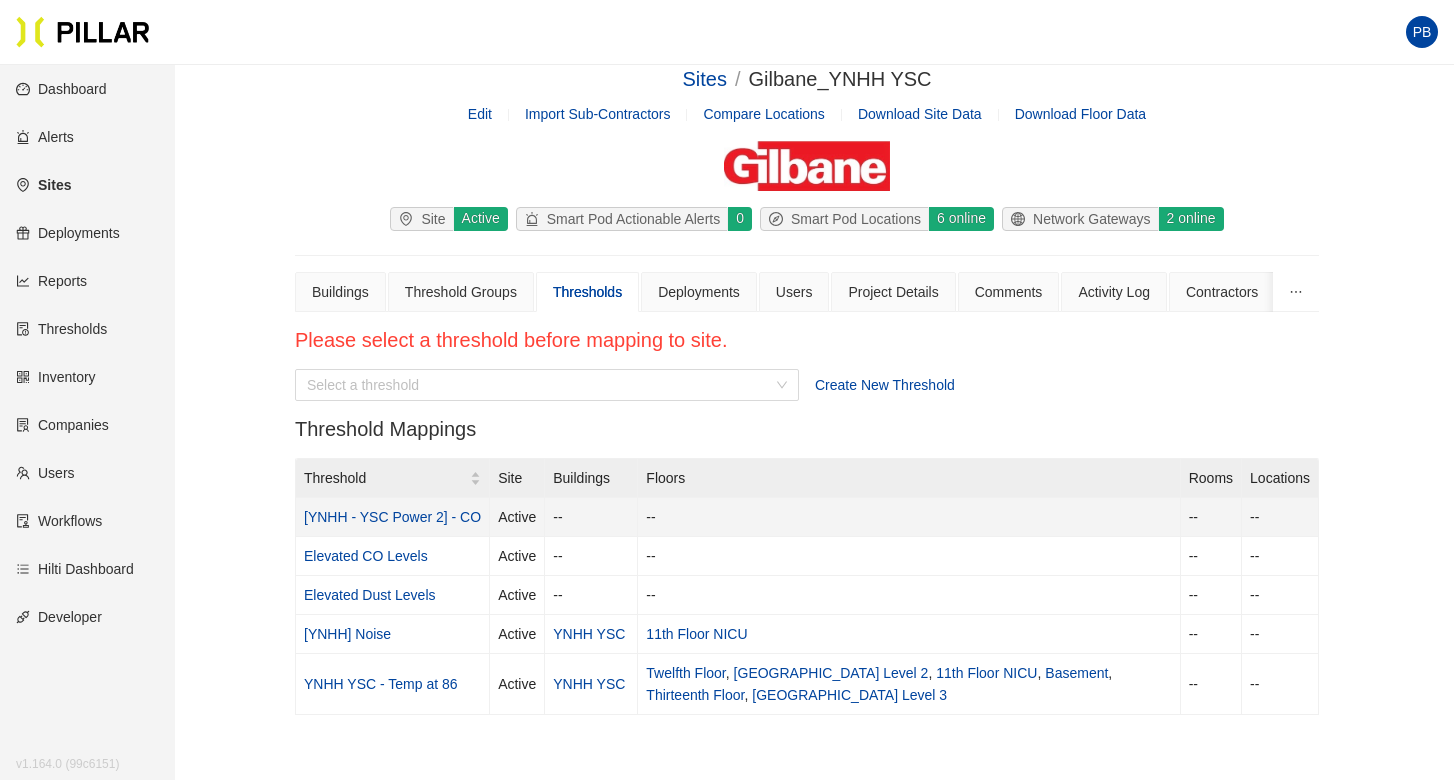 scroll, scrollTop: 16, scrollLeft: 0, axis: vertical 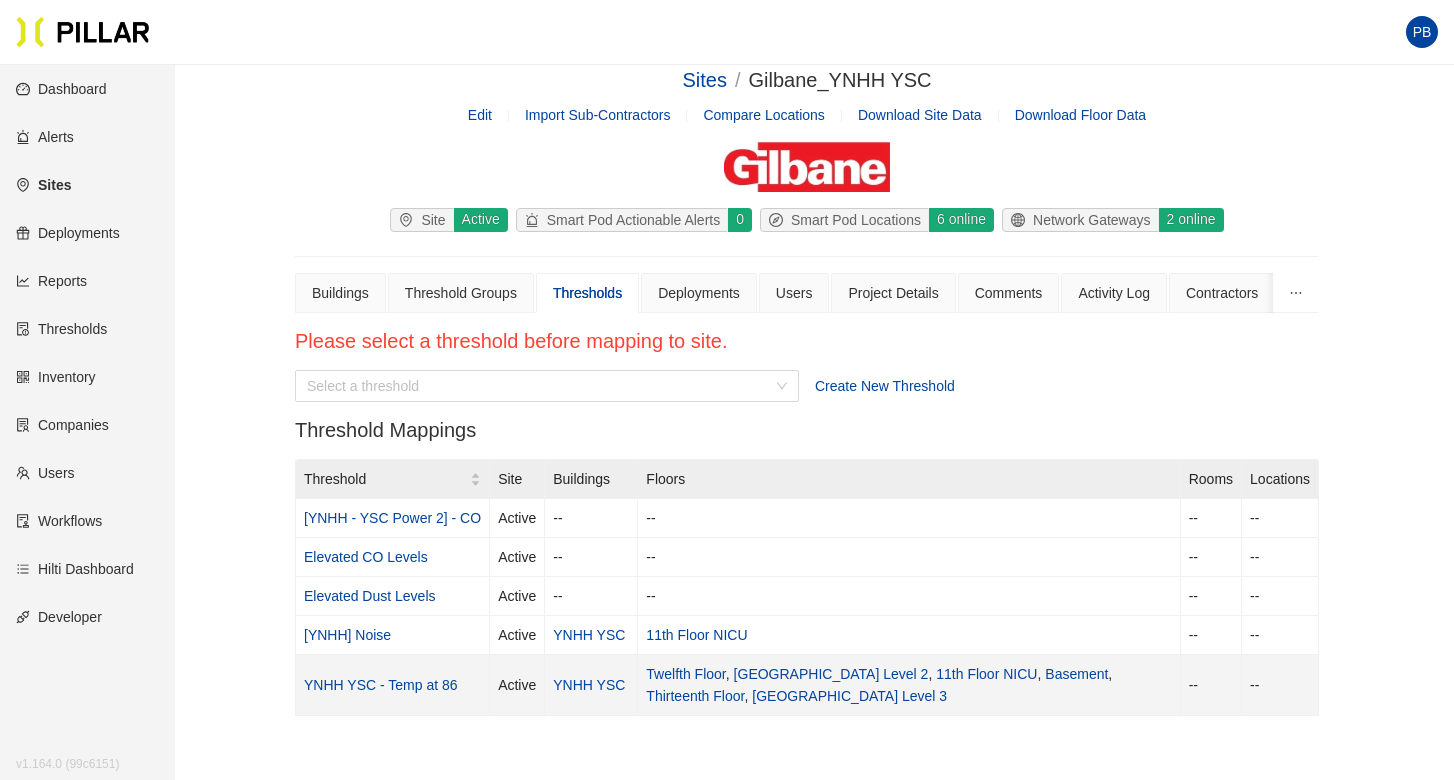 click on "YNHH YSC - Temp at 86" at bounding box center (381, 685) 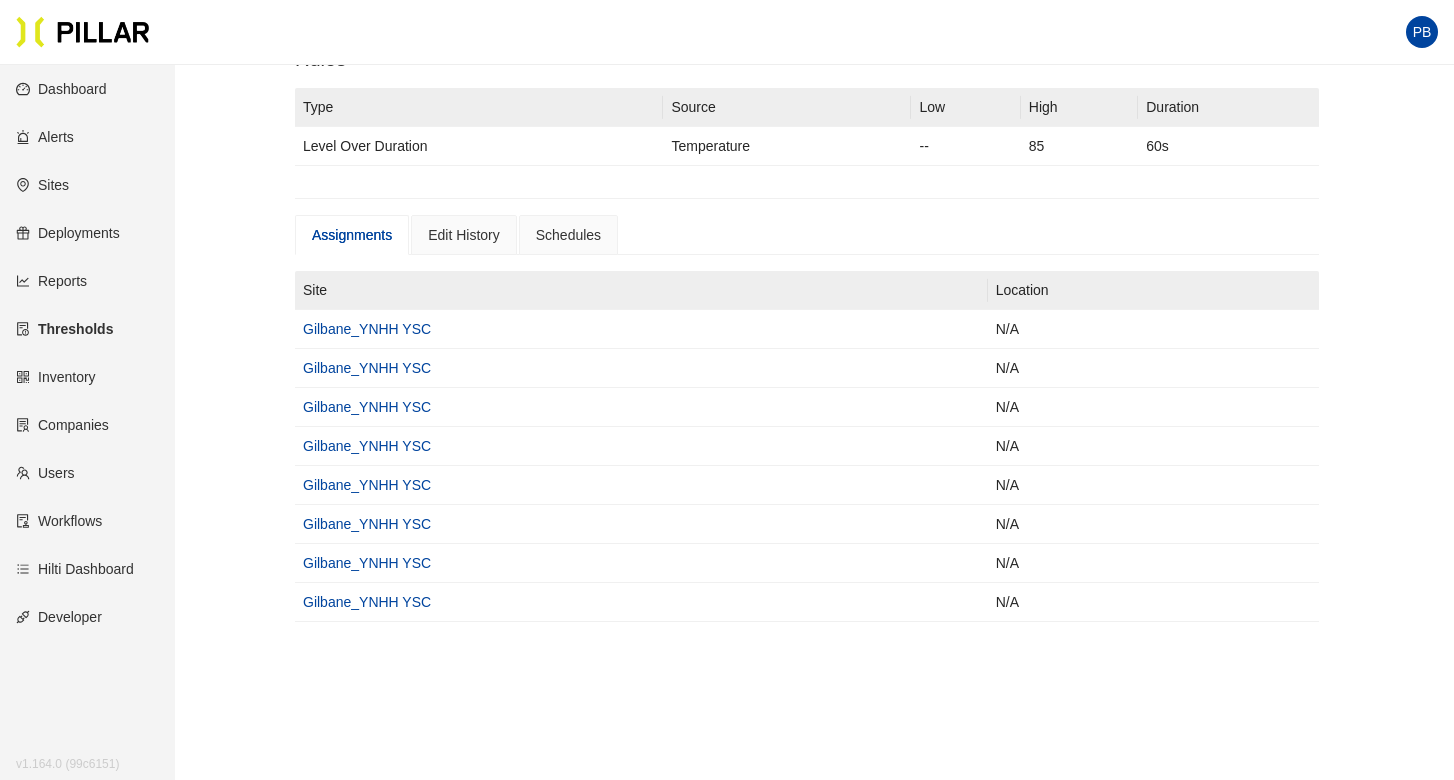 scroll, scrollTop: 0, scrollLeft: 0, axis: both 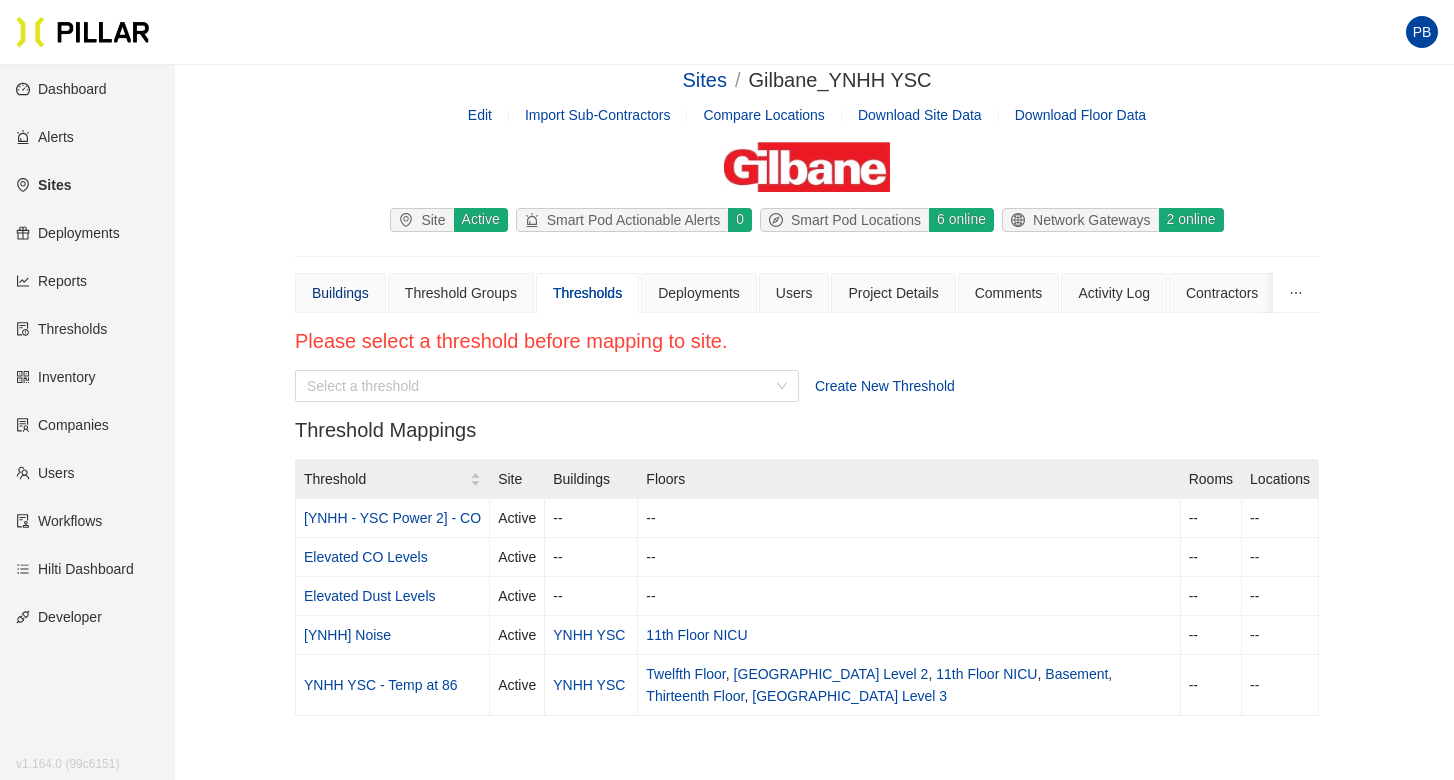 click on "Buildings" at bounding box center [340, 293] 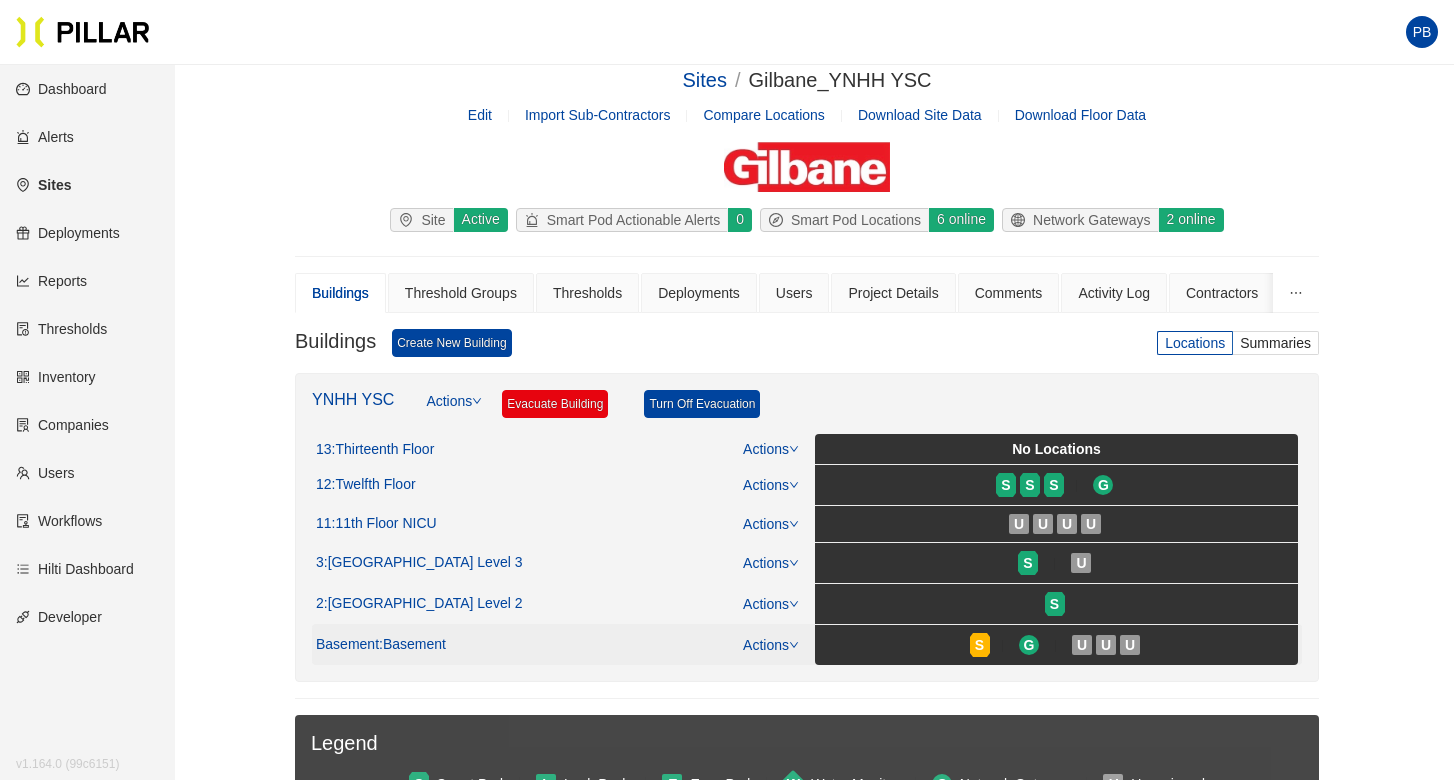 click at bounding box center (1002, 645) 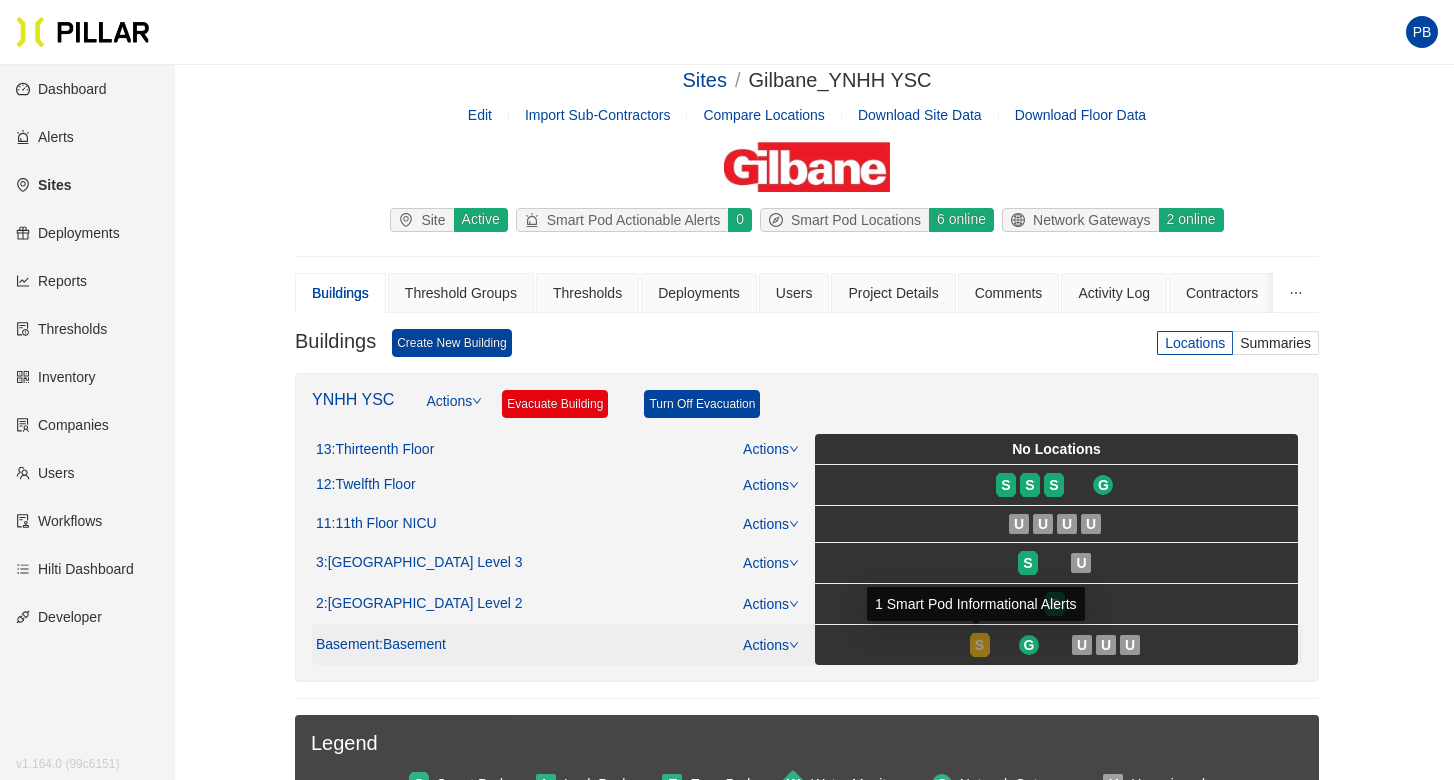 click on "S" at bounding box center [979, 645] 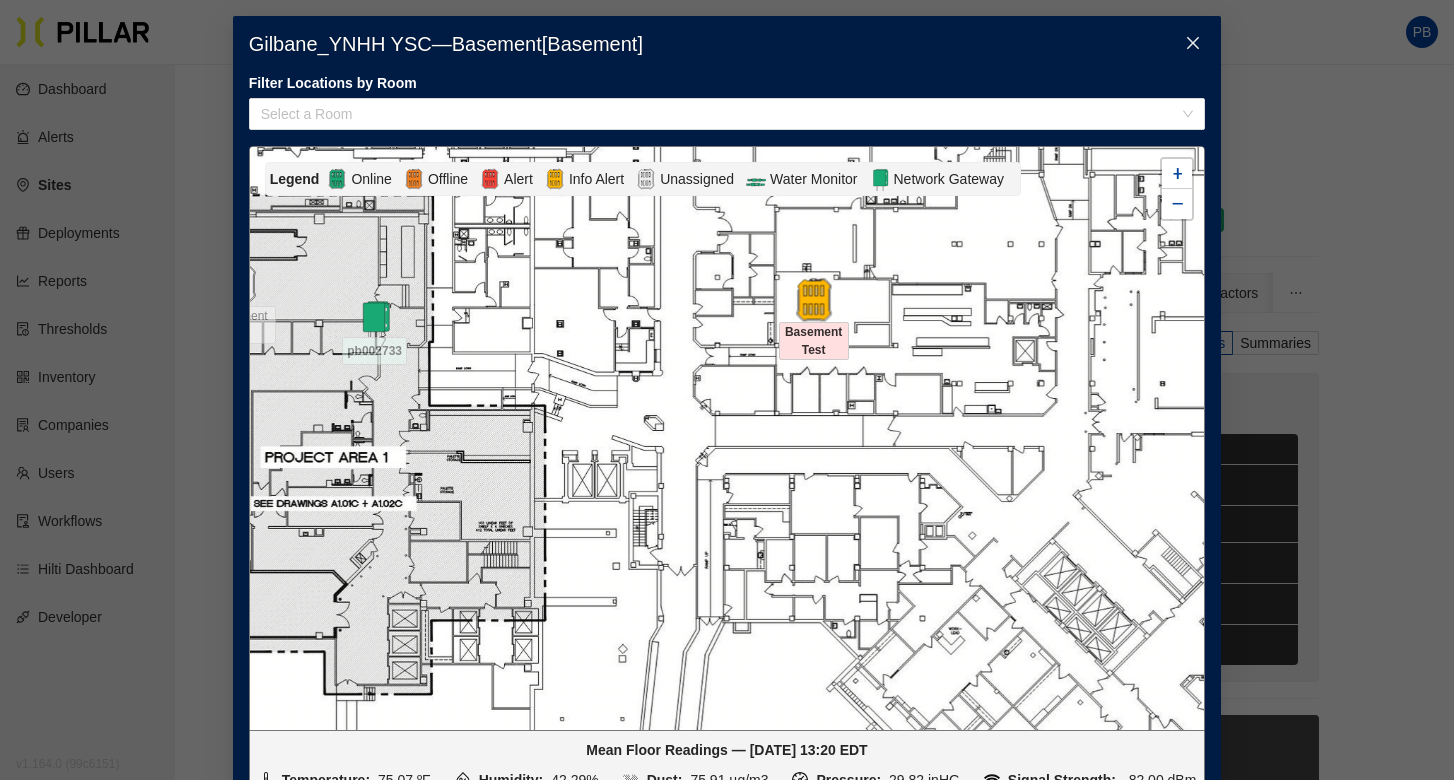 click at bounding box center [813, 299] 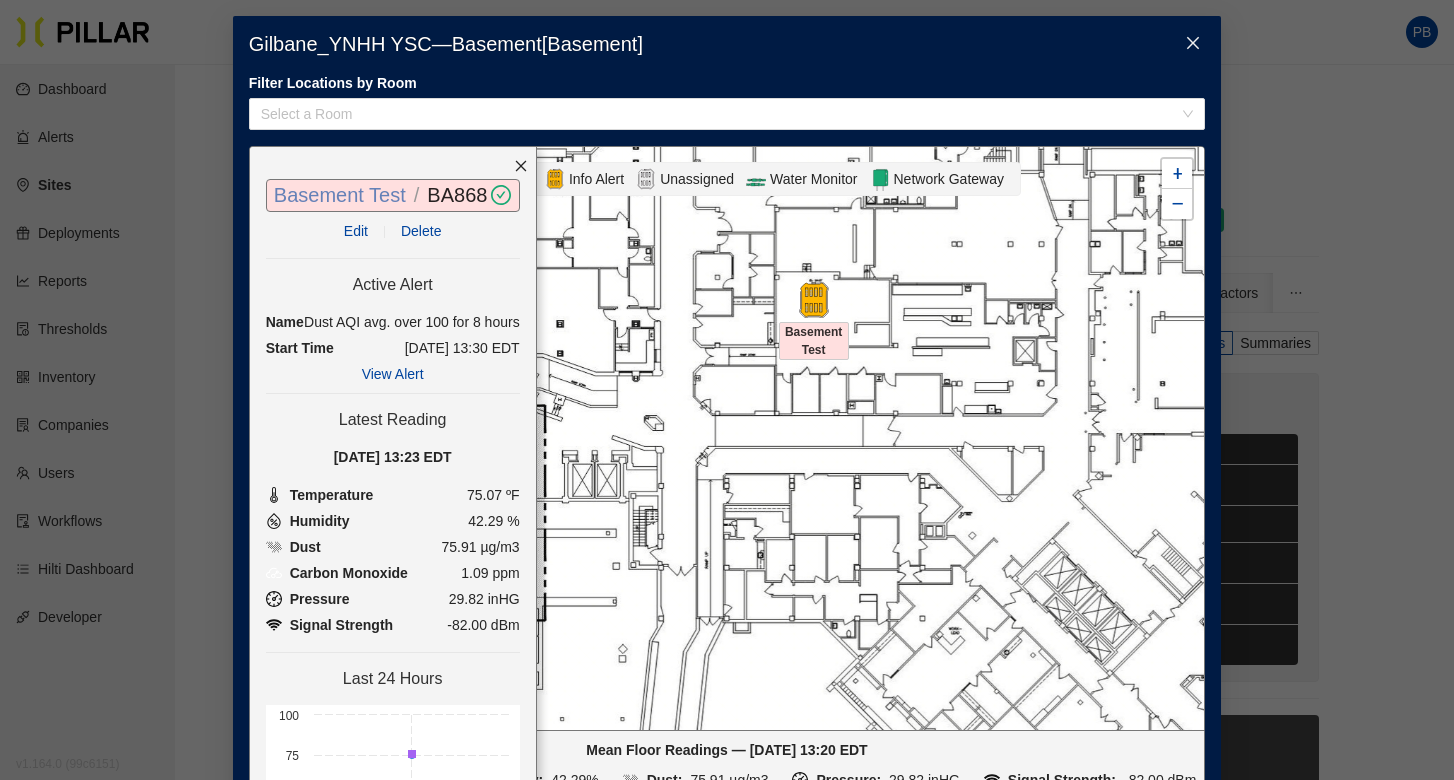 click on "Basement Test" at bounding box center [340, 195] 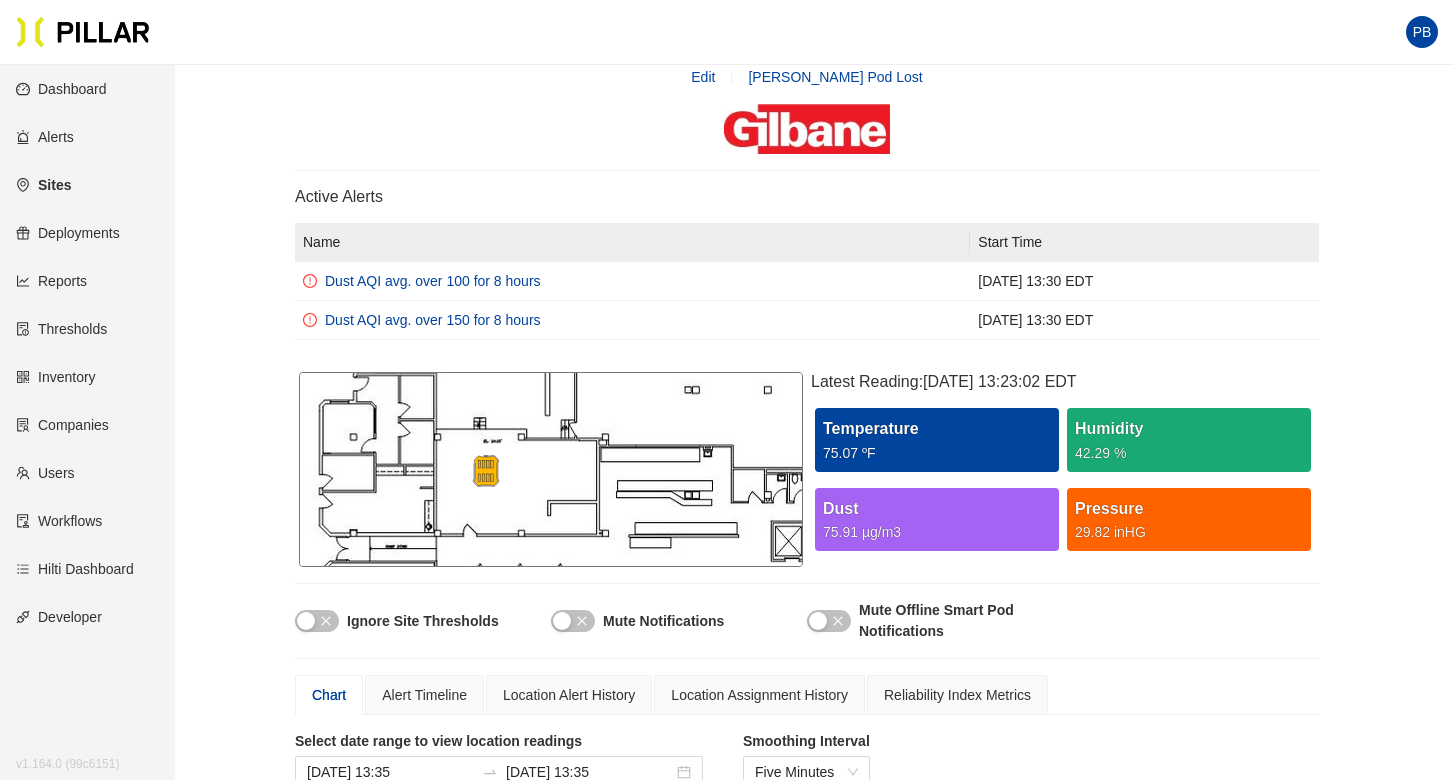 scroll, scrollTop: 67, scrollLeft: 0, axis: vertical 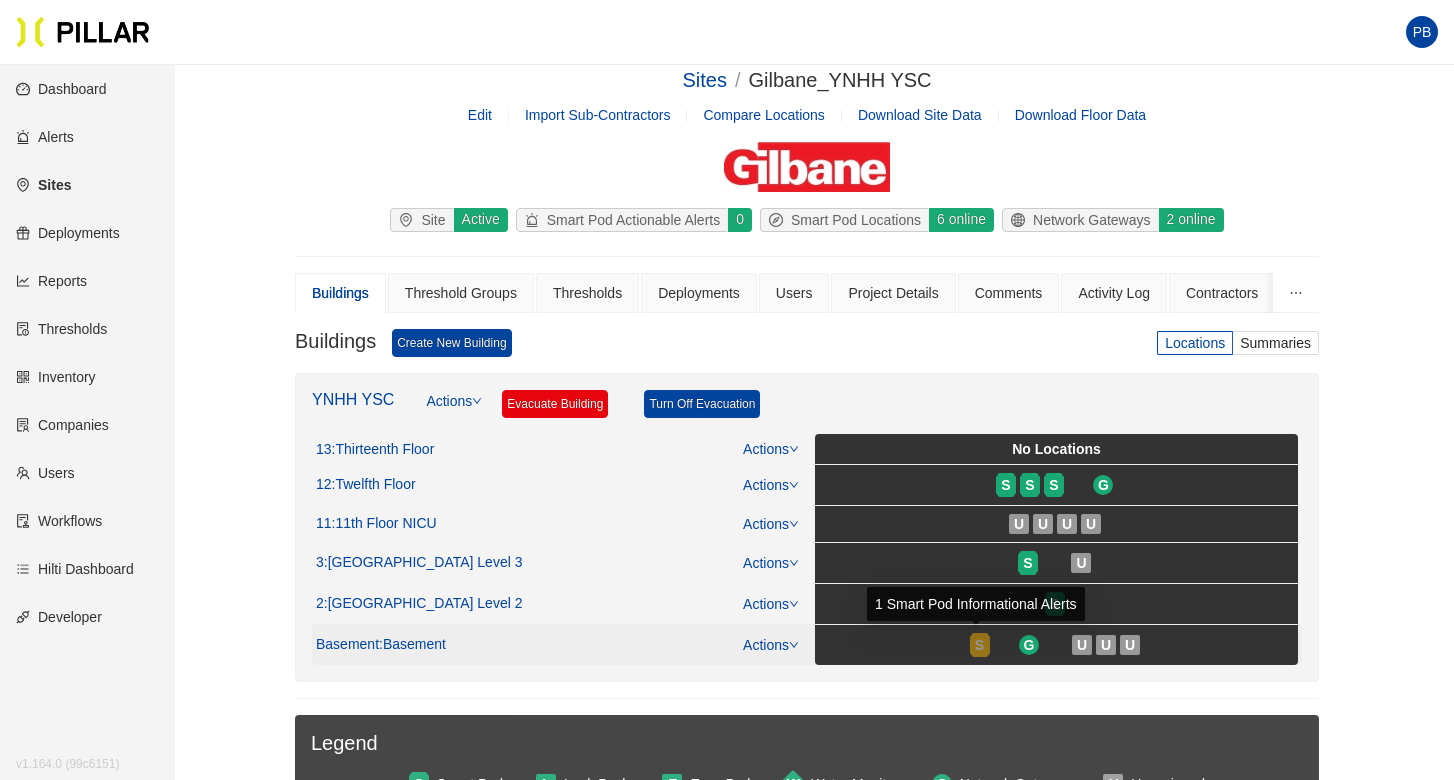 click on "S" at bounding box center (979, 645) 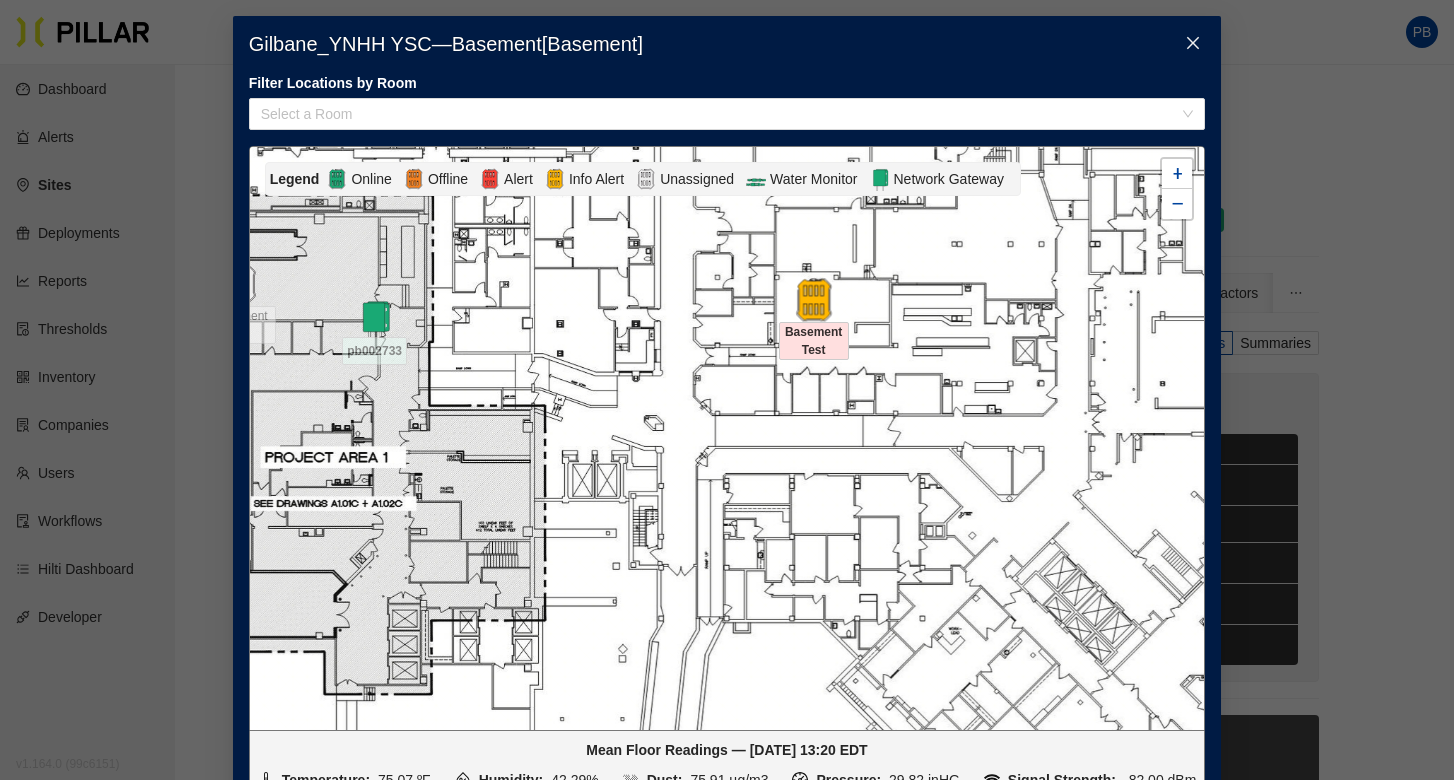 click at bounding box center [813, 299] 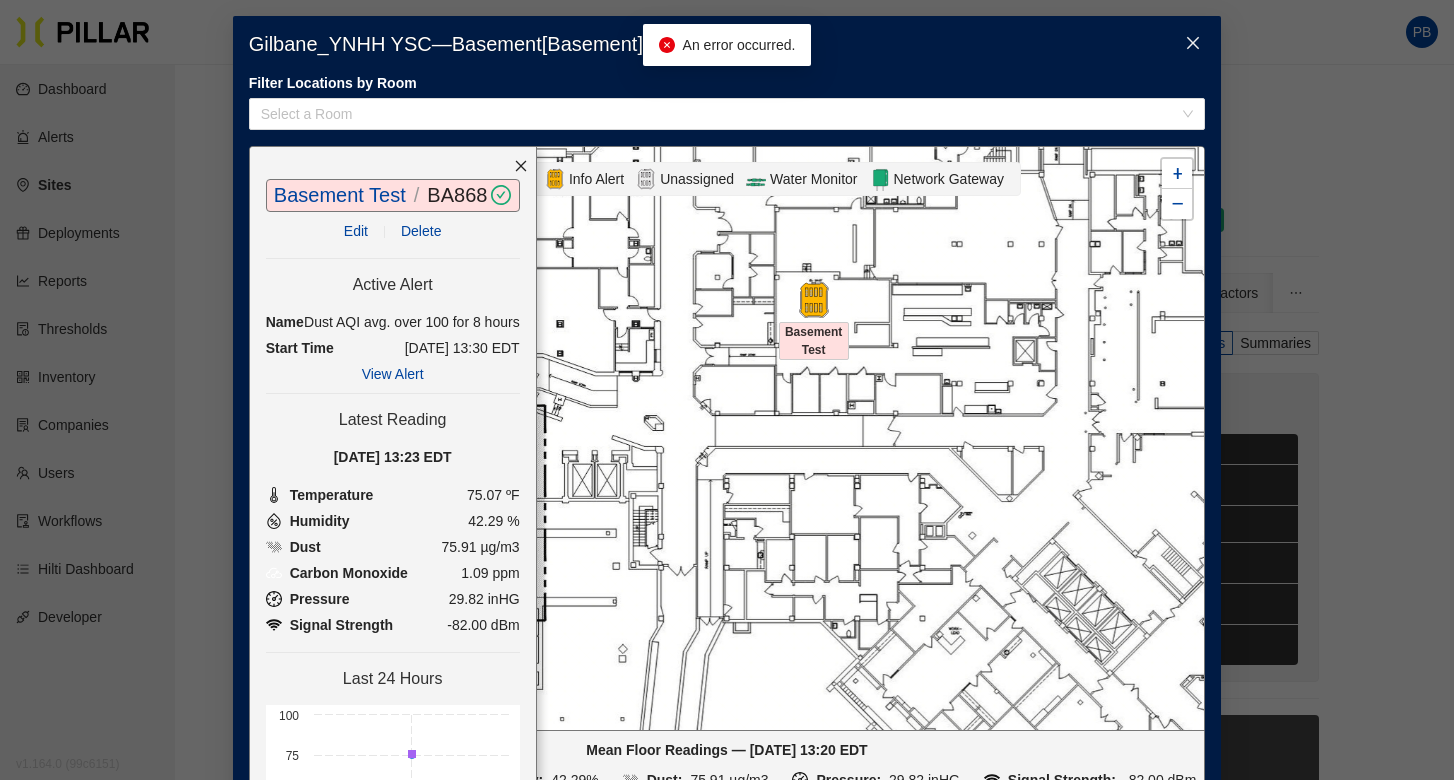 click on "Edit" at bounding box center [356, 231] 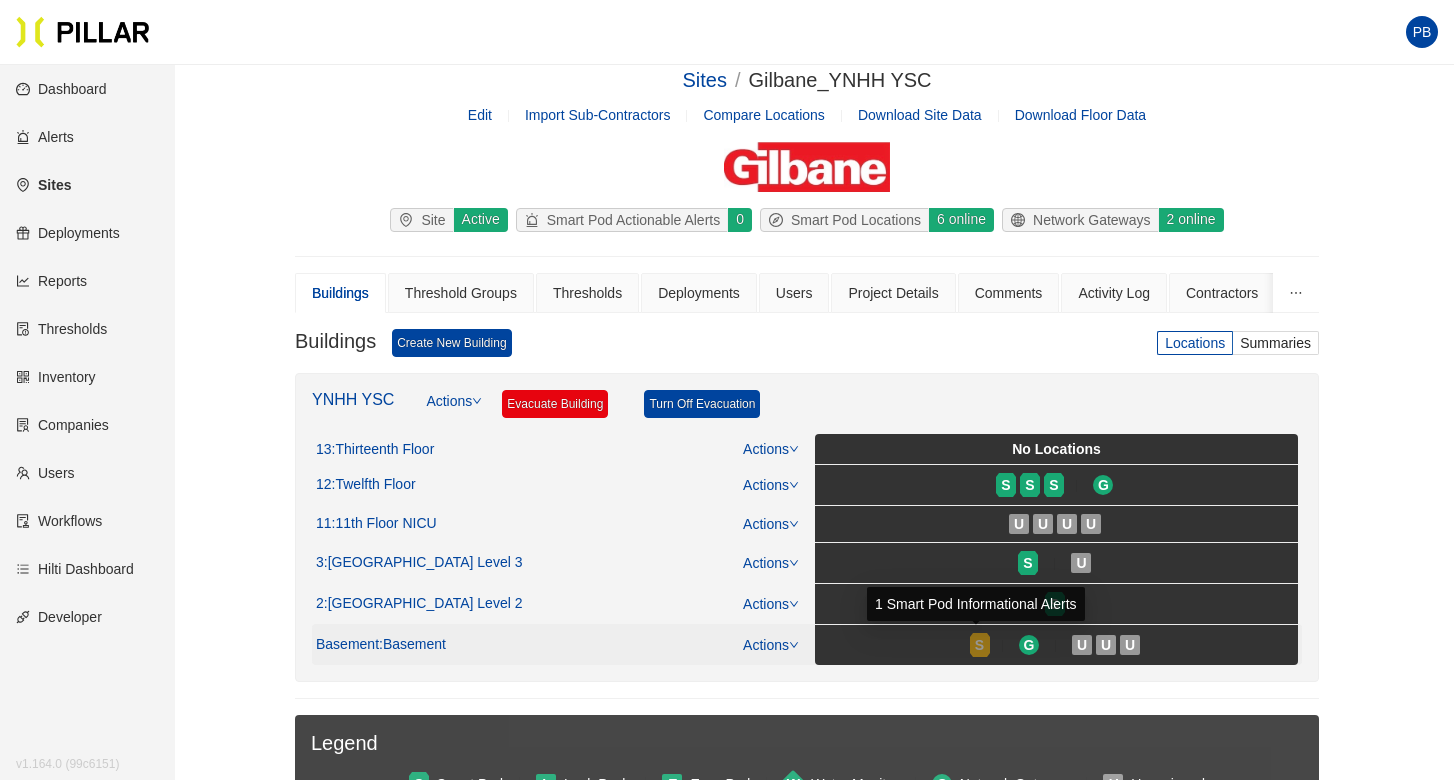 click on "S" at bounding box center (979, 645) 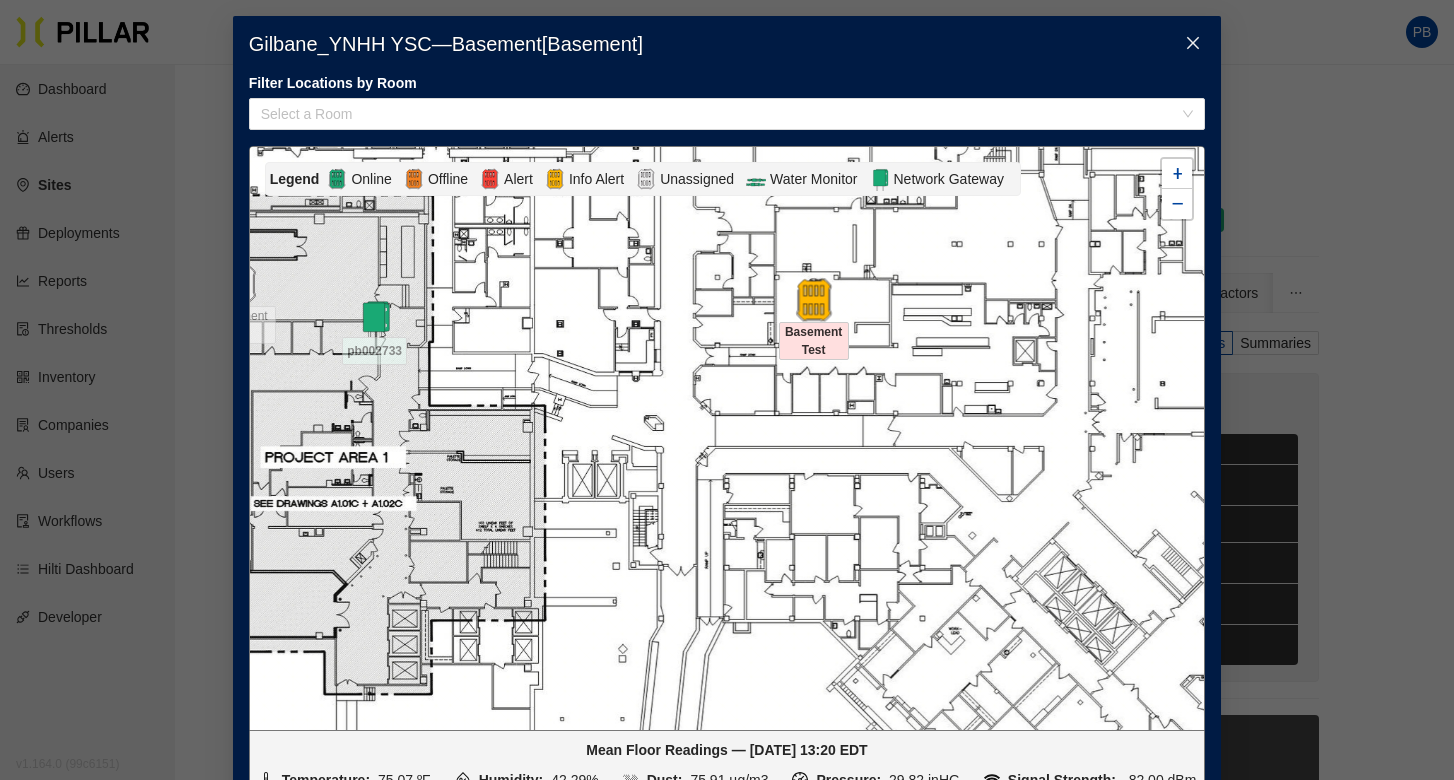 click at bounding box center [813, 299] 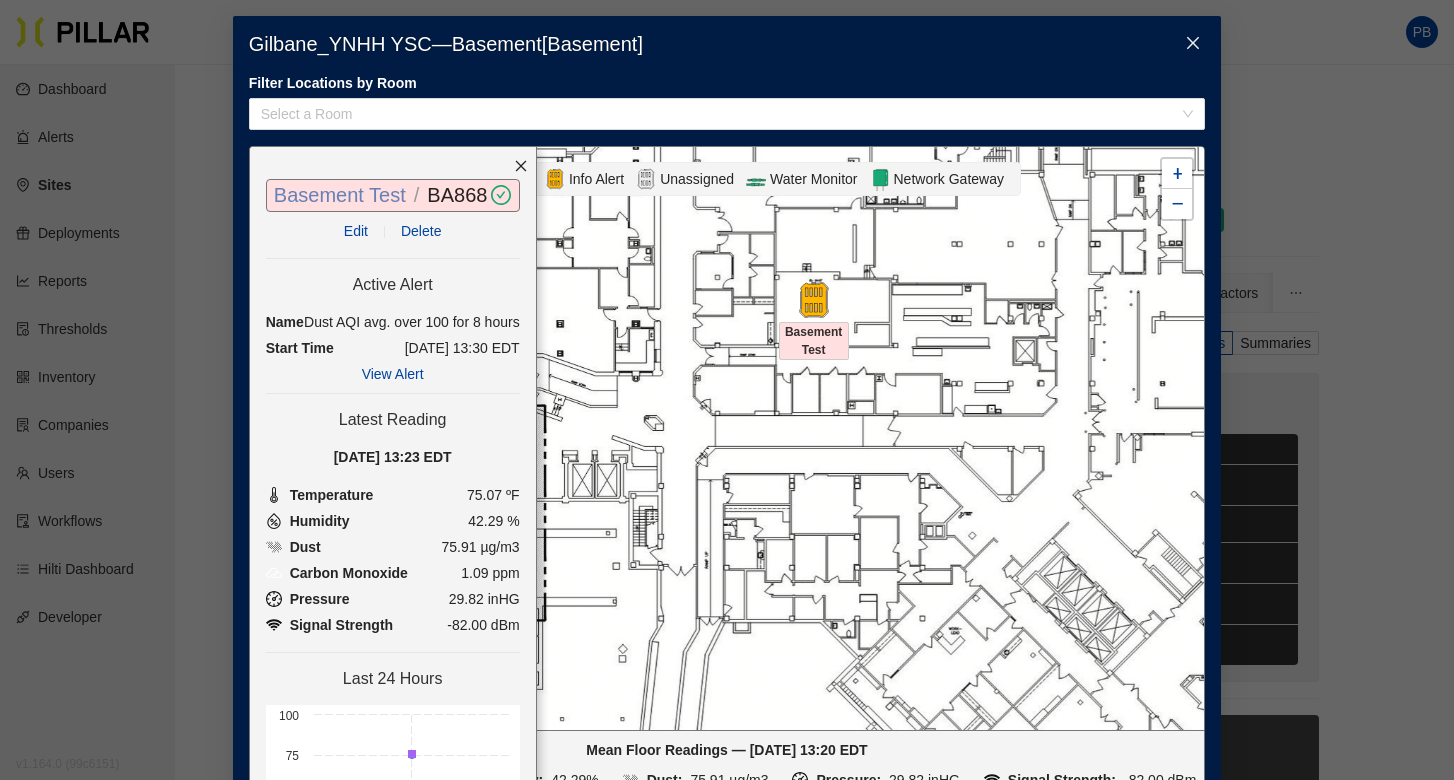 click on "Basement Test" at bounding box center [340, 195] 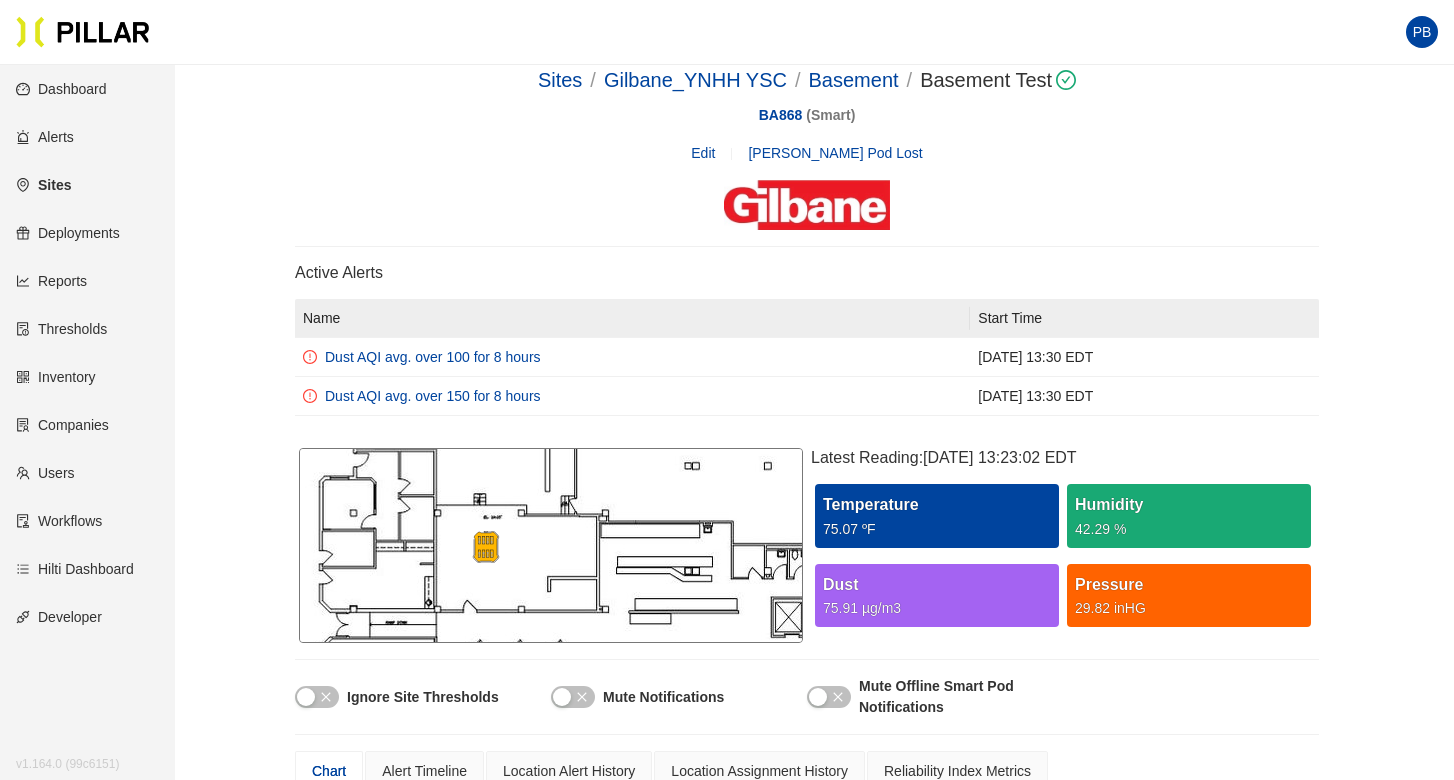 click 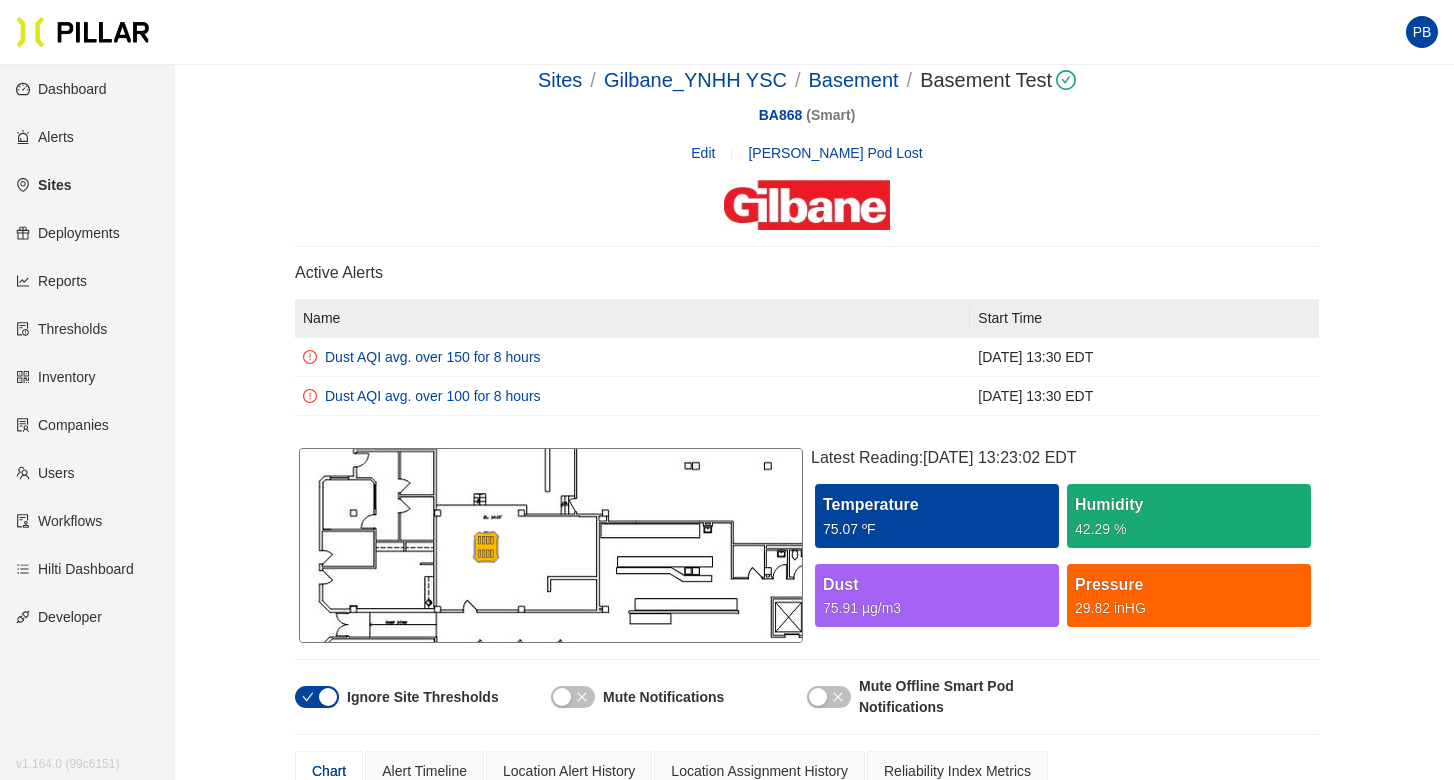 click 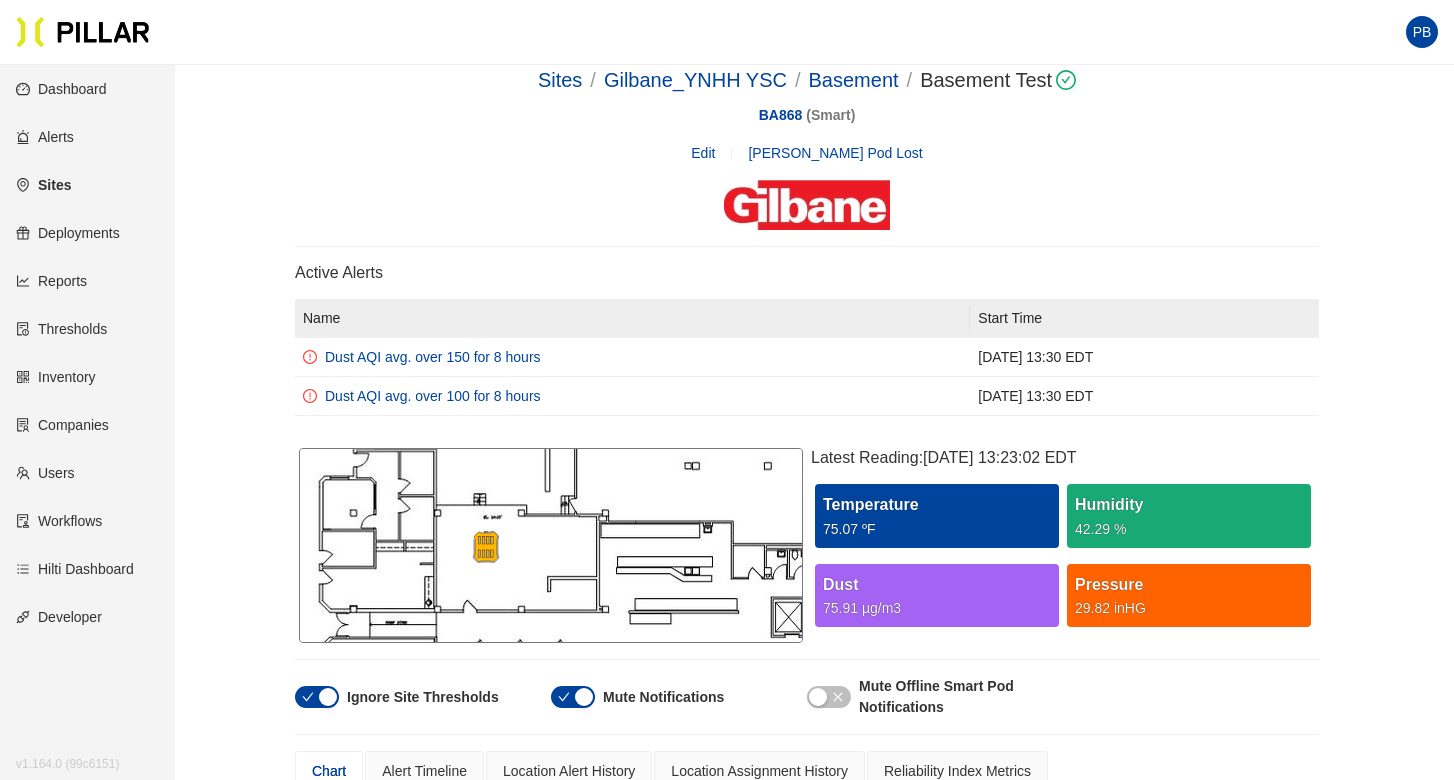 click 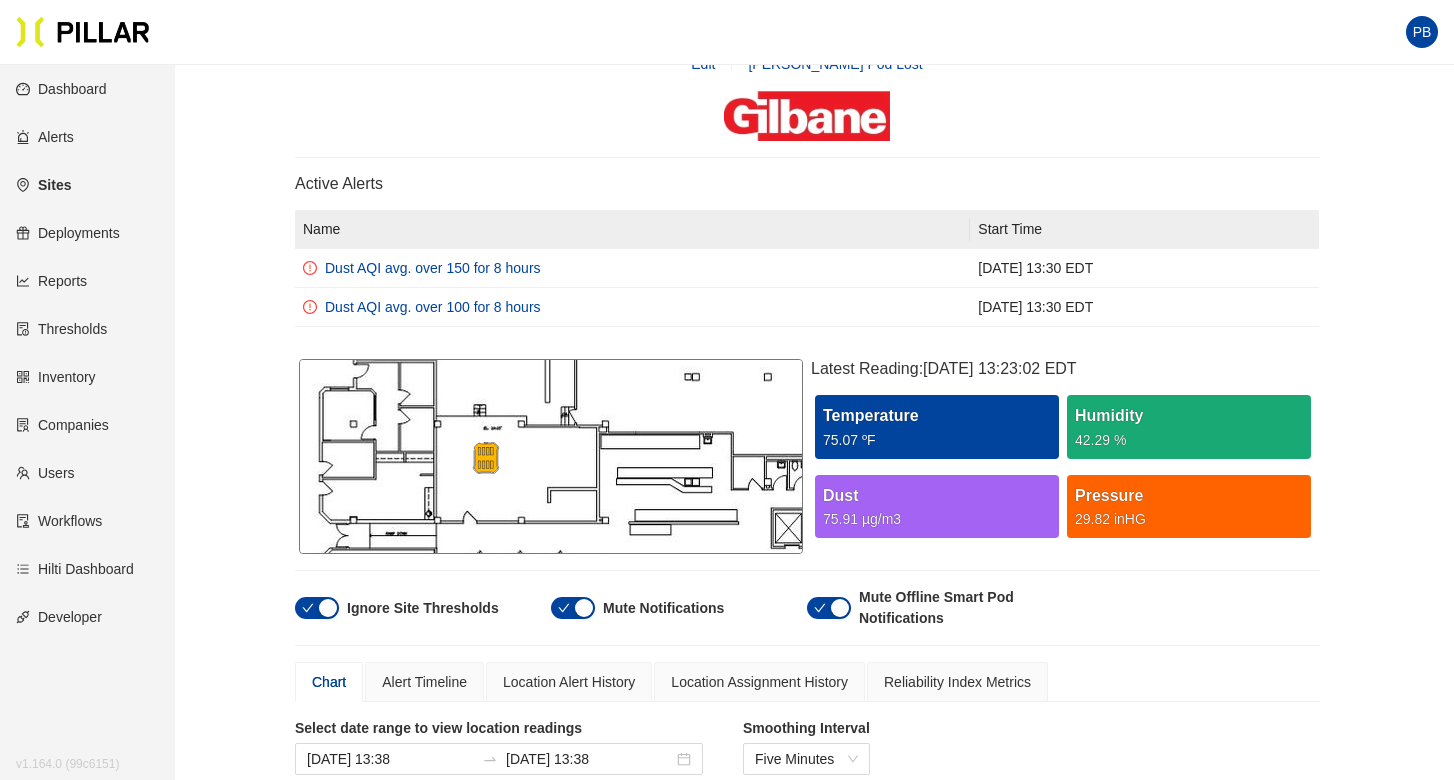 scroll, scrollTop: 0, scrollLeft: 0, axis: both 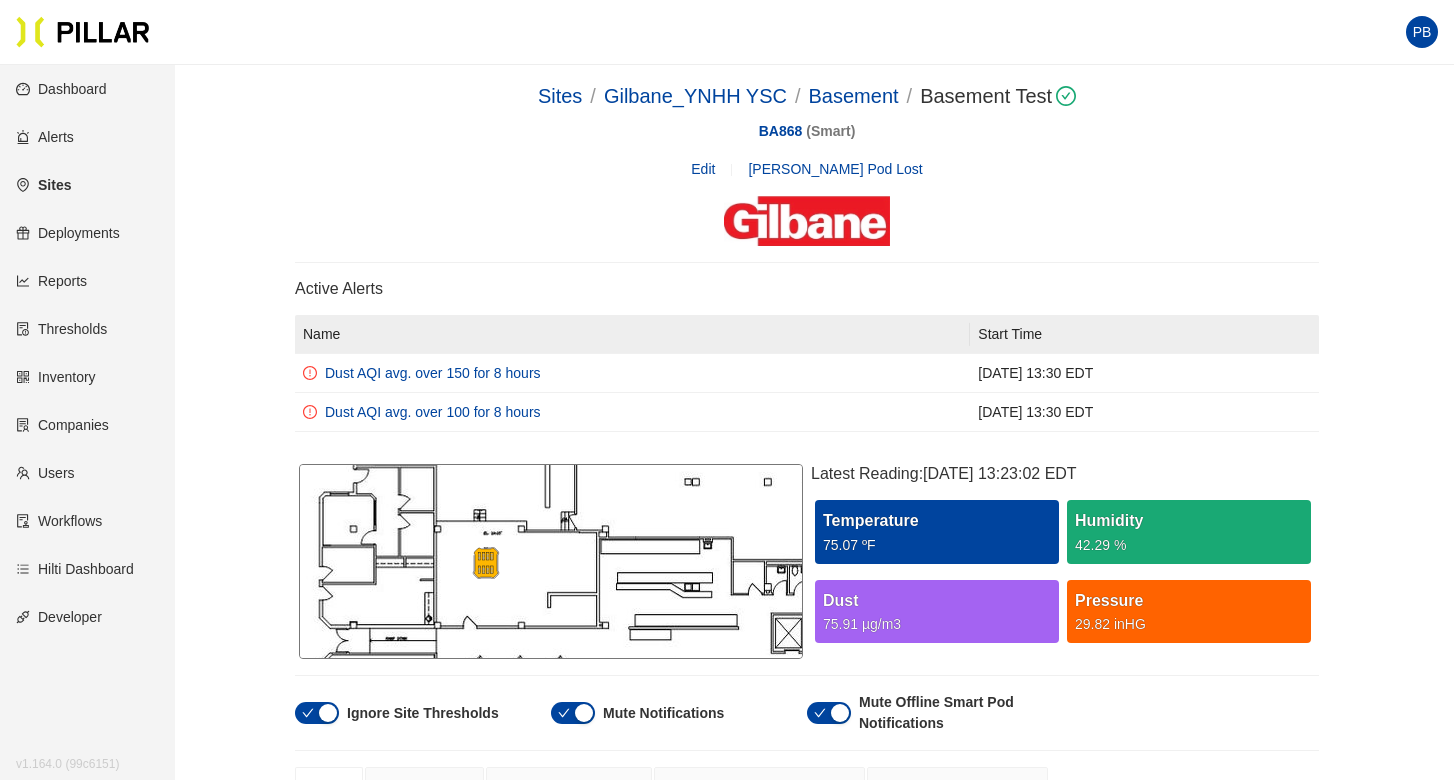 type 